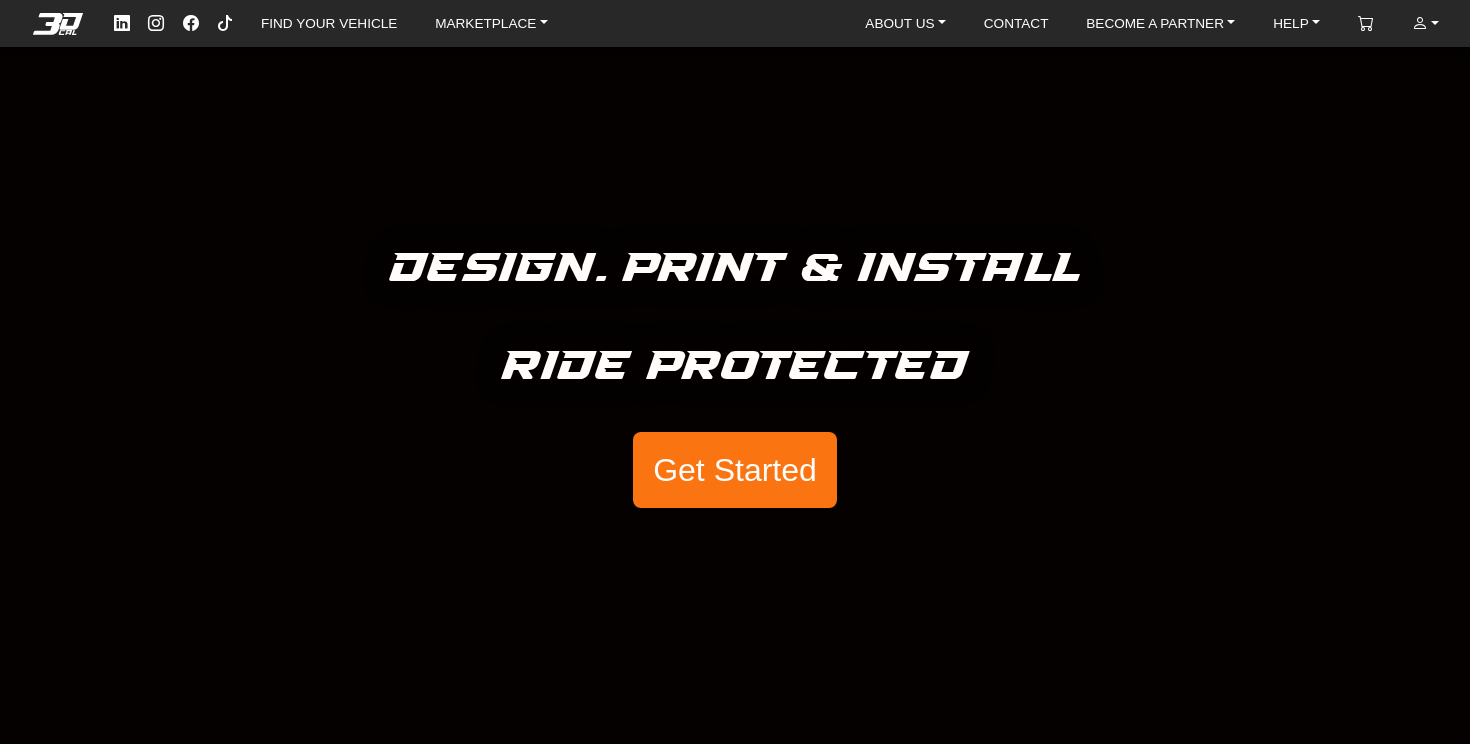 scroll, scrollTop: 0, scrollLeft: 0, axis: both 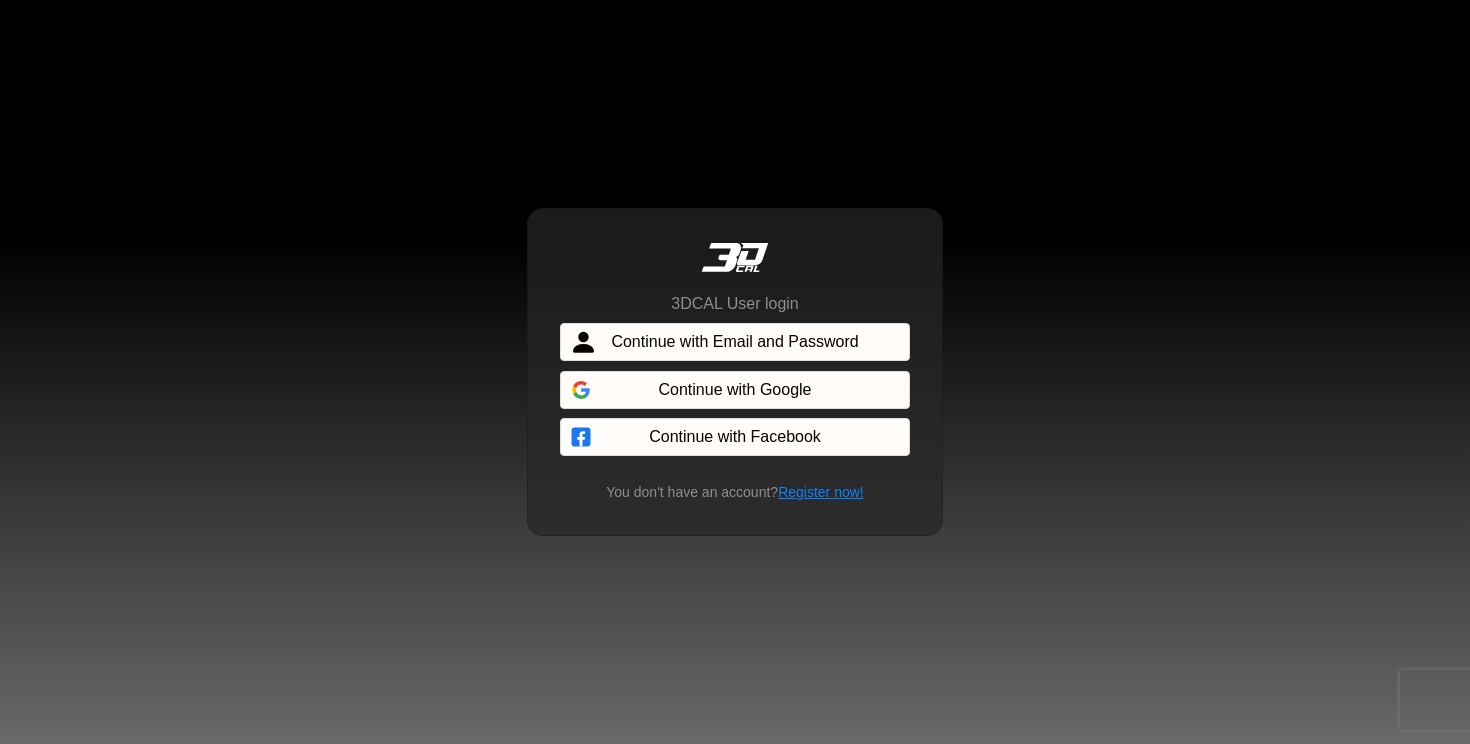 click on "Continue with Email and Password" 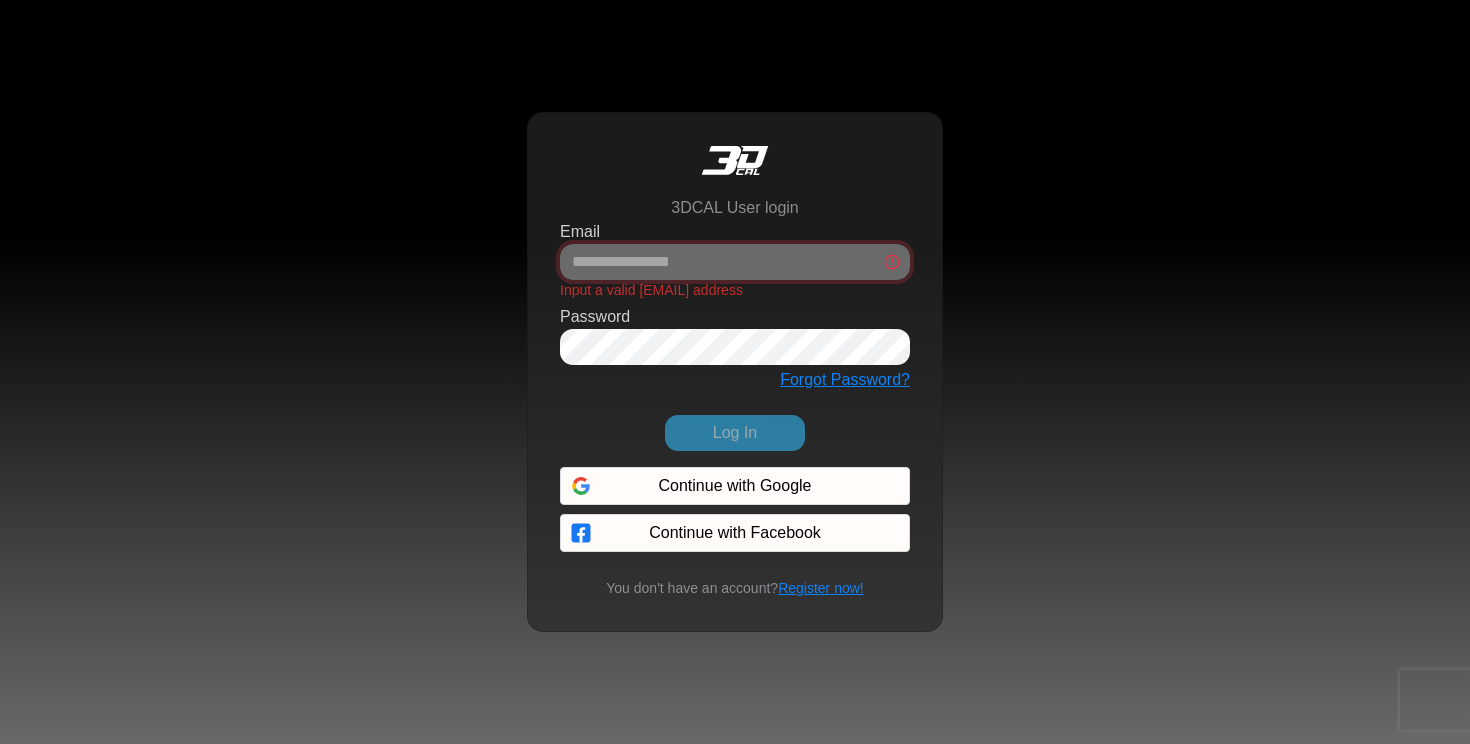 type on "**********" 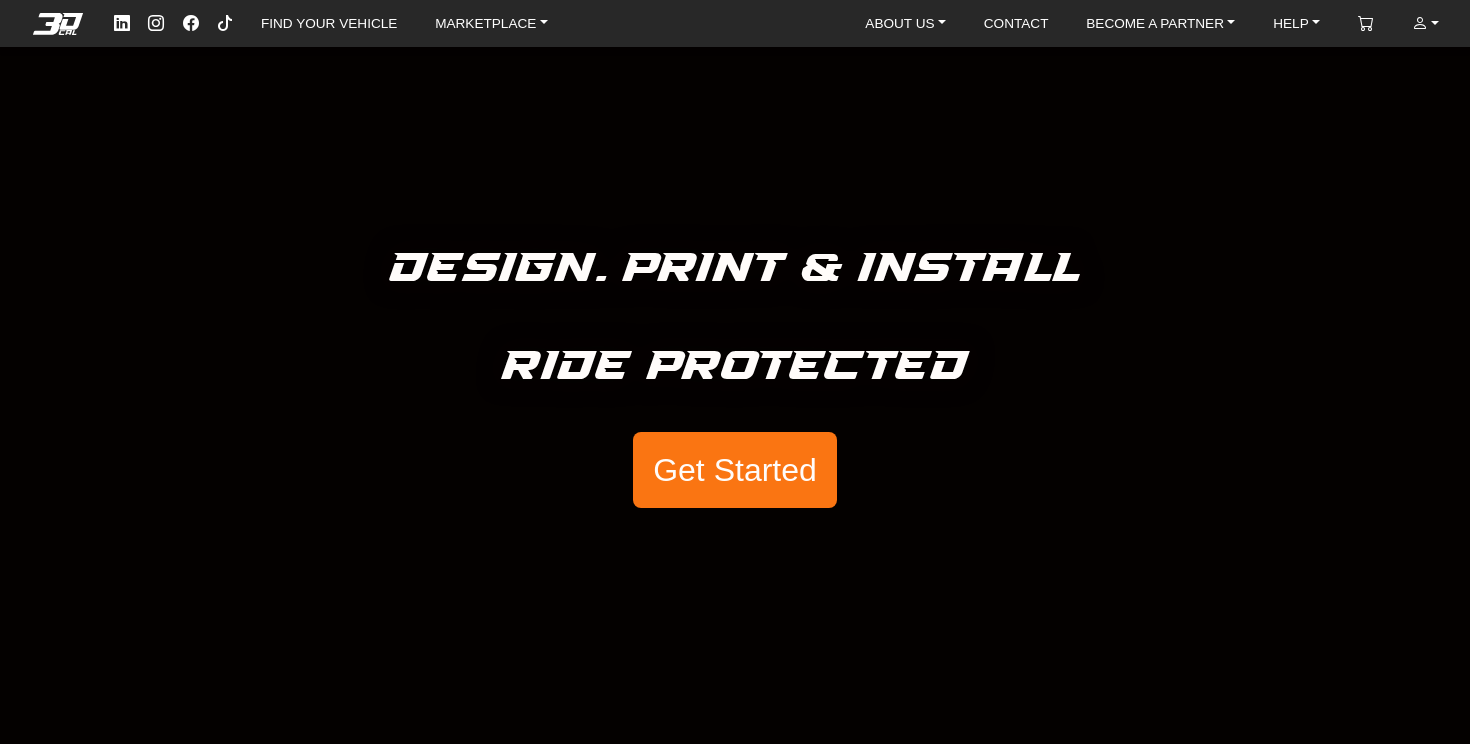 scroll, scrollTop: 0, scrollLeft: 0, axis: both 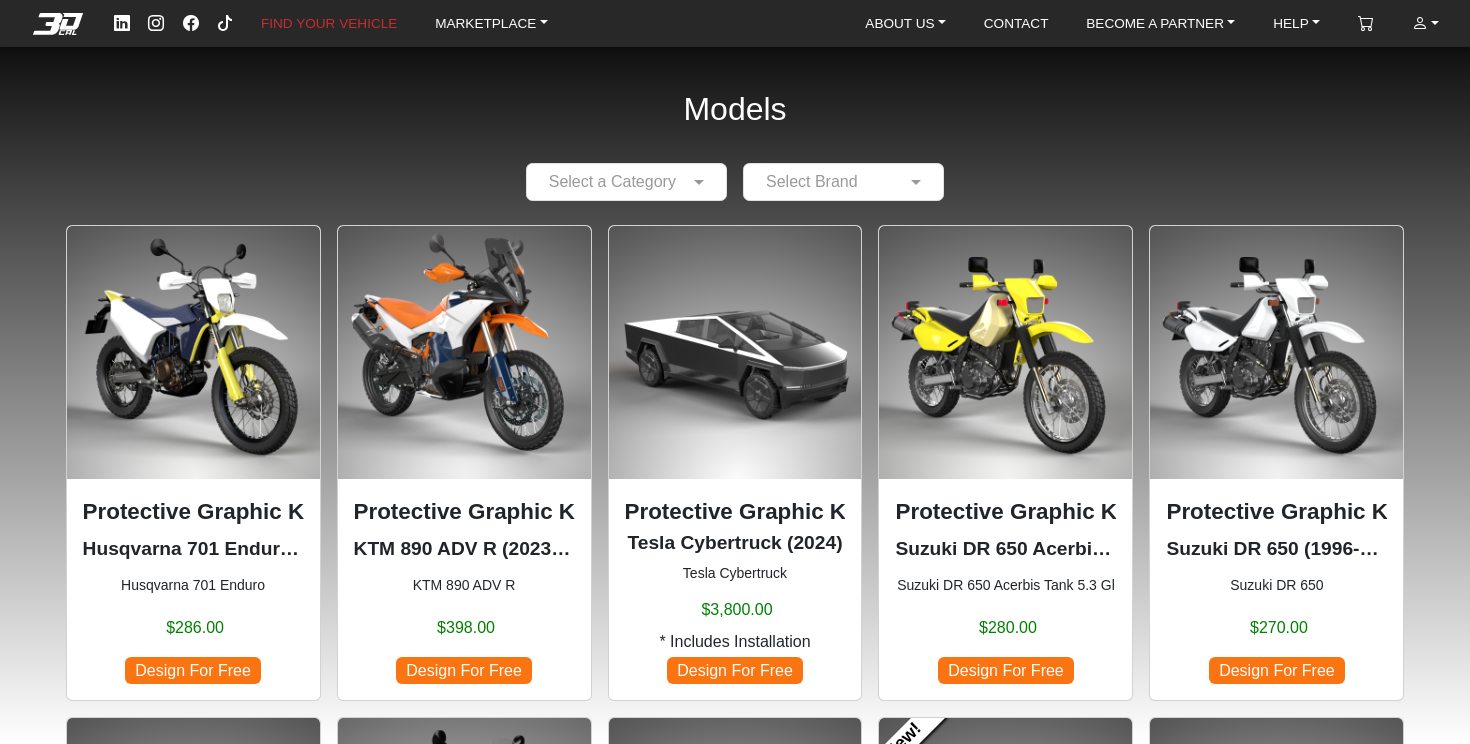 click on "Design For Free" 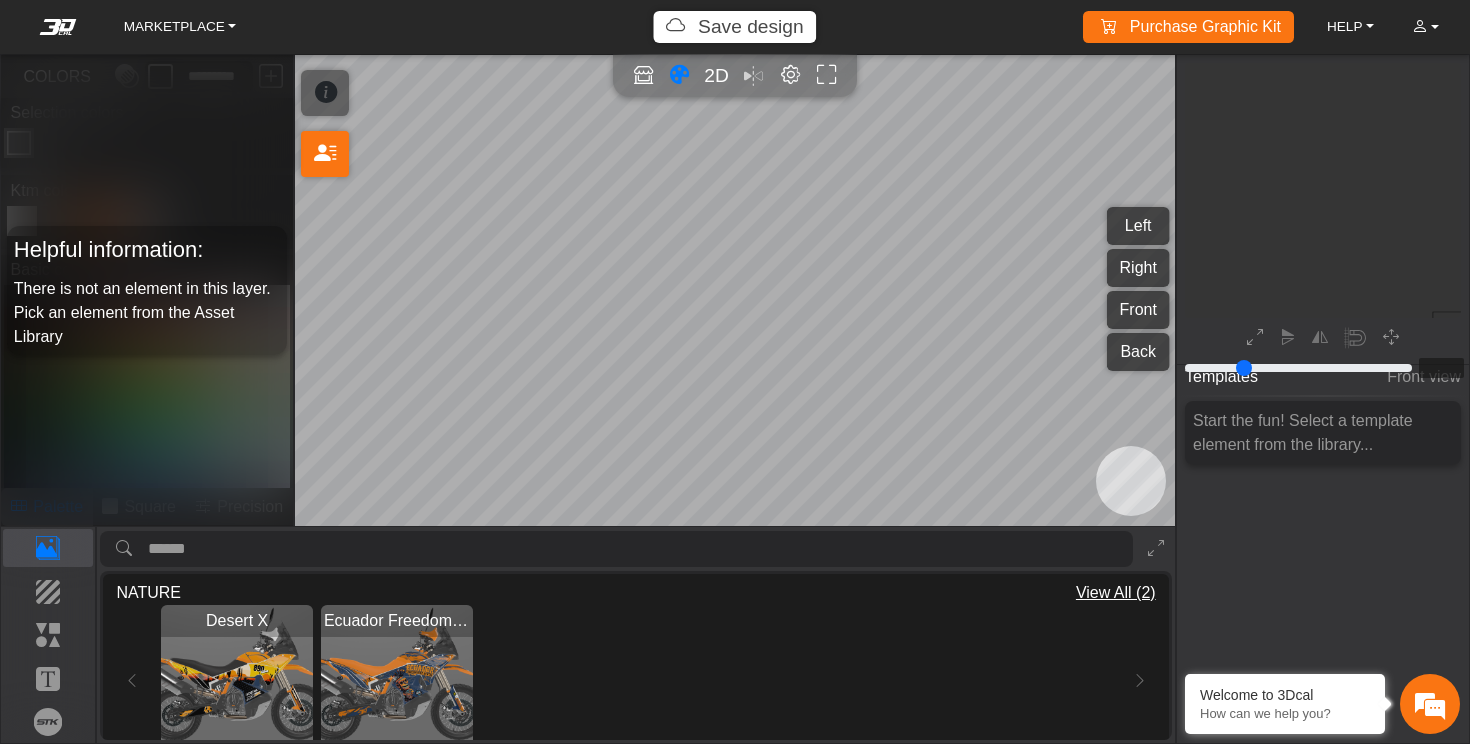 type on "*" 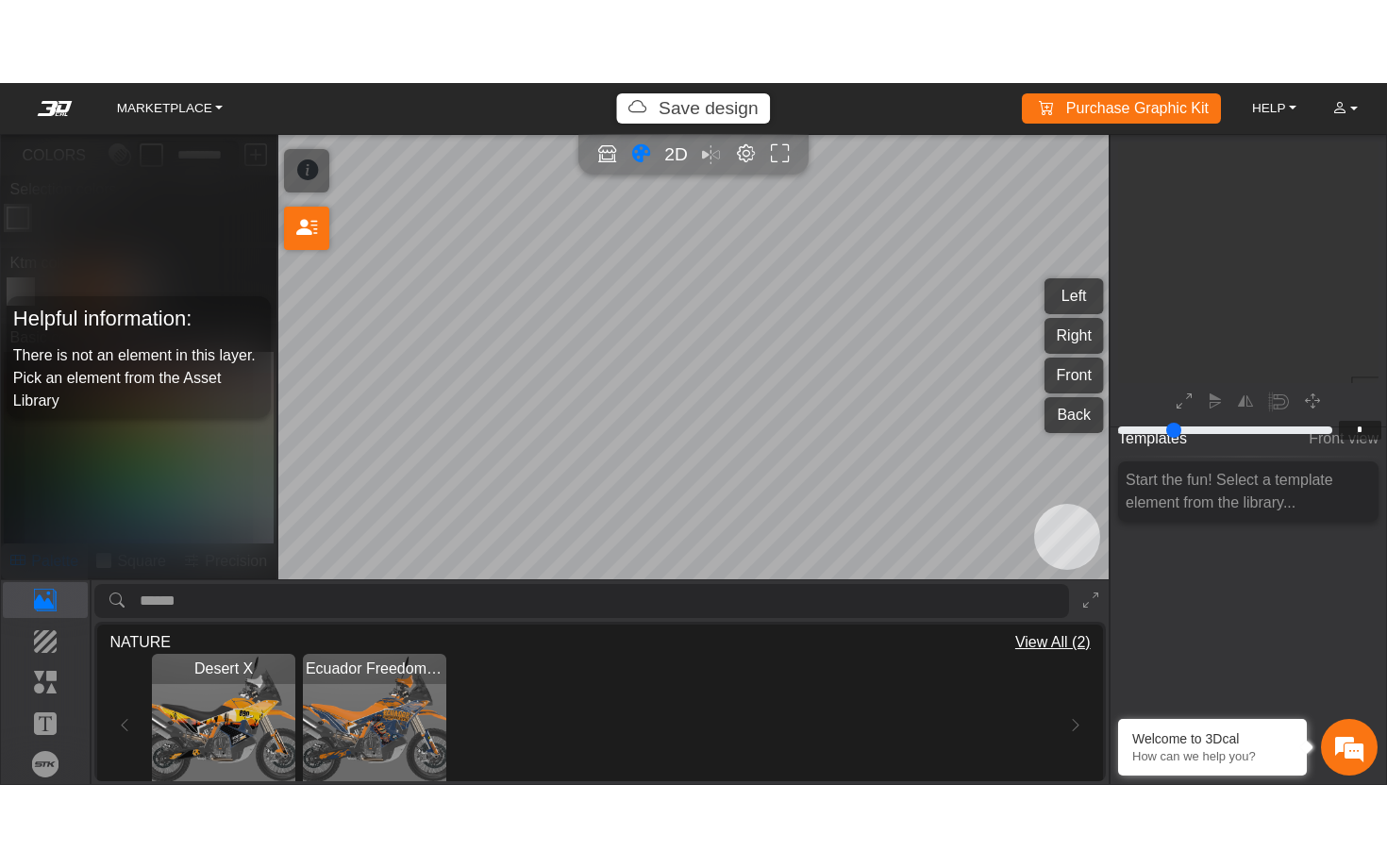 scroll, scrollTop: 227, scrollLeft: 217, axis: both 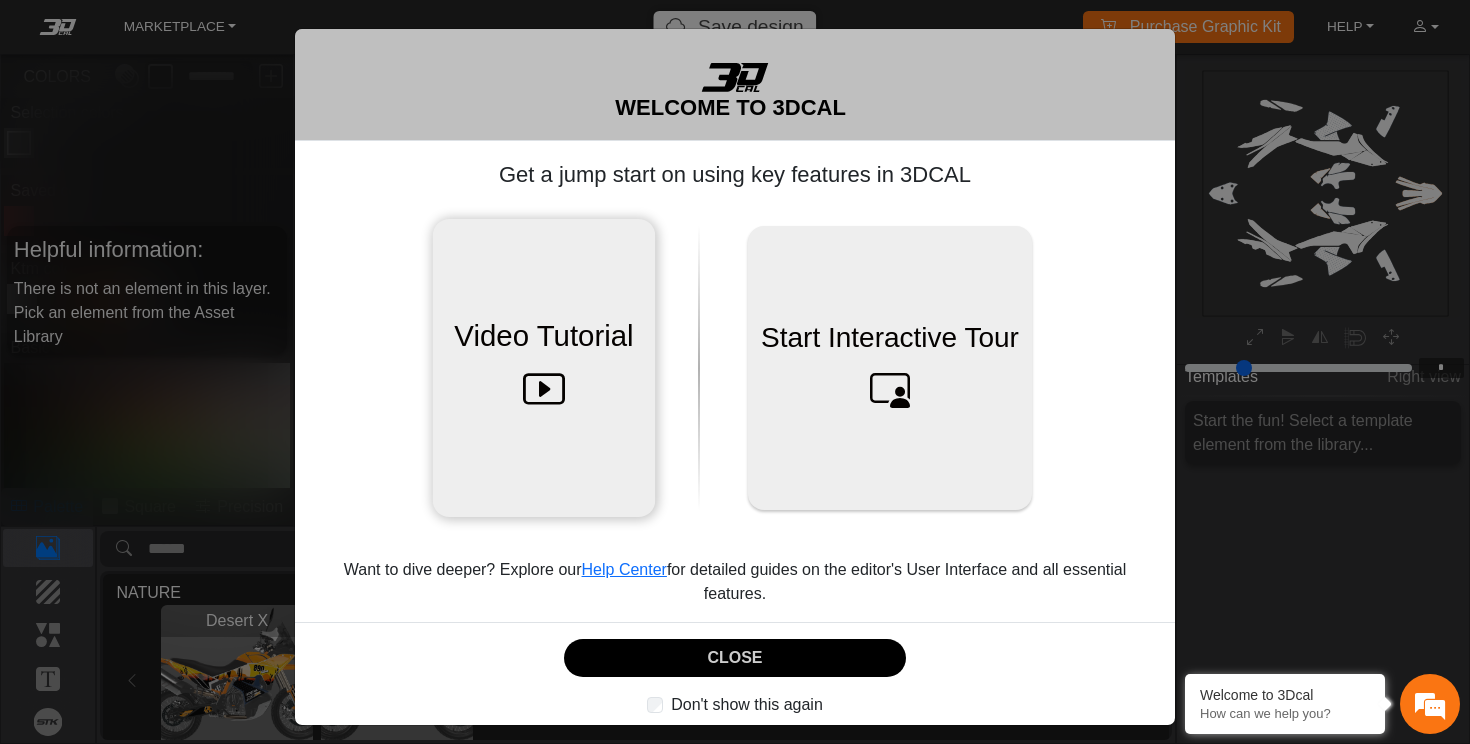 click at bounding box center (544, 389) 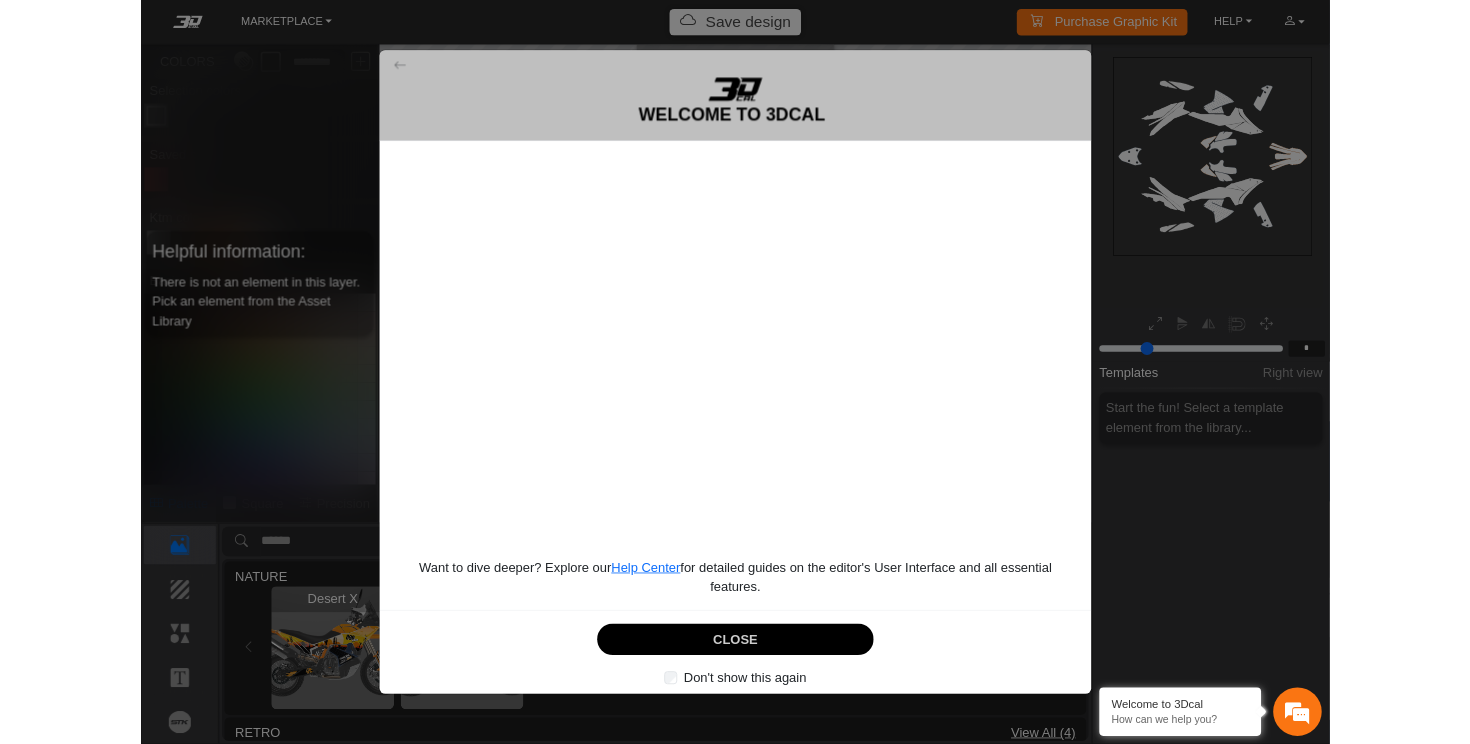 scroll, scrollTop: 0, scrollLeft: 0, axis: both 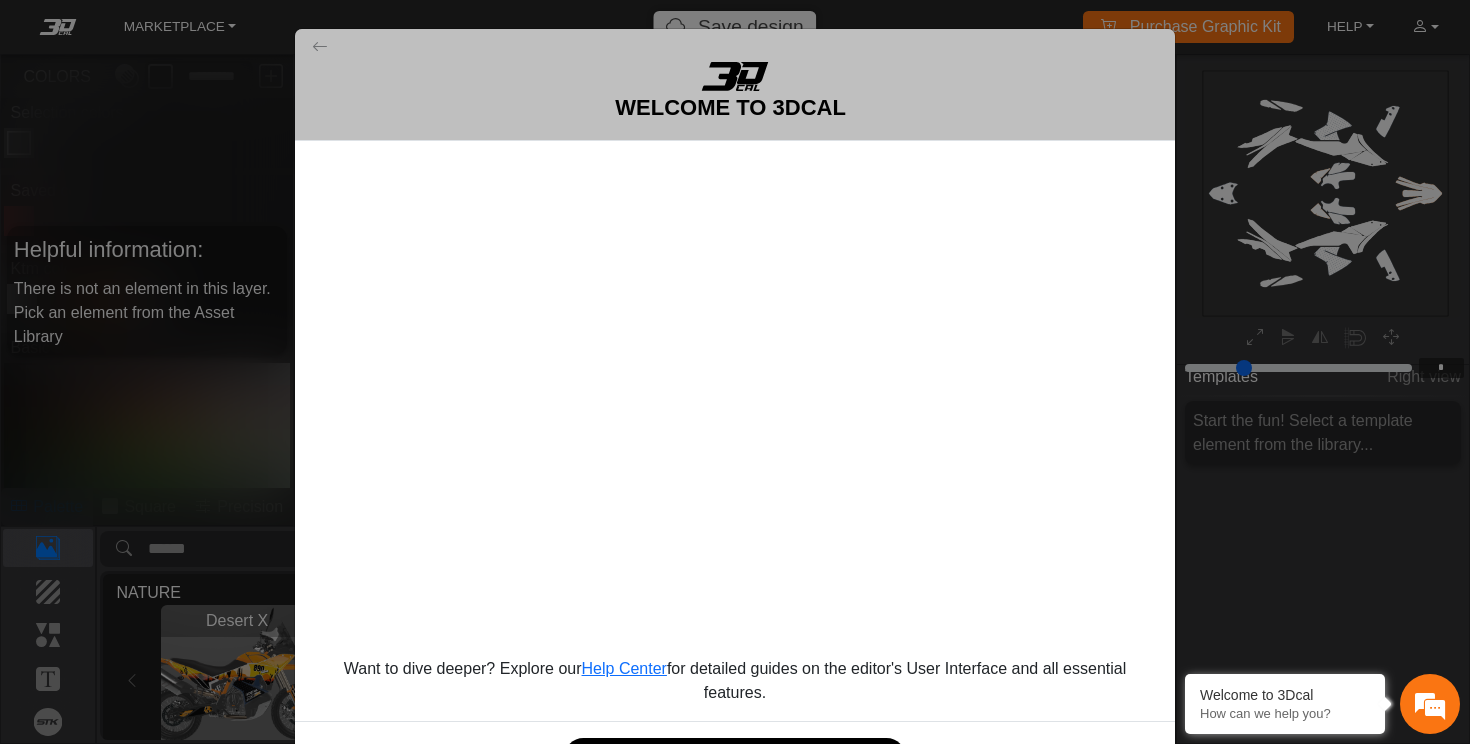 click on "WELCOME TO 3DCAL  Want to dive deeper? Explore our  Help Center  for detailed guides on the editor's User Interface and all essential features.  CLOSE  Don't show this again" at bounding box center [735, 372] 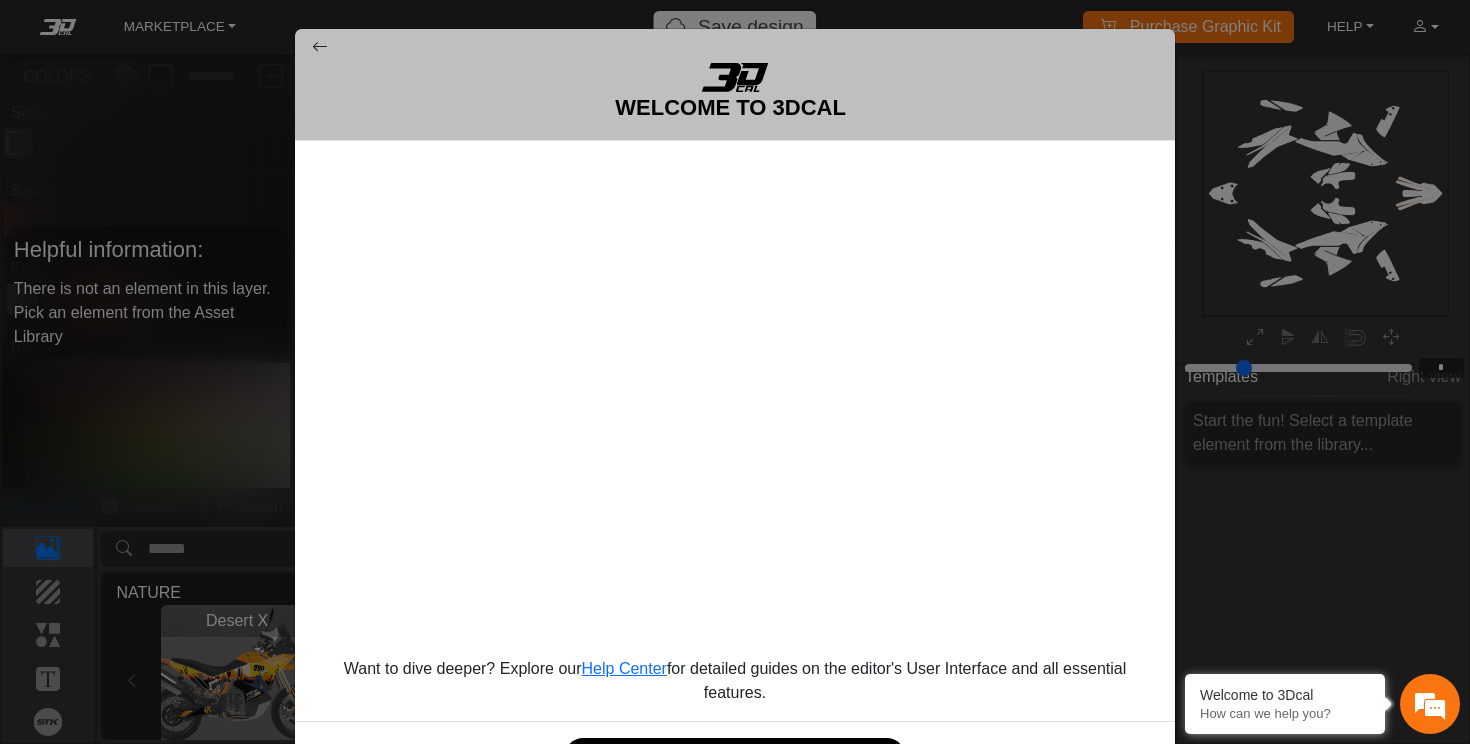click at bounding box center [320, 47] 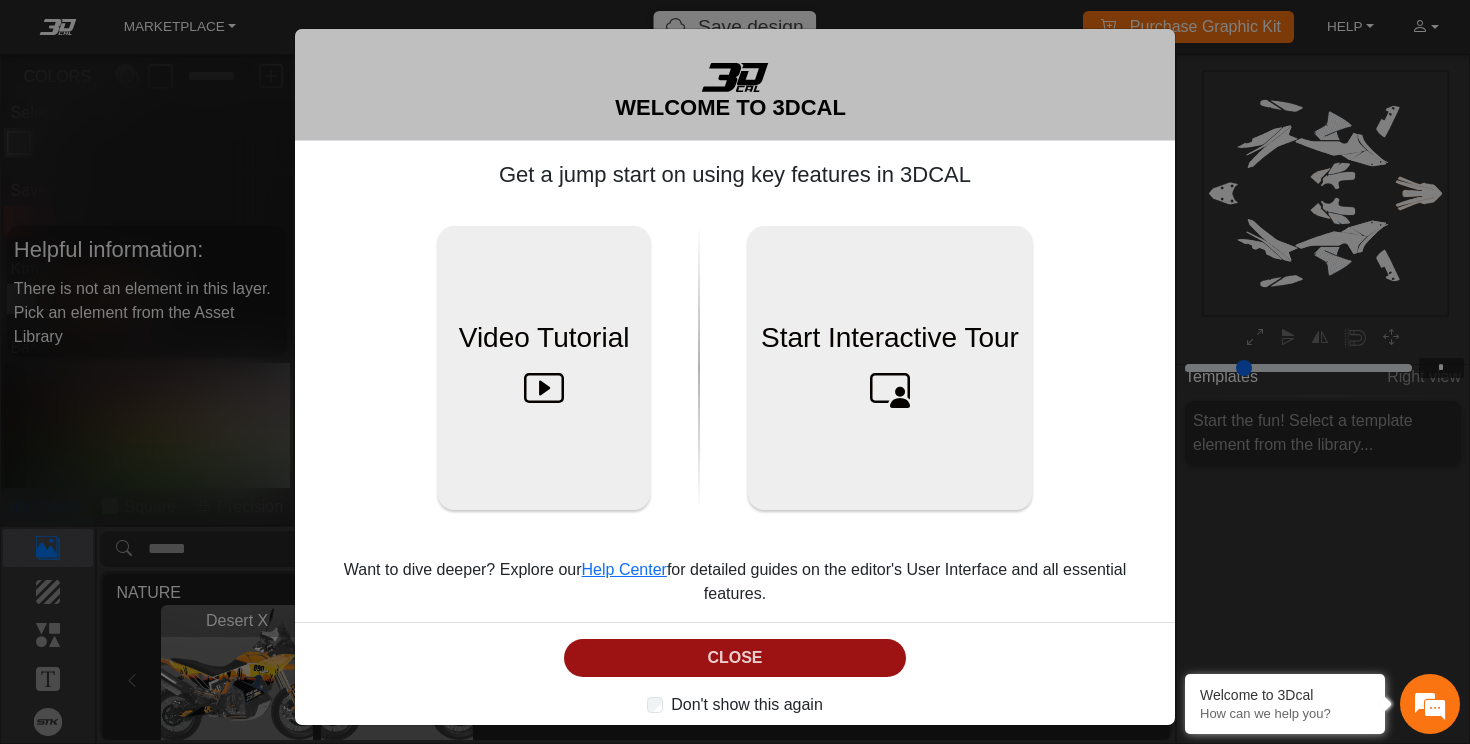 click on "CLOSE" at bounding box center (735, 658) 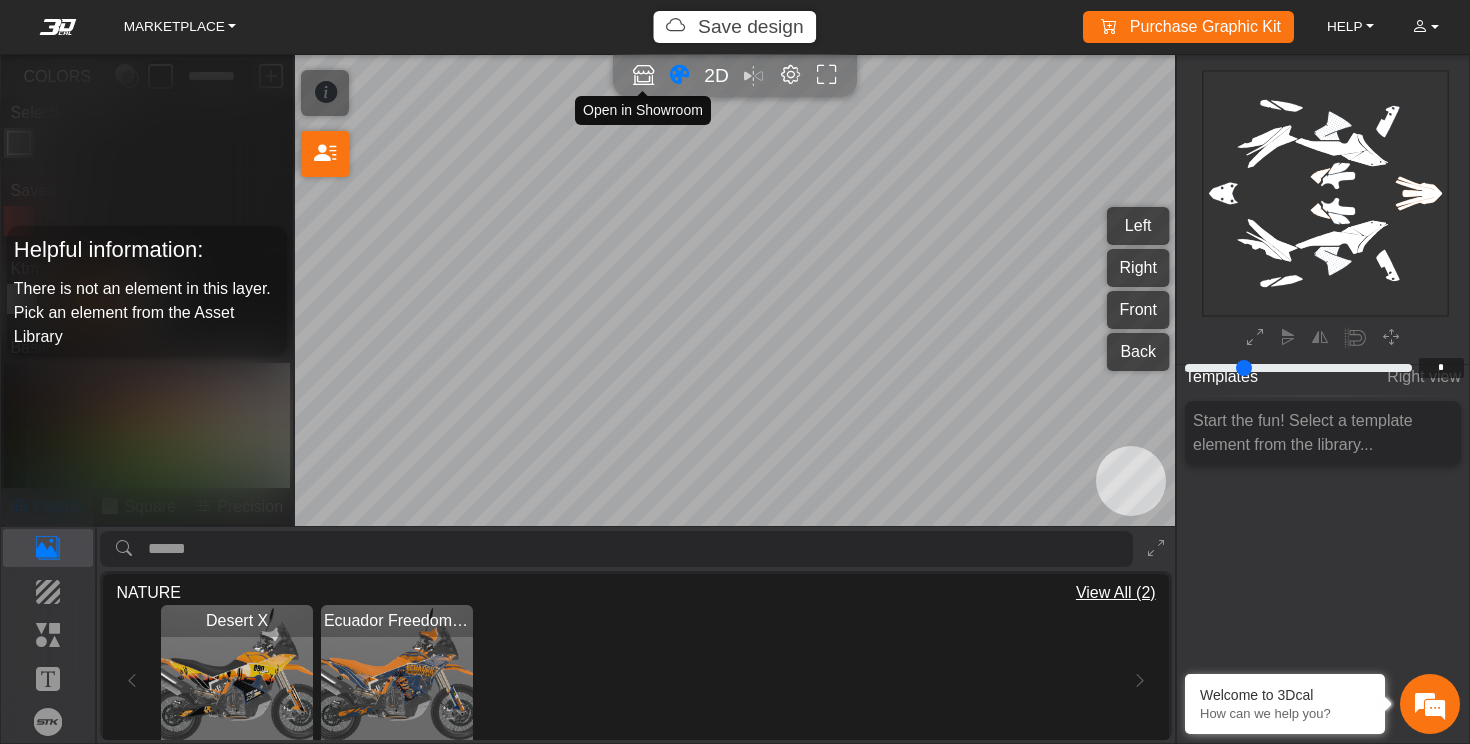 click at bounding box center [643, 75] 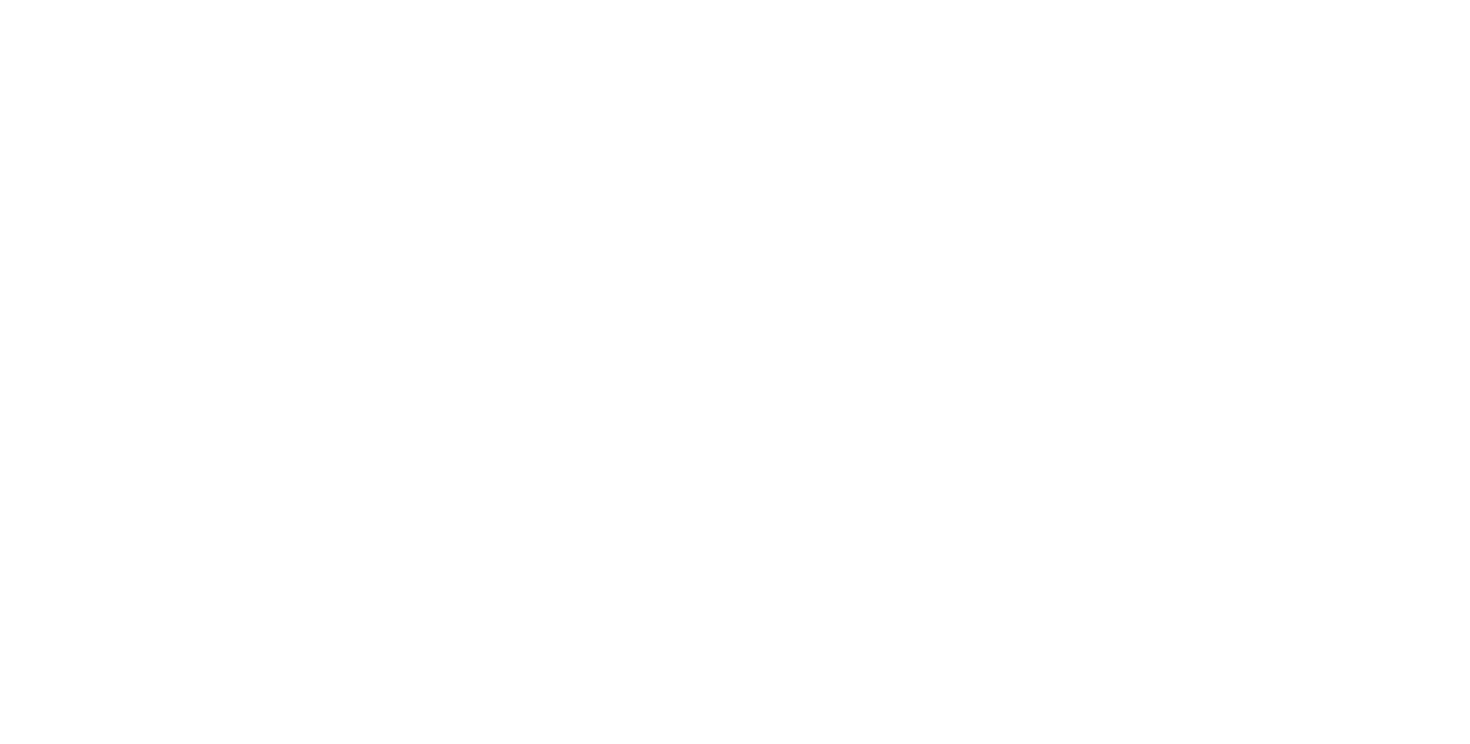 scroll, scrollTop: 0, scrollLeft: 0, axis: both 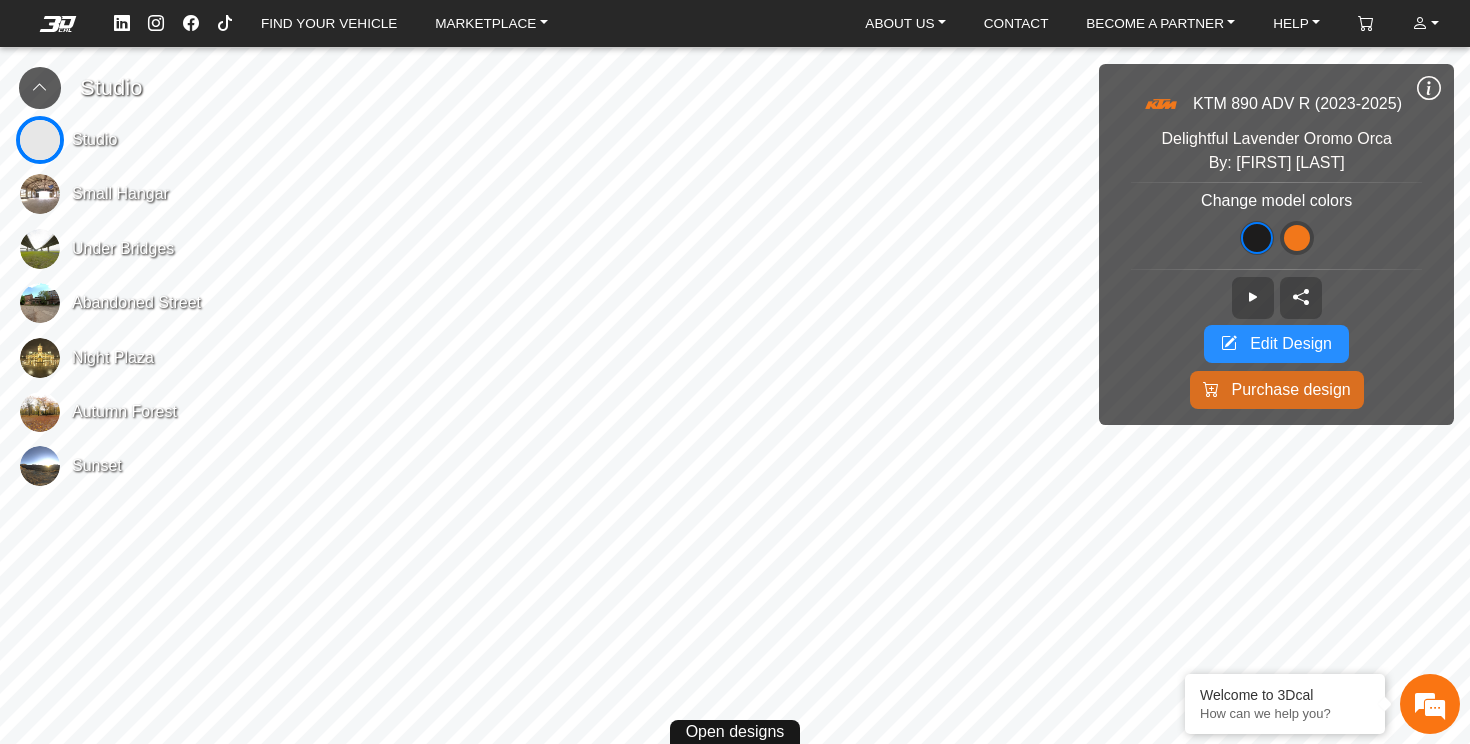 click on "Edit Design" at bounding box center [1291, 344] 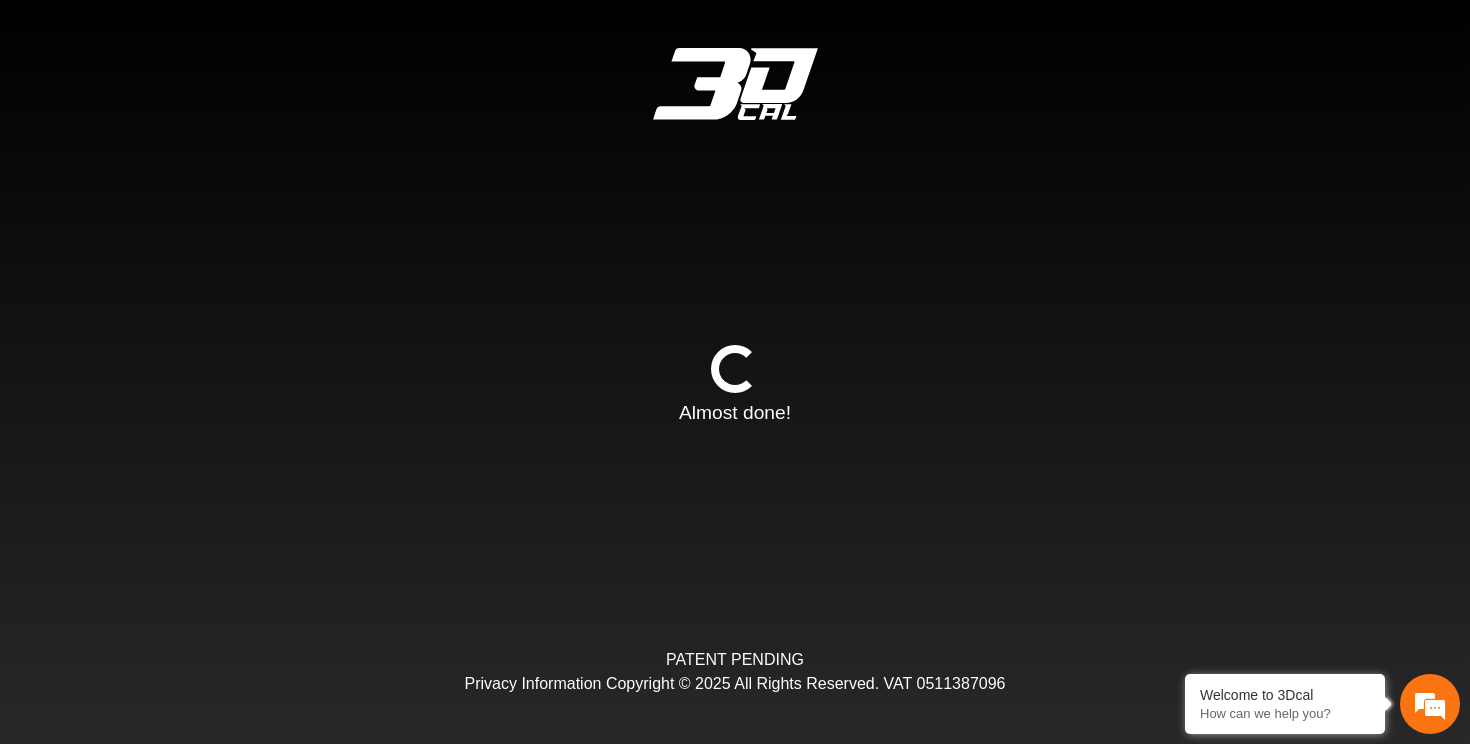 type on "*" 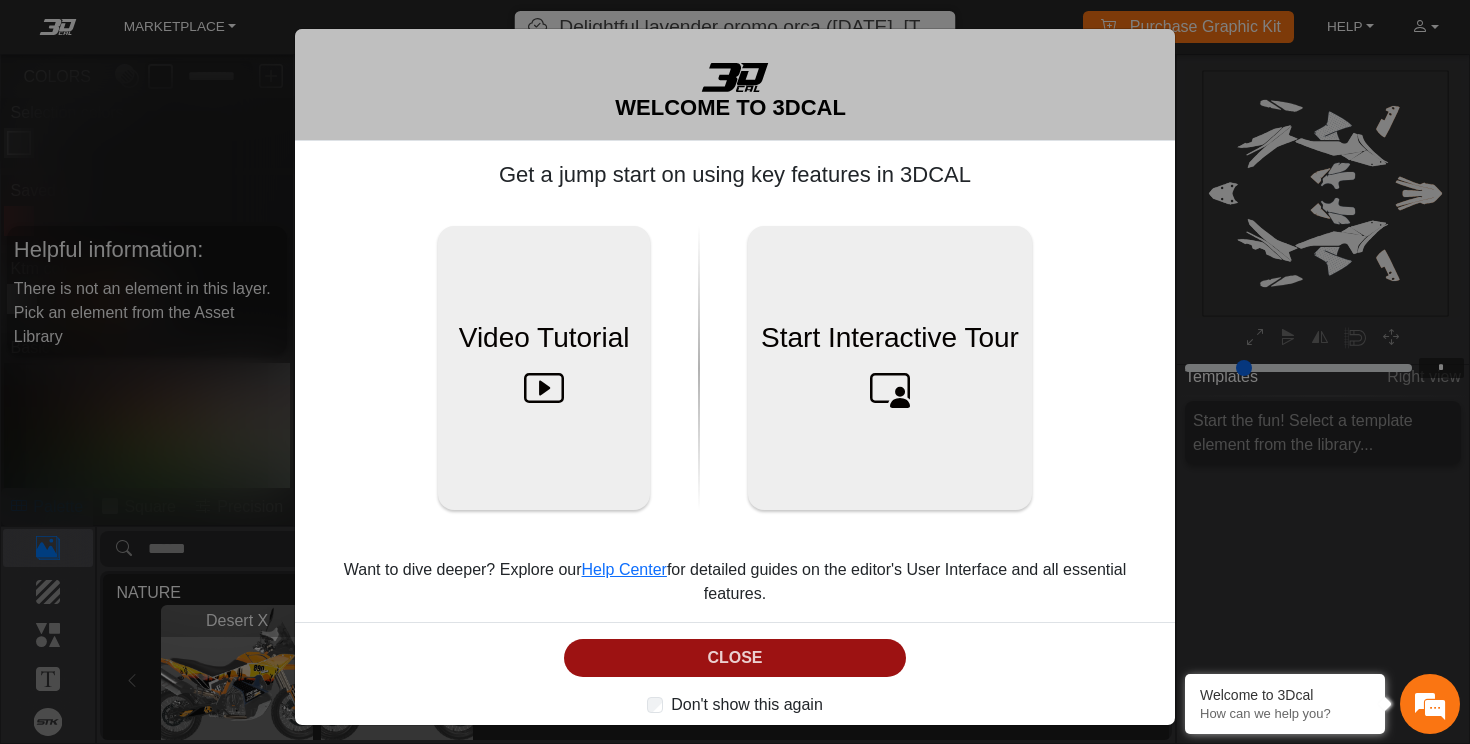click on "CLOSE" at bounding box center (735, 658) 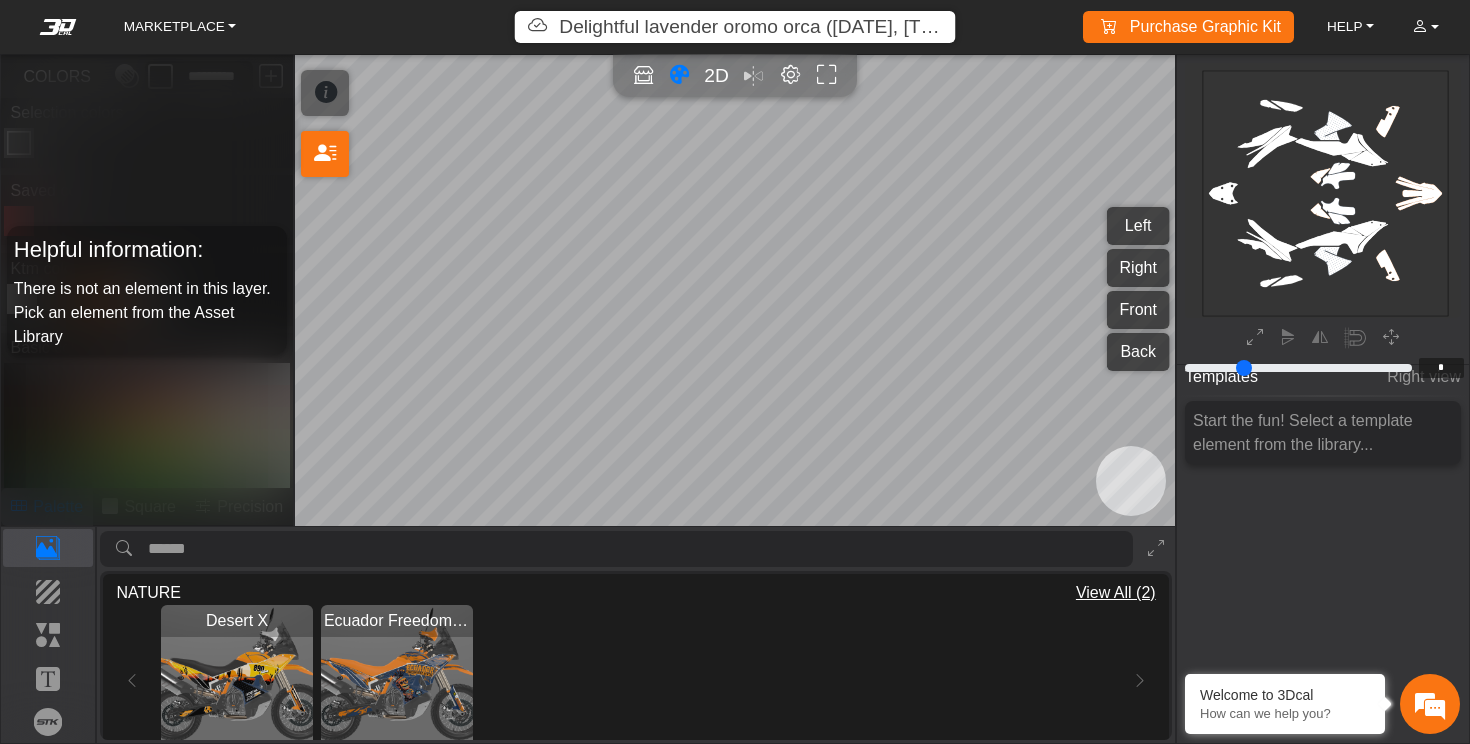 click at bounding box center [237, 681] 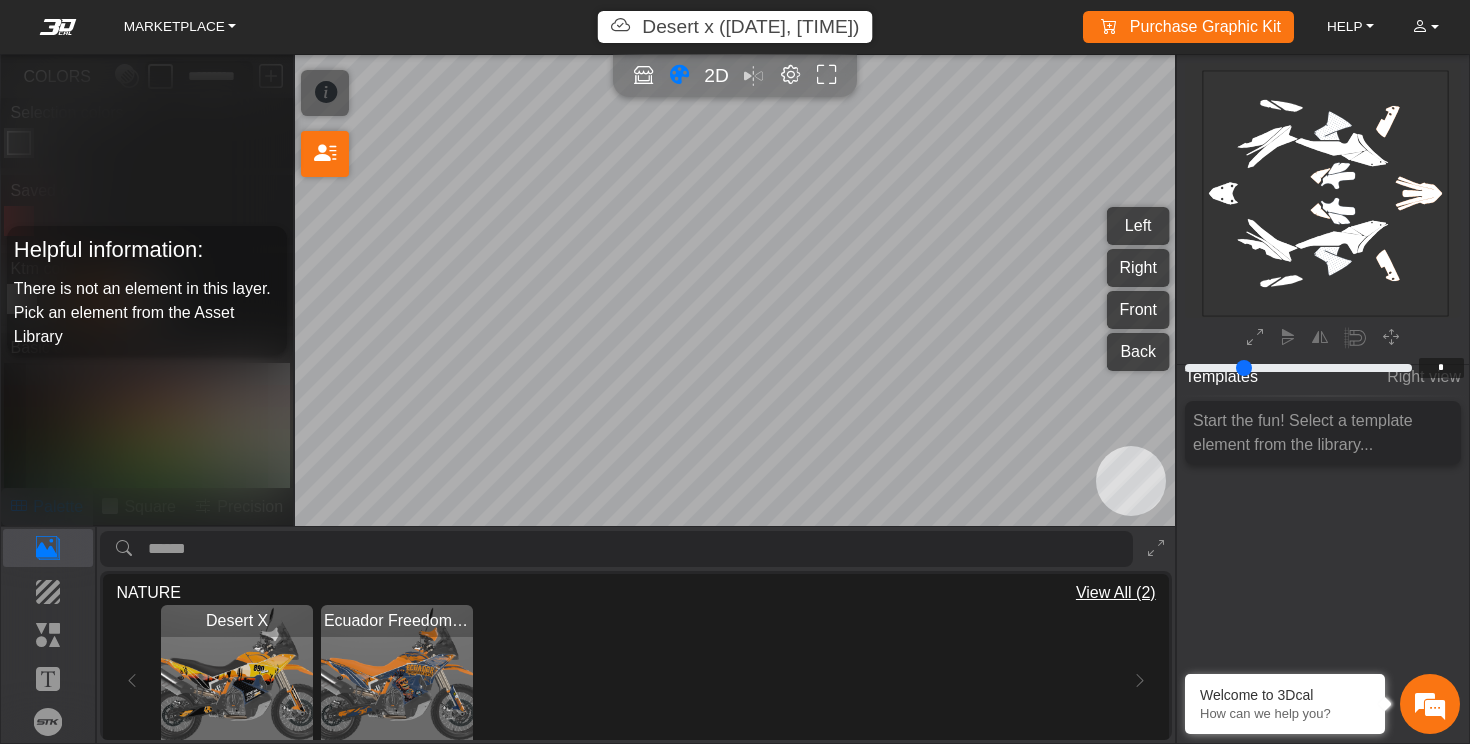 type on "*" 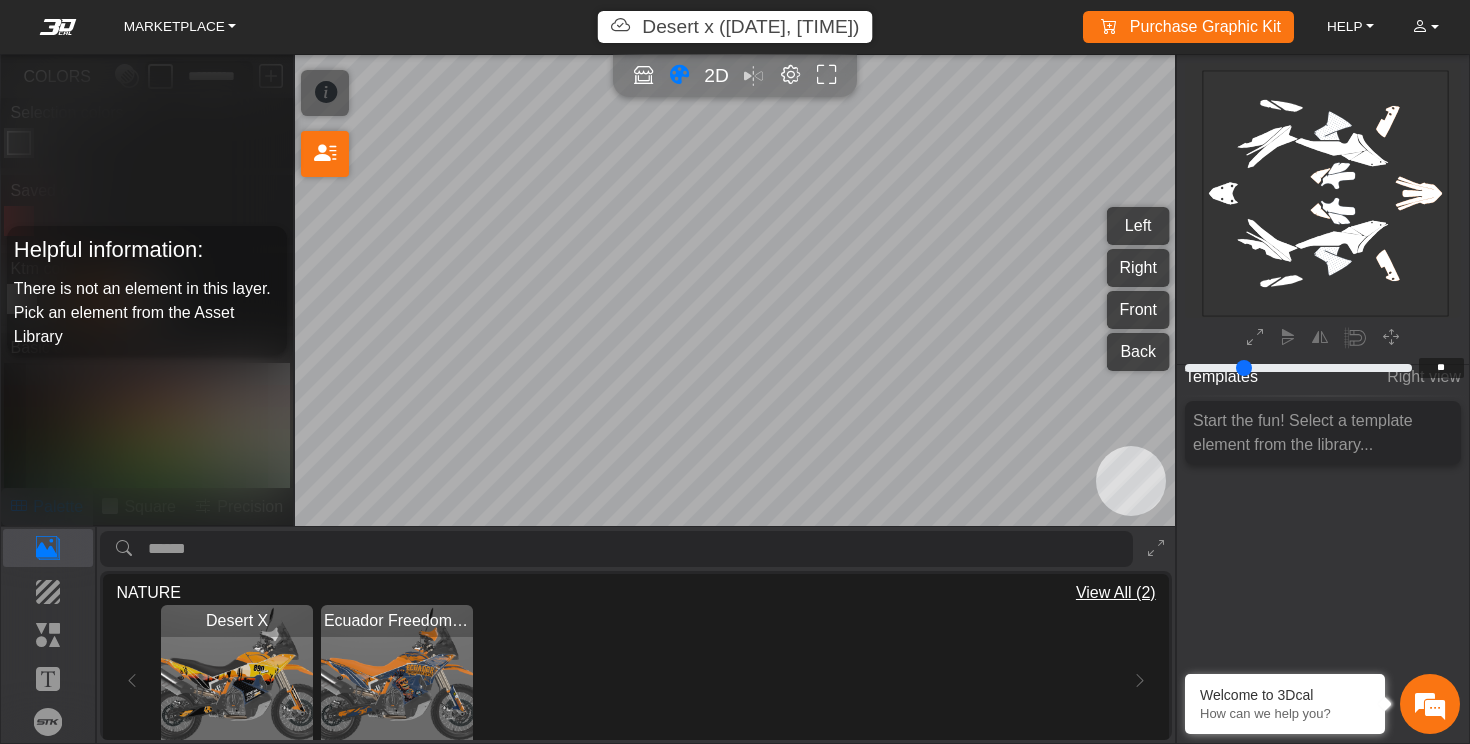 type on "**" 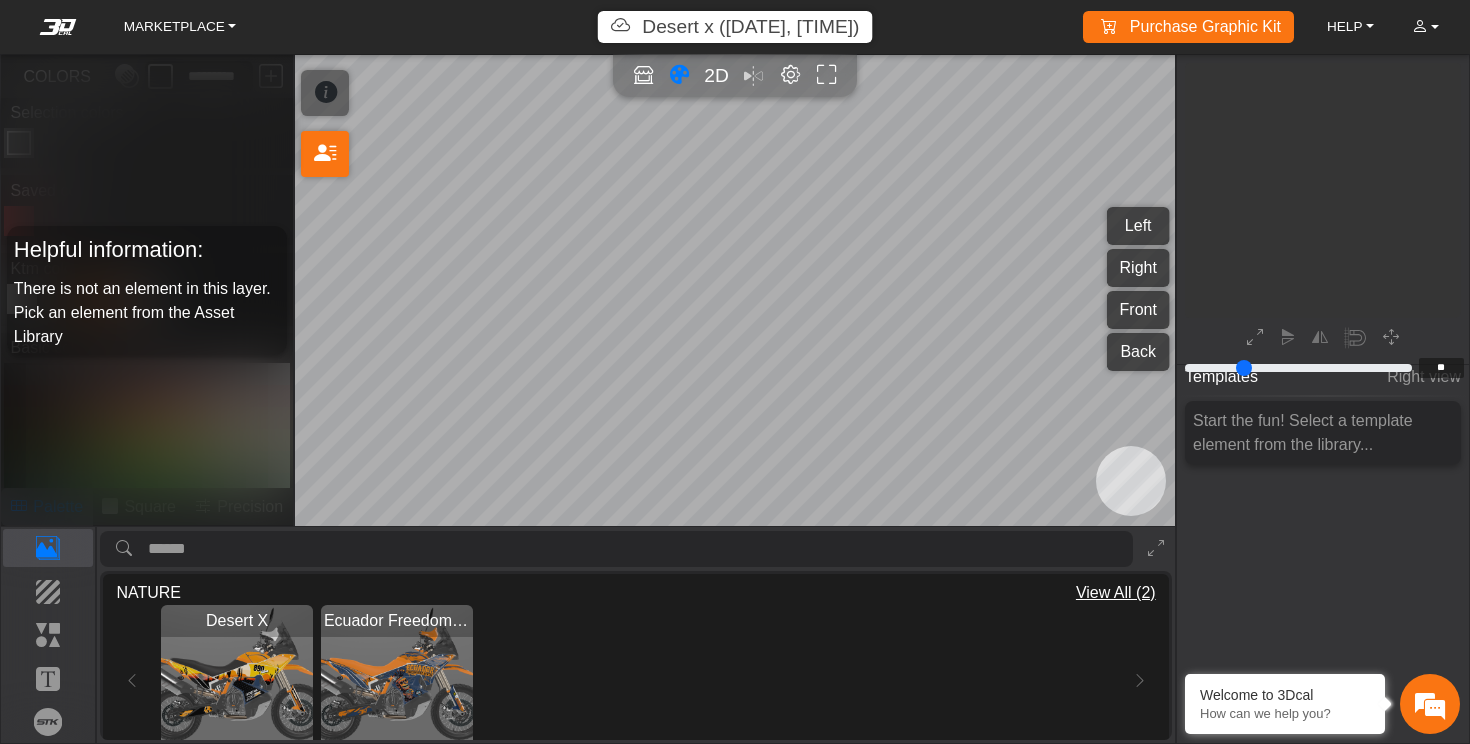 type on "**" 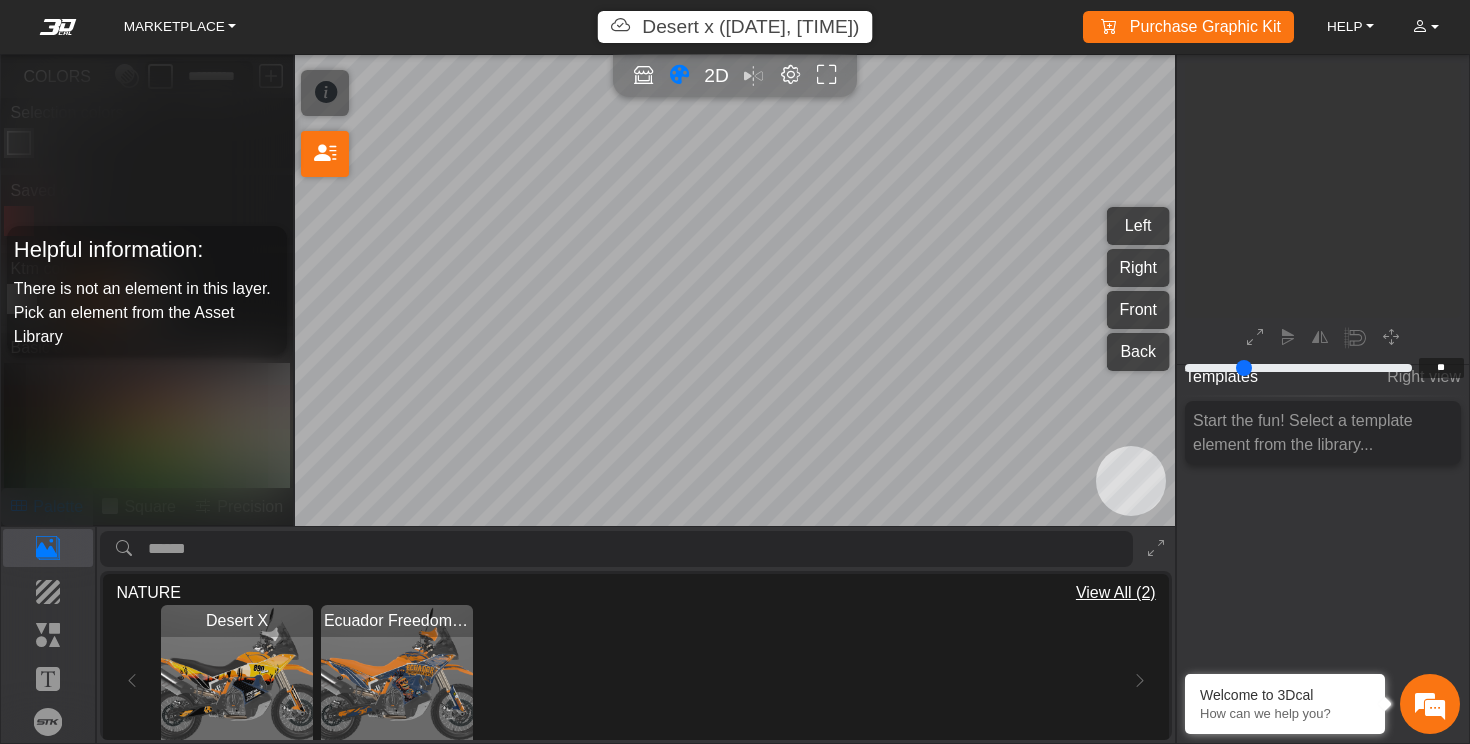type on "**" 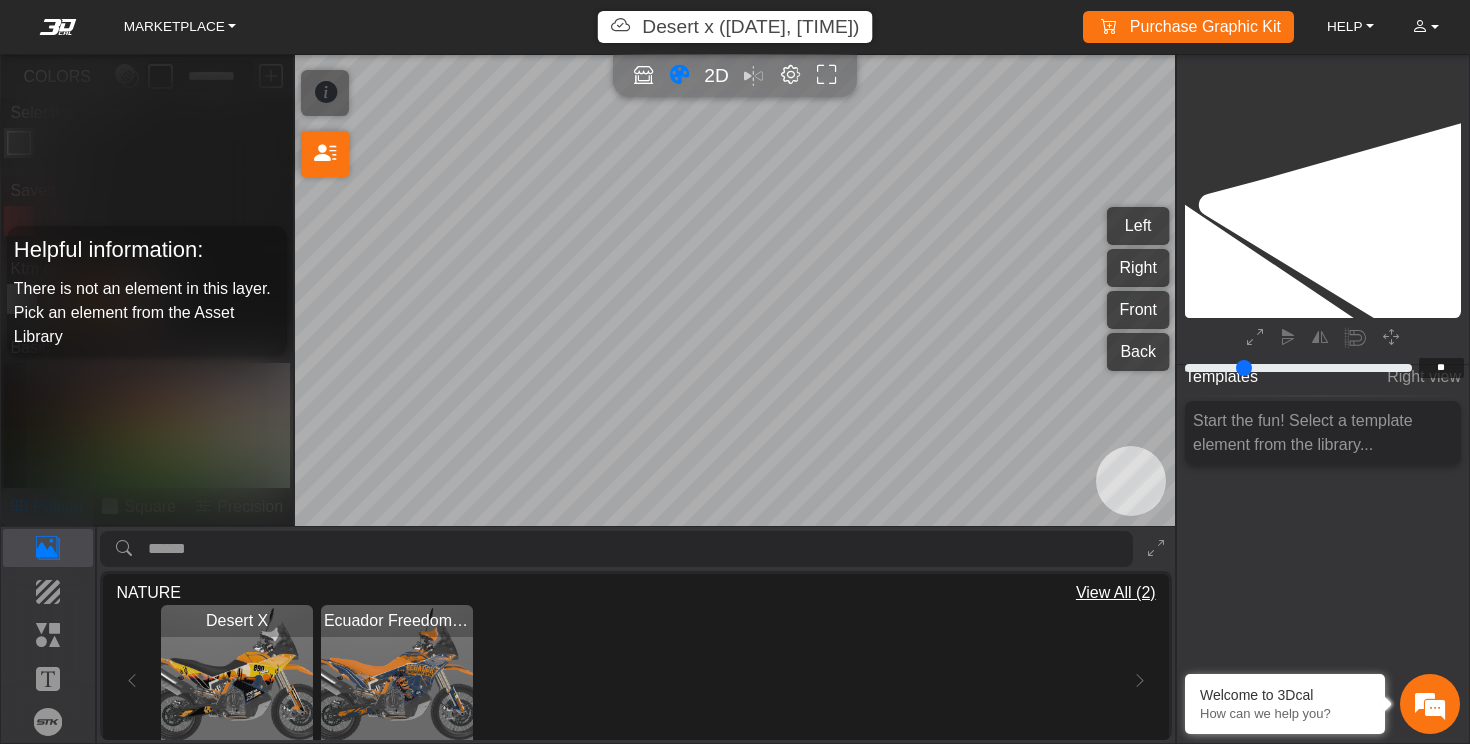 type on "**" 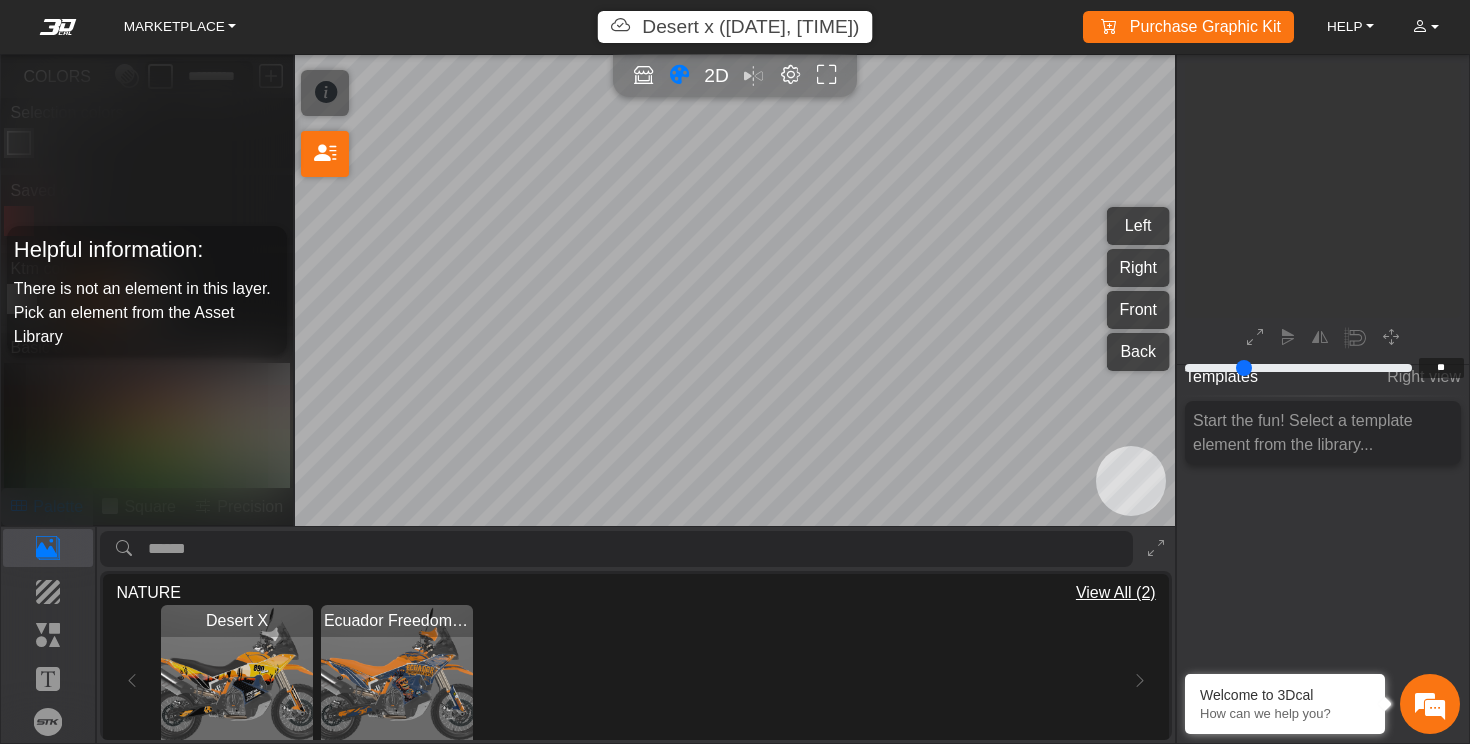 type on "**" 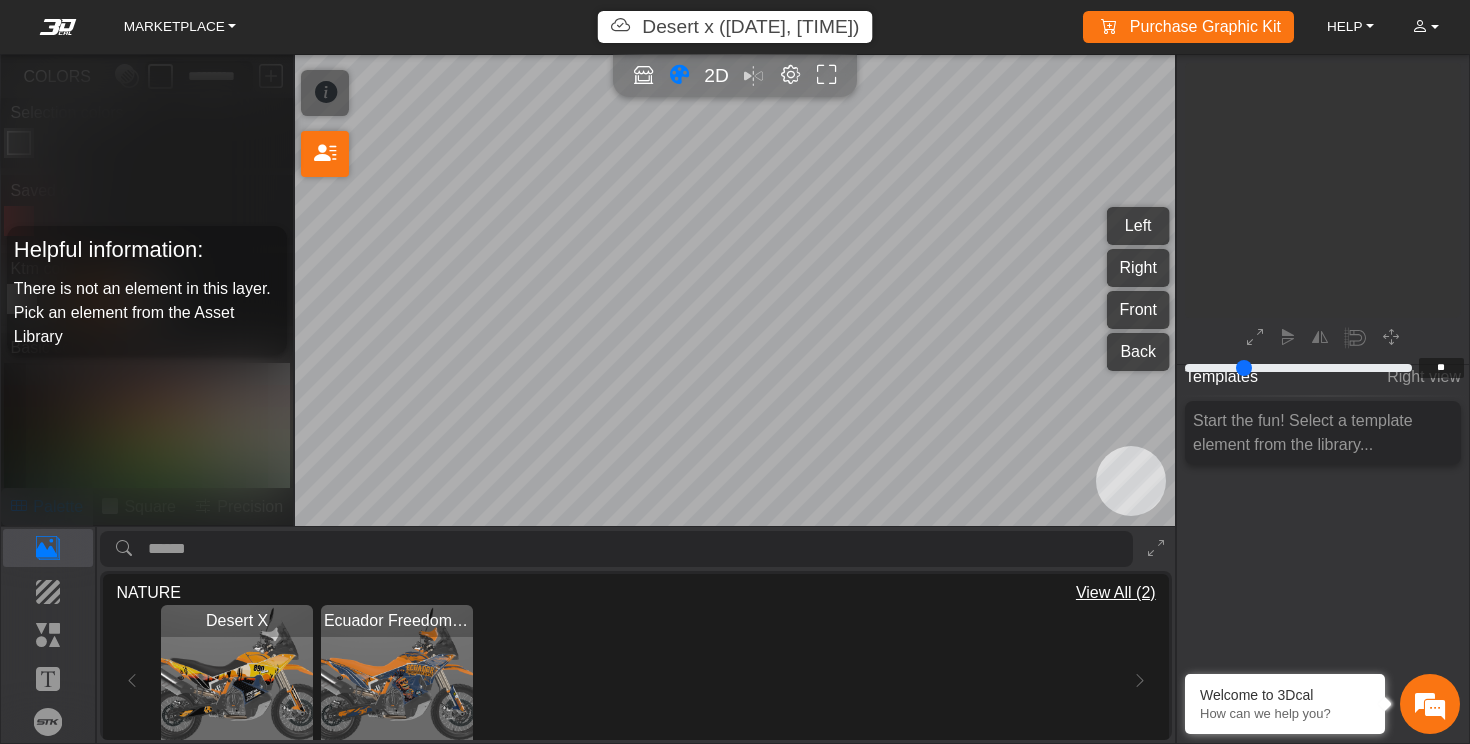 type on "**" 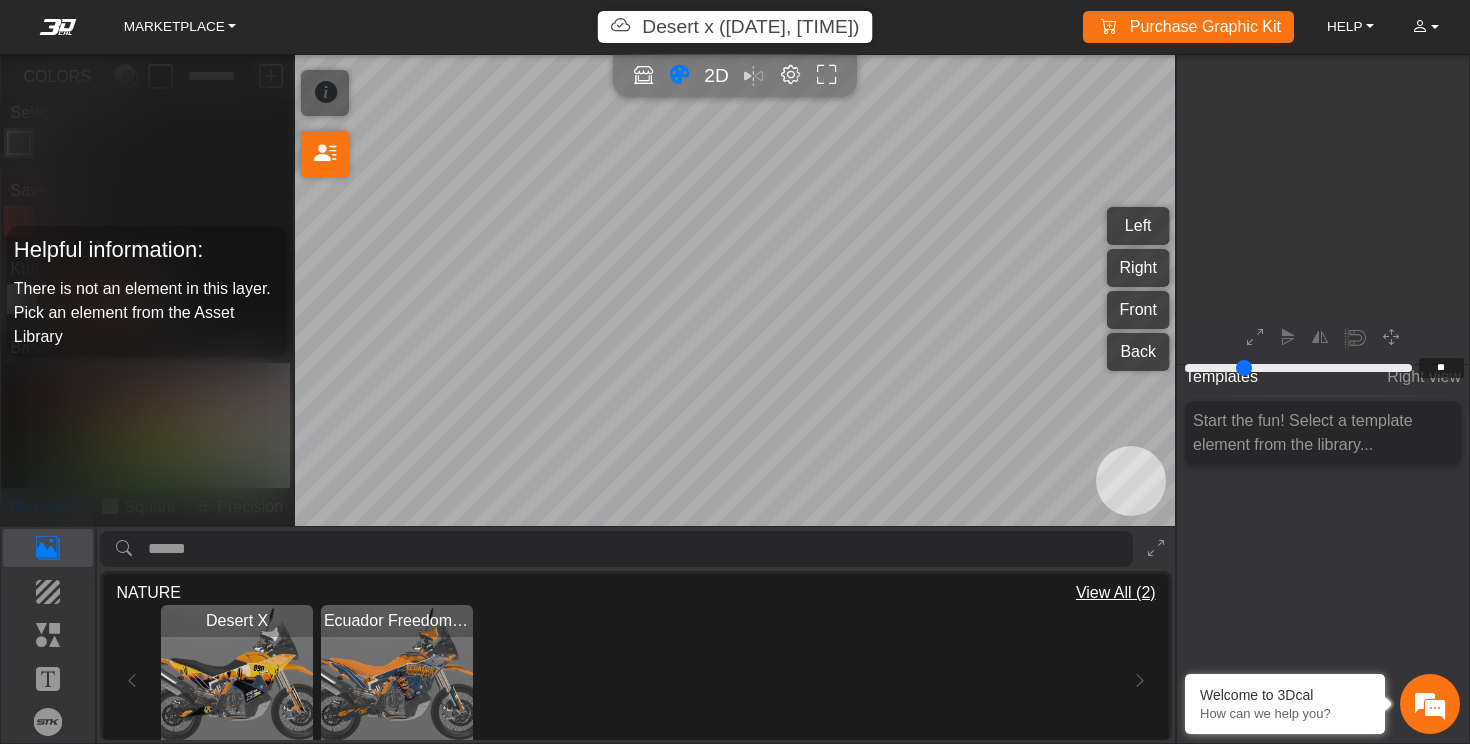 type on "**" 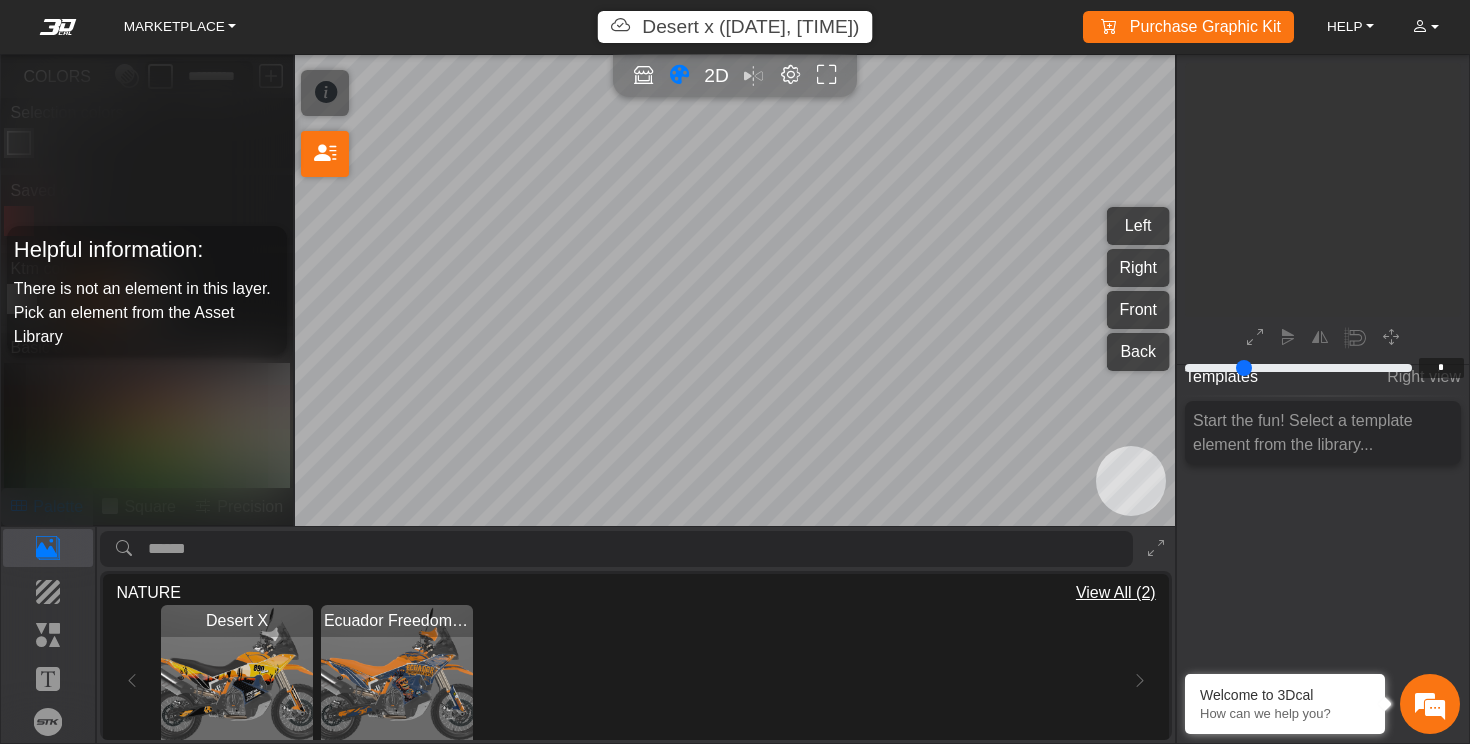 type on "*" 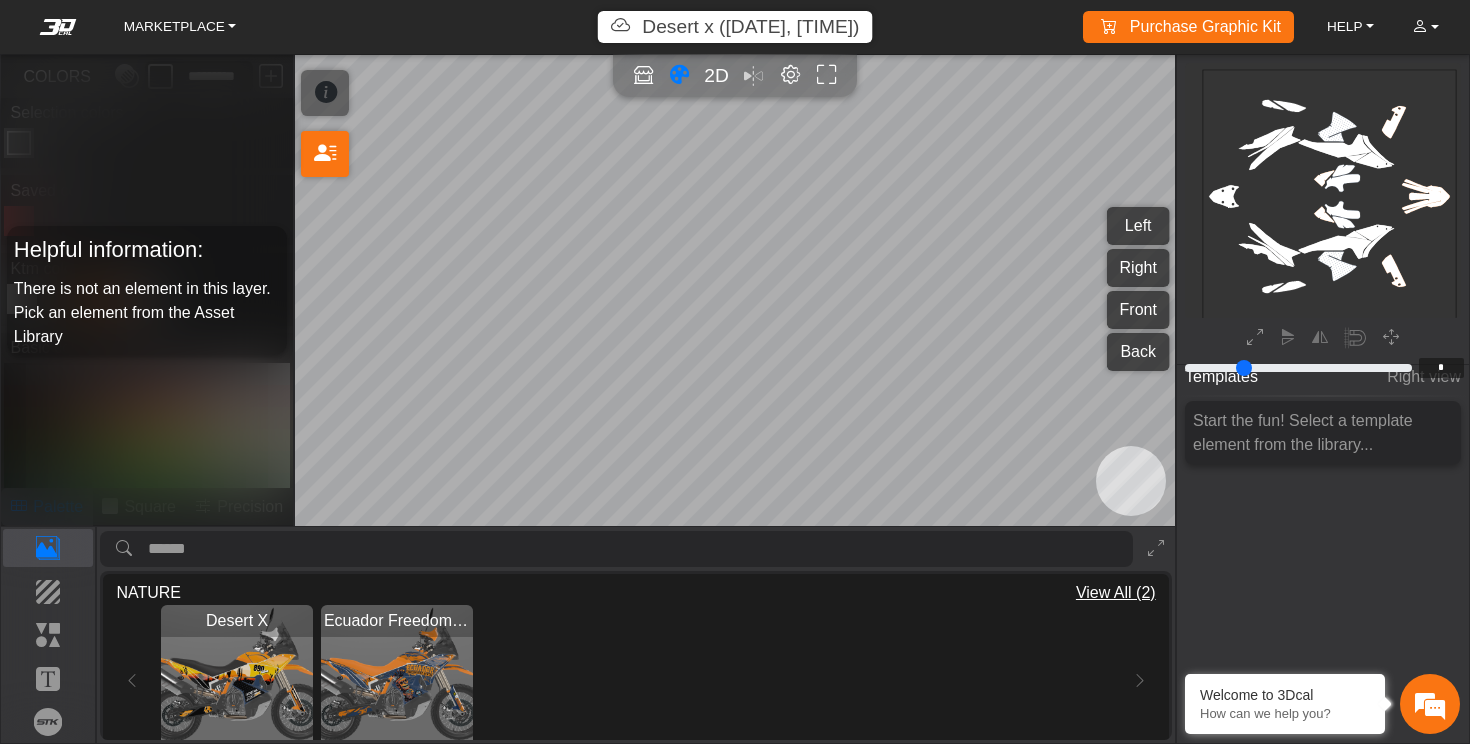 type on "*" 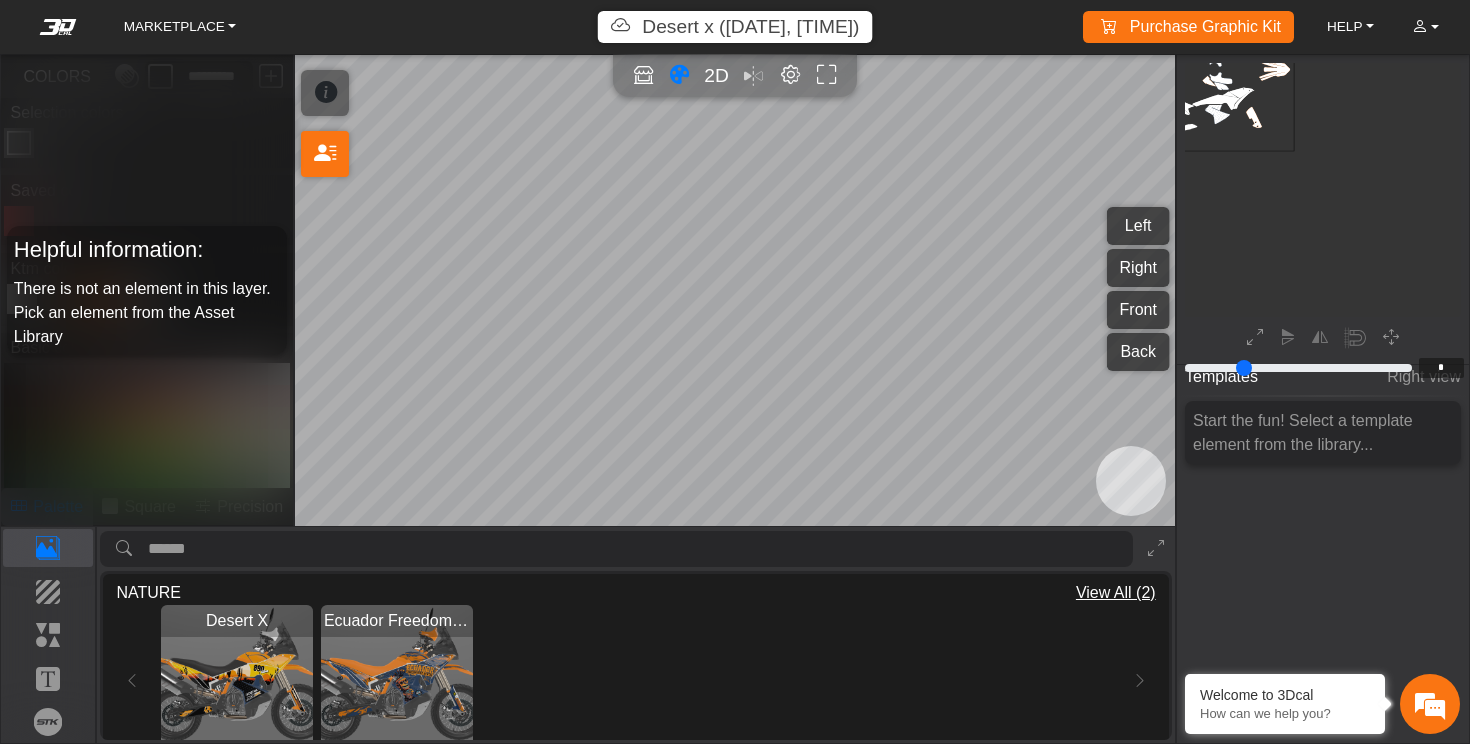 scroll, scrollTop: 116, scrollLeft: 104, axis: both 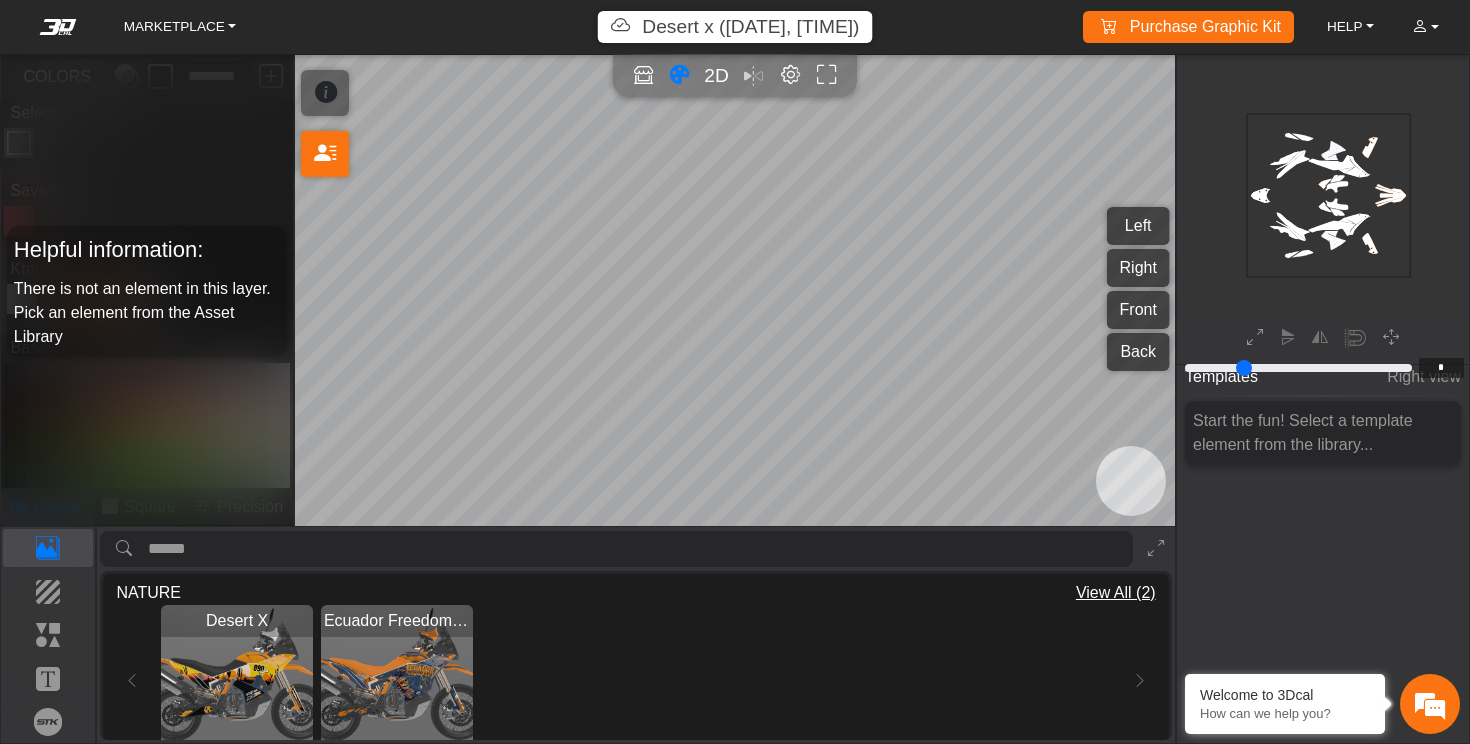 drag, startPoint x: 1195, startPoint y: 365, endPoint x: 1163, endPoint y: 378, distance: 34.539833 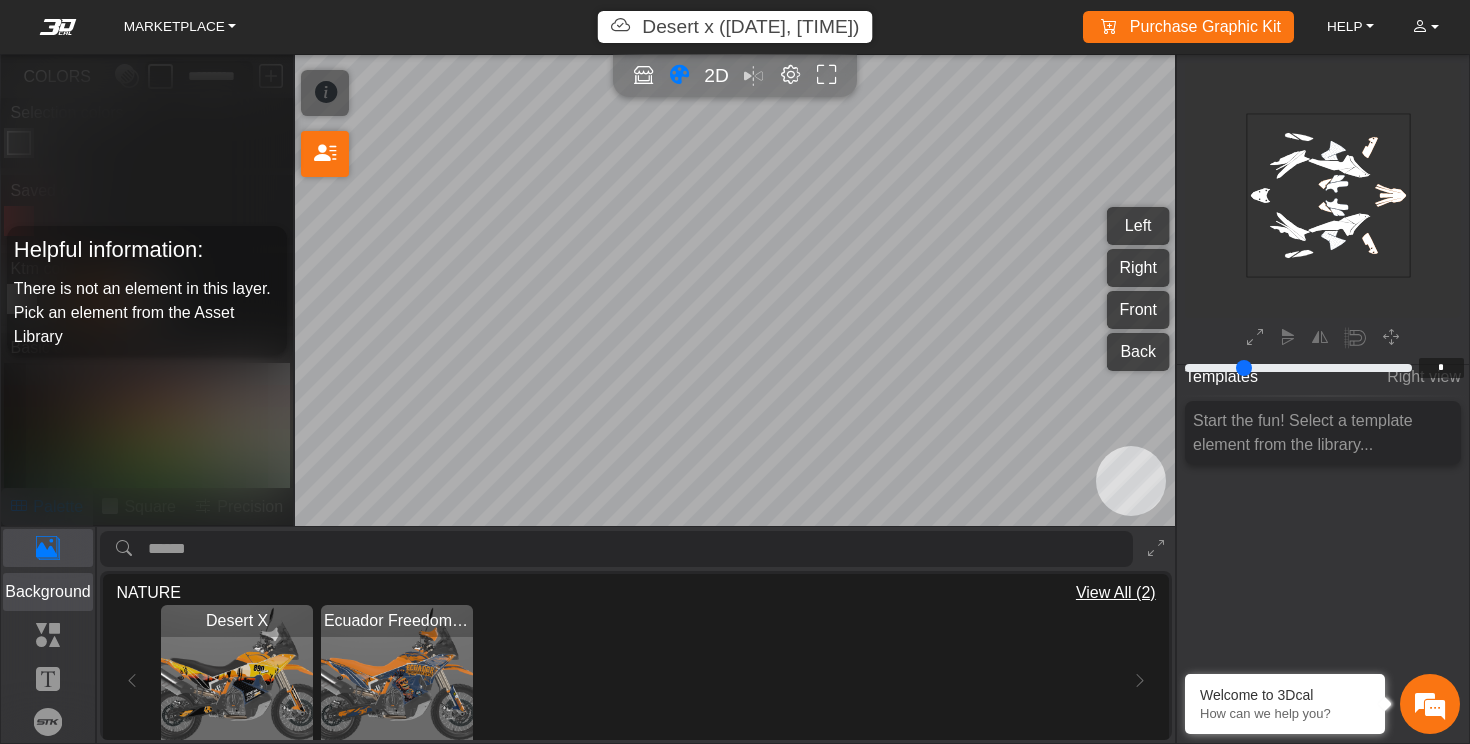 click on "Background" at bounding box center [48, 592] 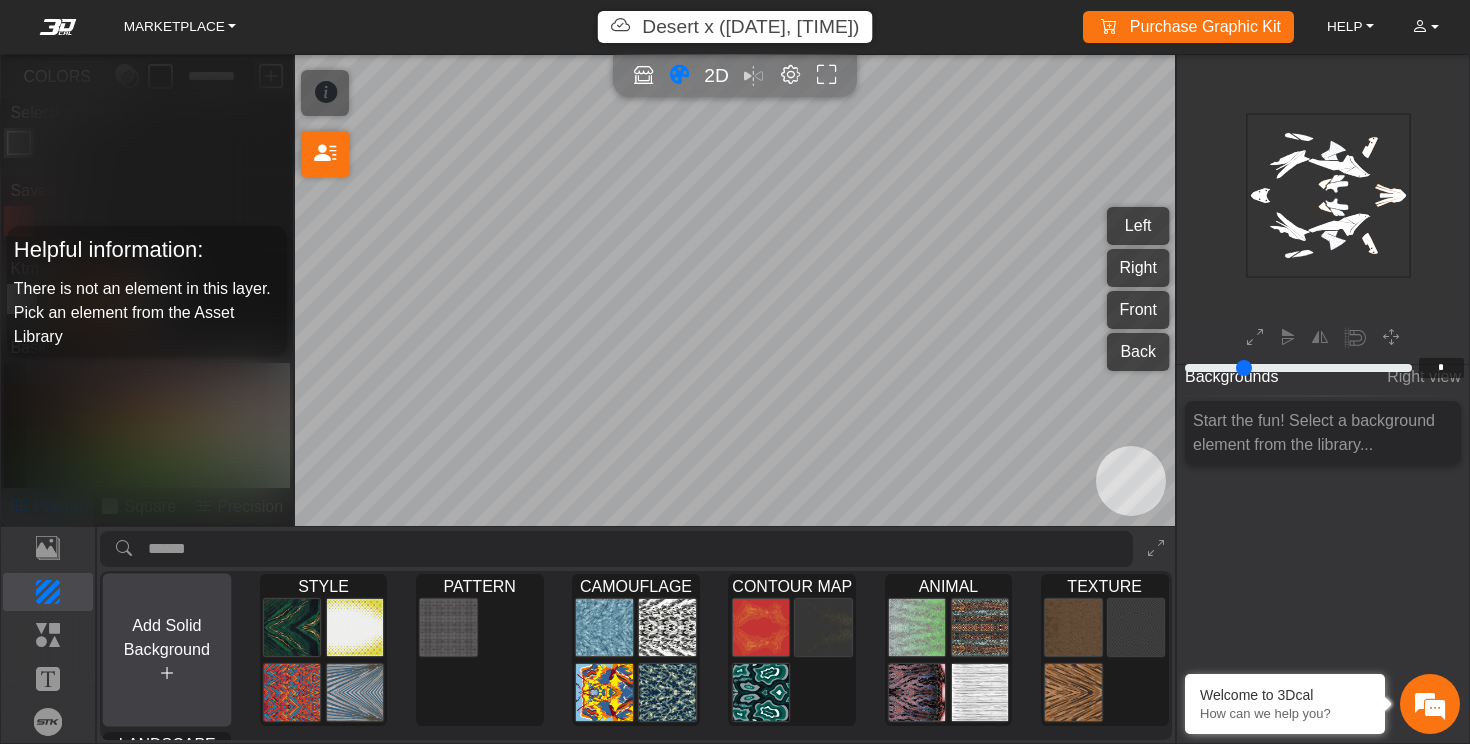 click at bounding box center (167, 673) 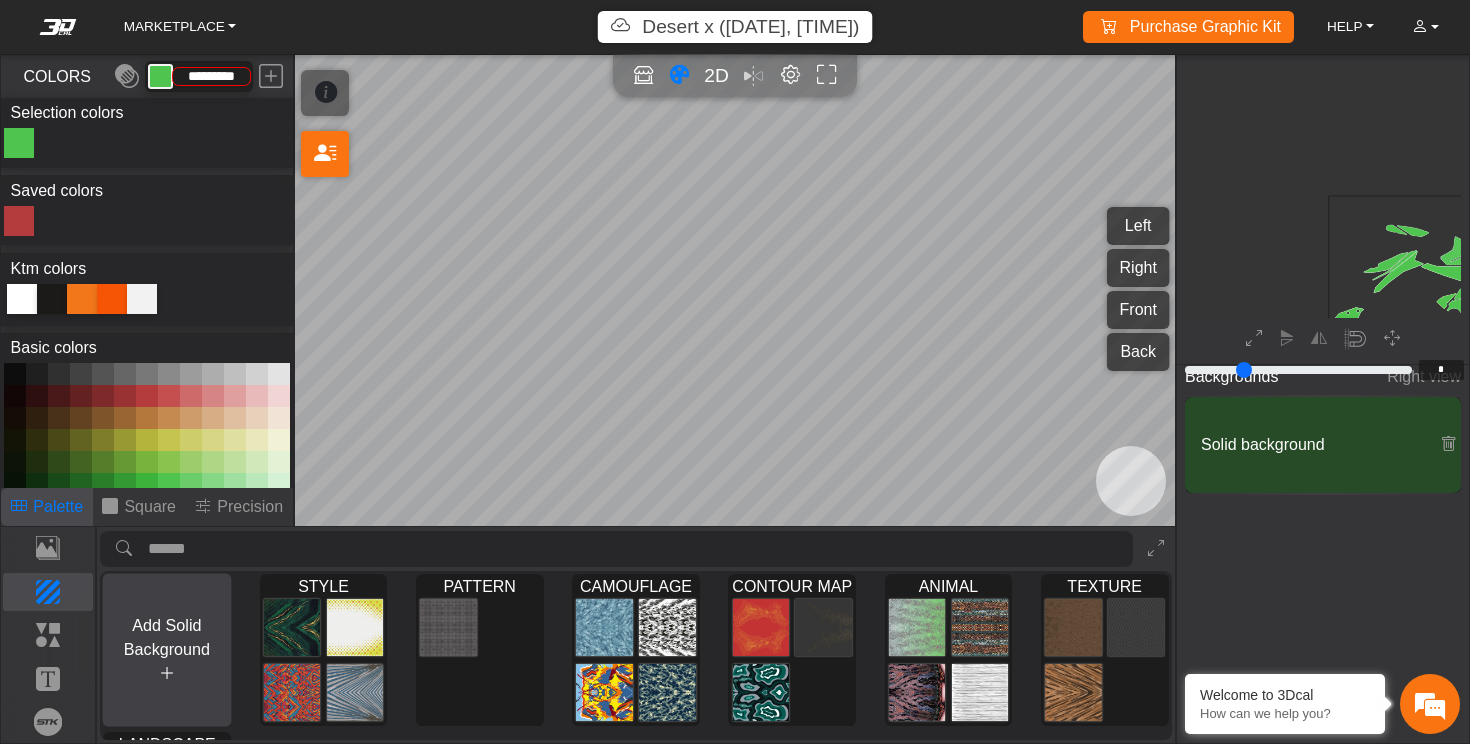 type on "*" 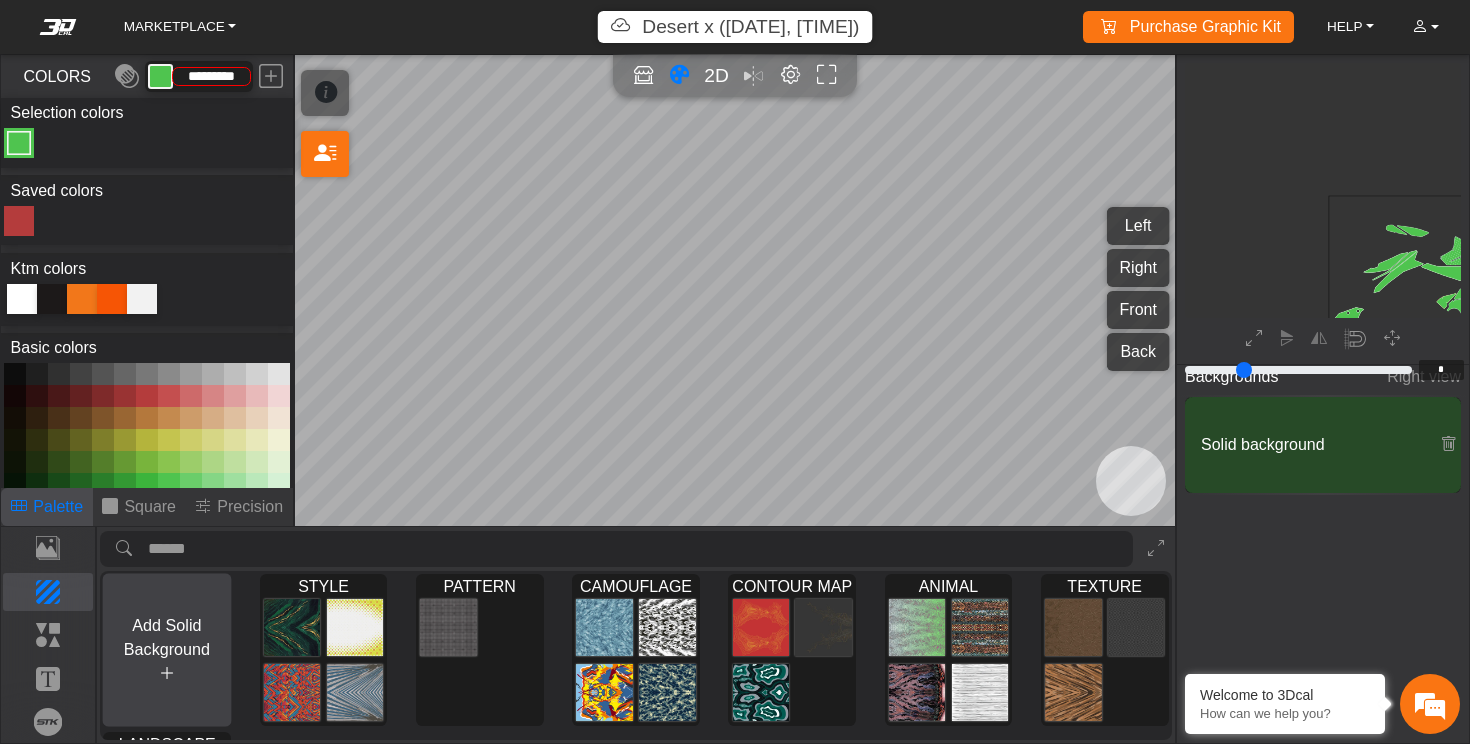 scroll, scrollTop: 241, scrollLeft: 230, axis: both 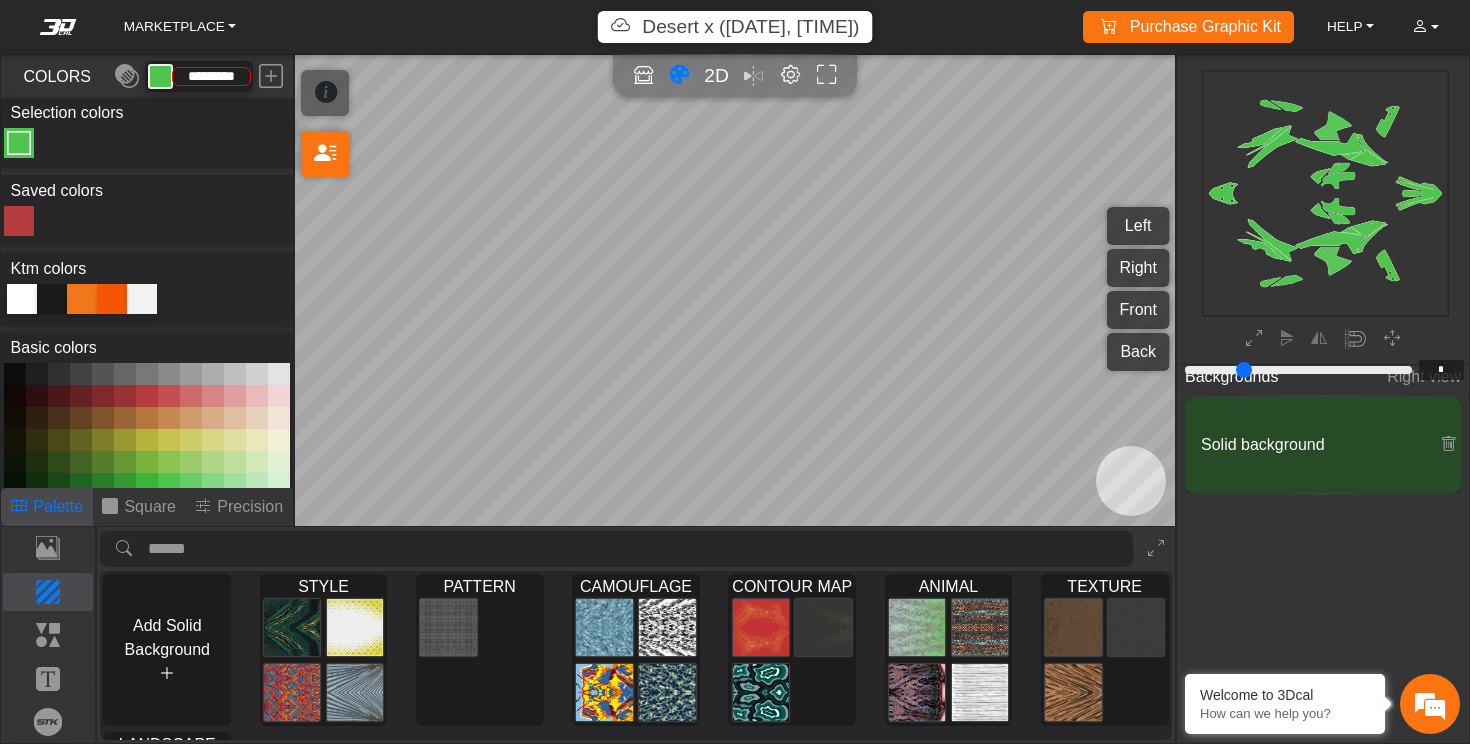 click at bounding box center [37, 374] 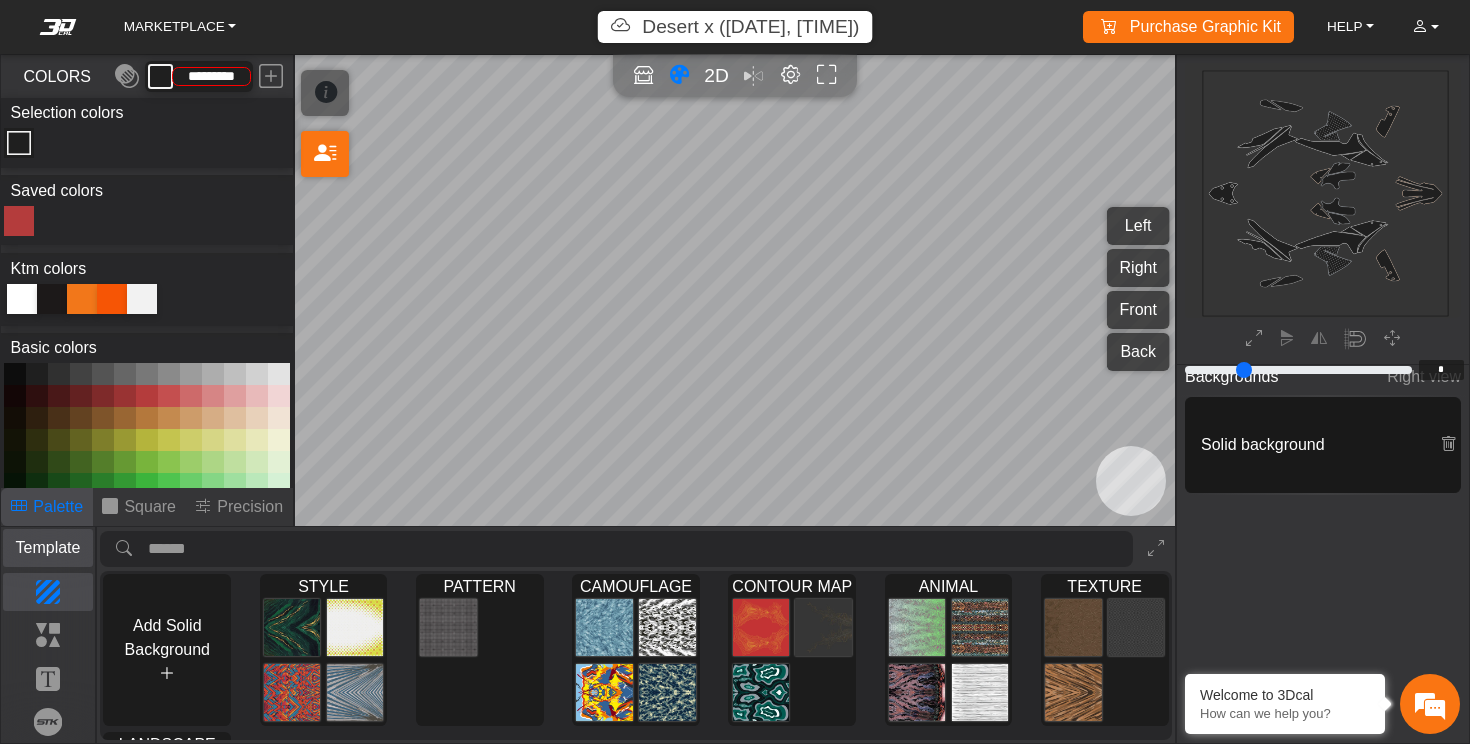 click on "Template" at bounding box center [48, 548] 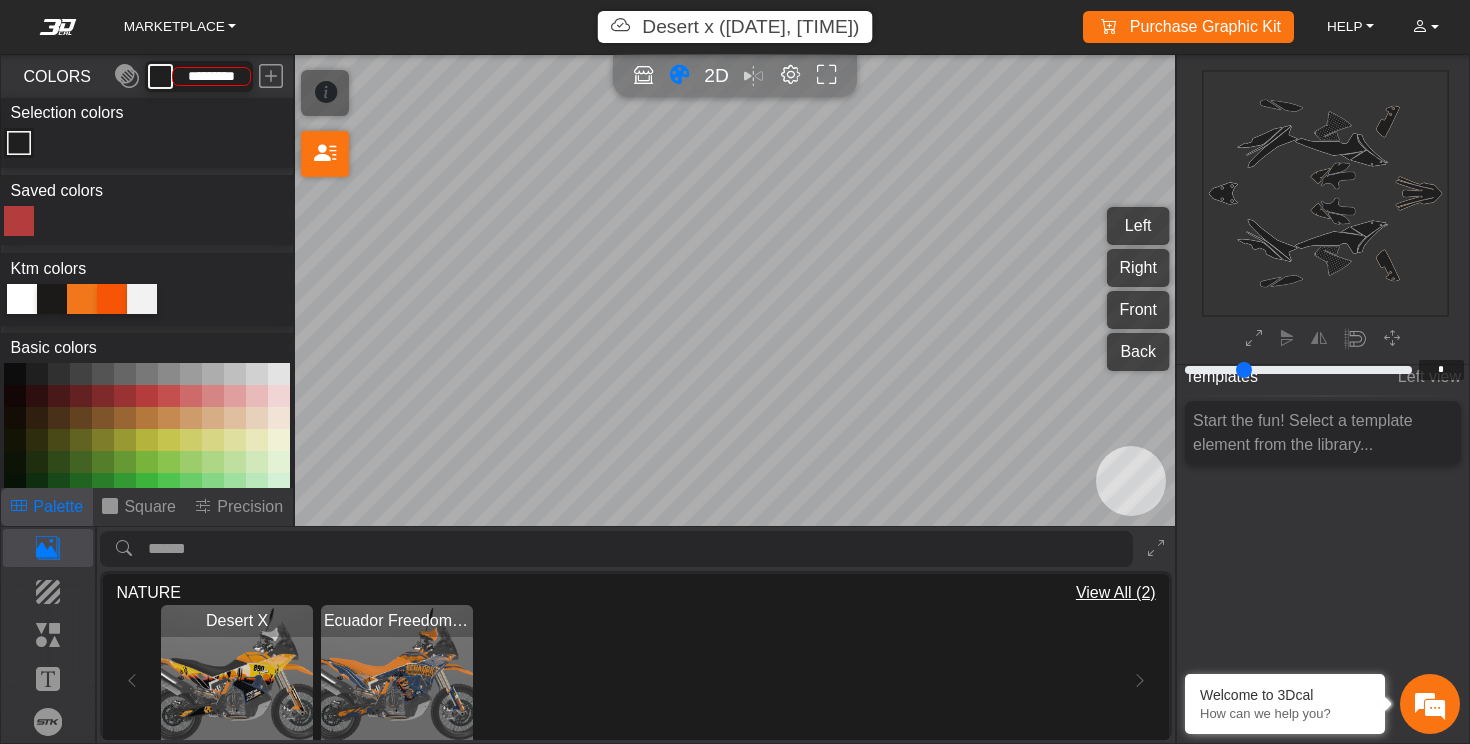 click on "Back" at bounding box center [1138, 352] 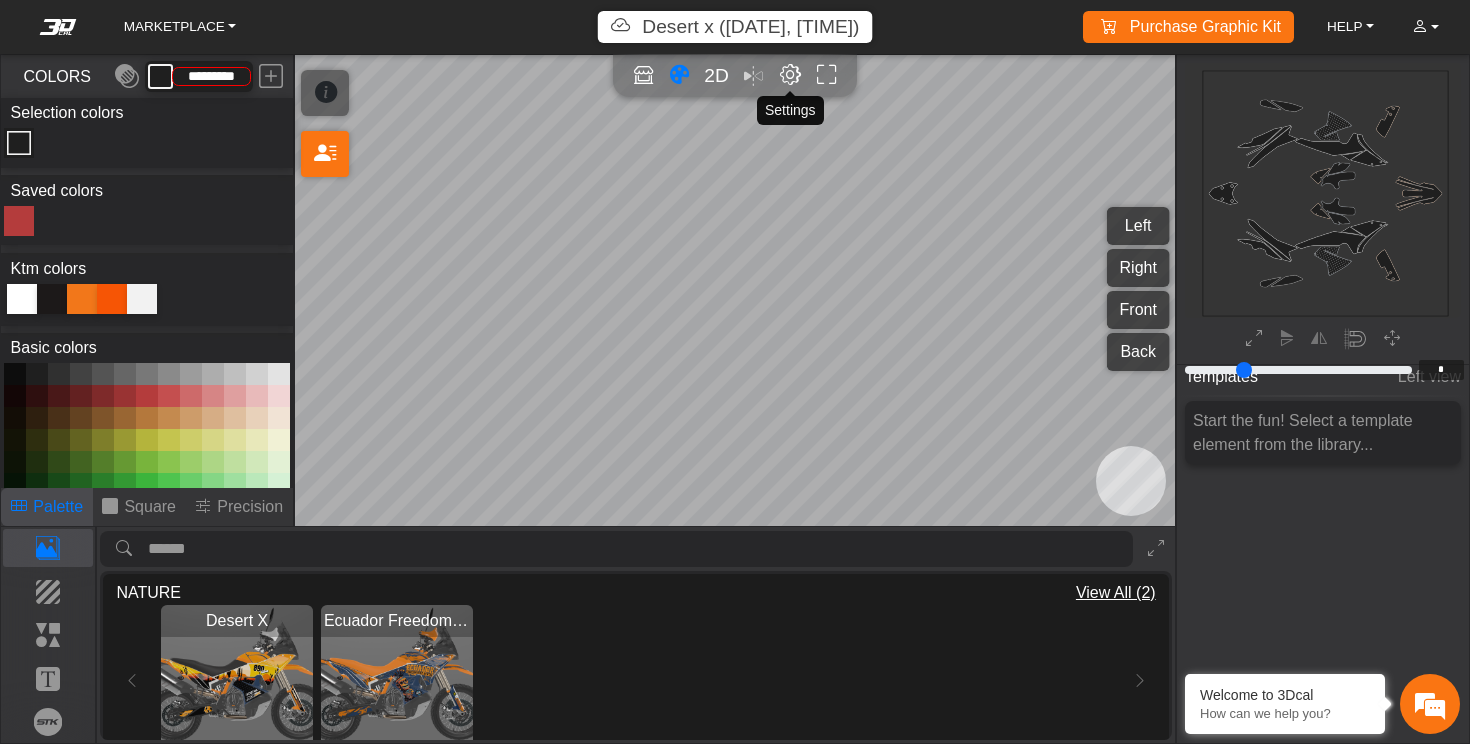 click at bounding box center (790, 76) 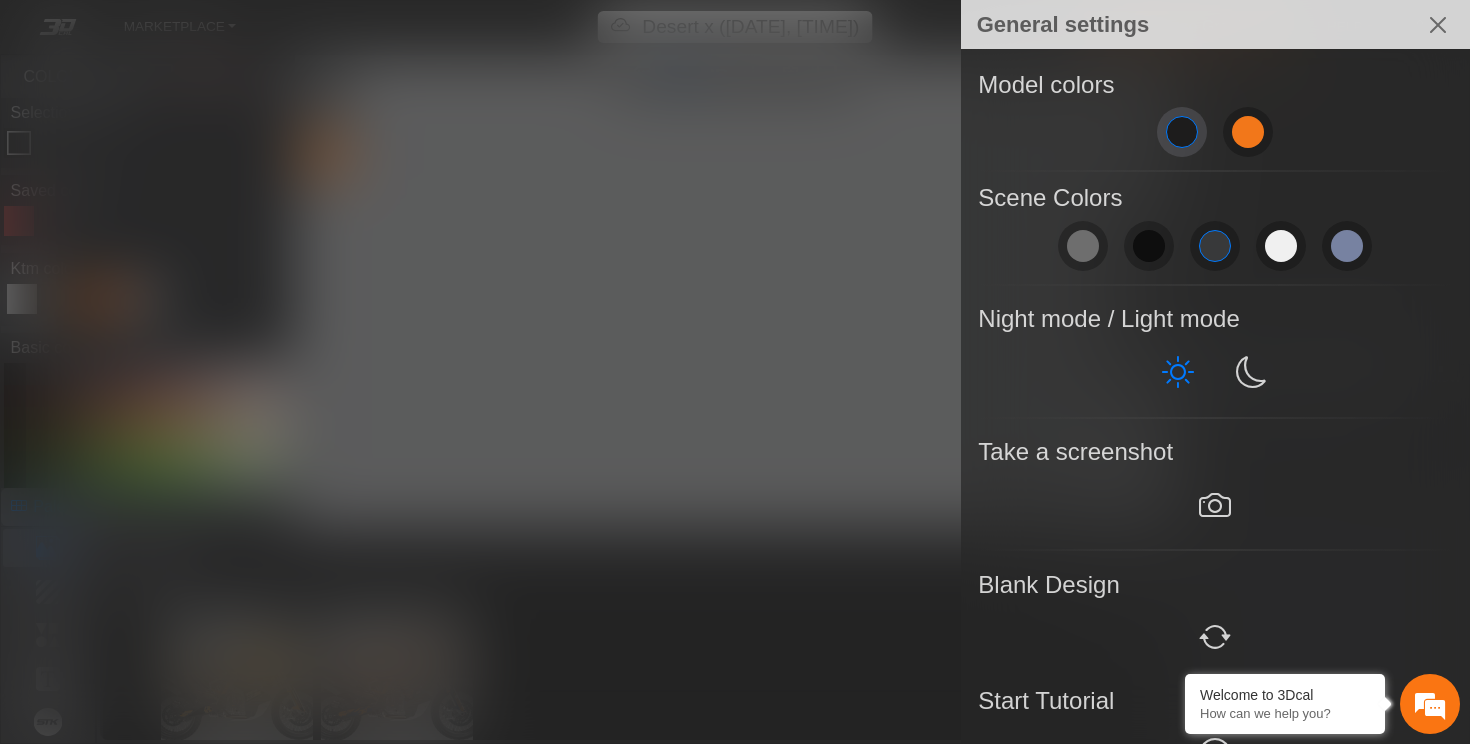 click at bounding box center [1182, 132] 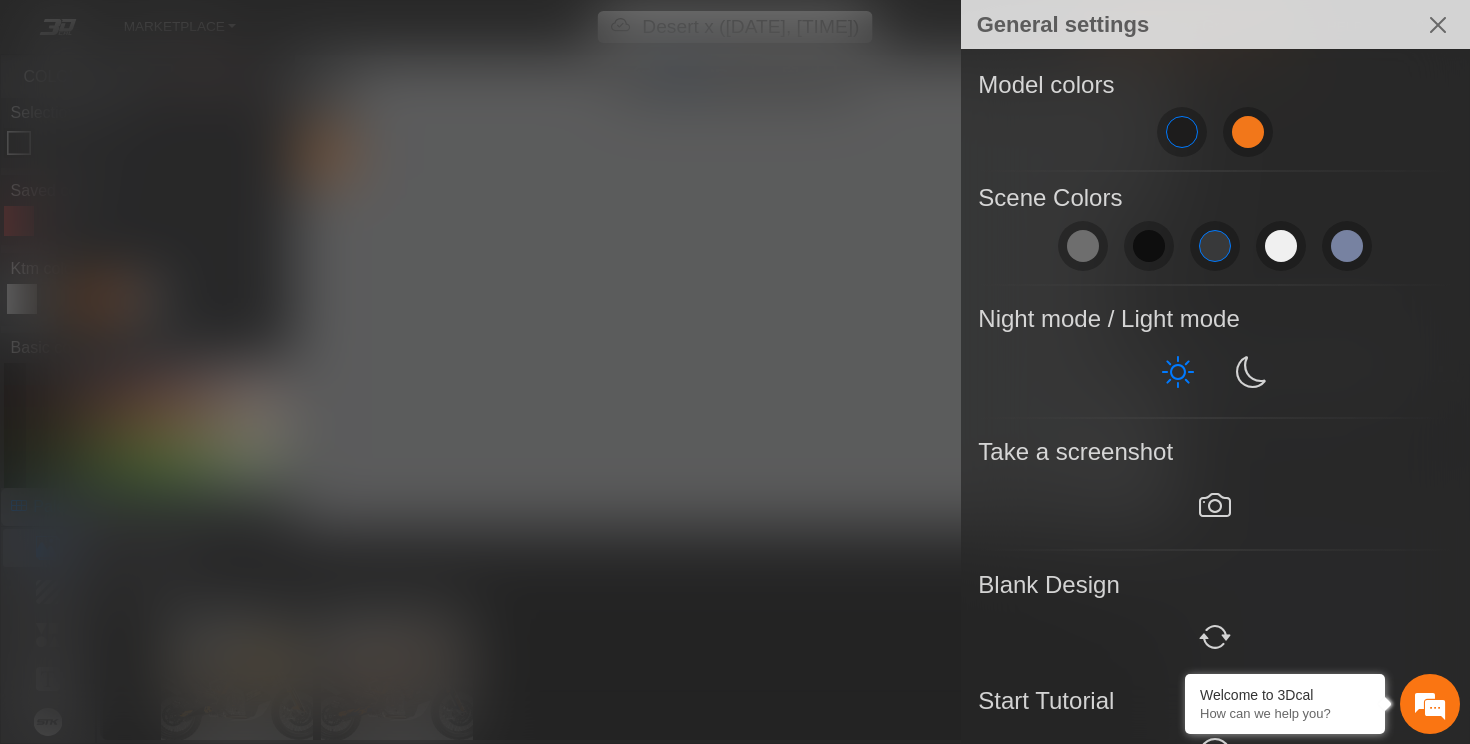 click on "Blank Design" at bounding box center (1215, 585) 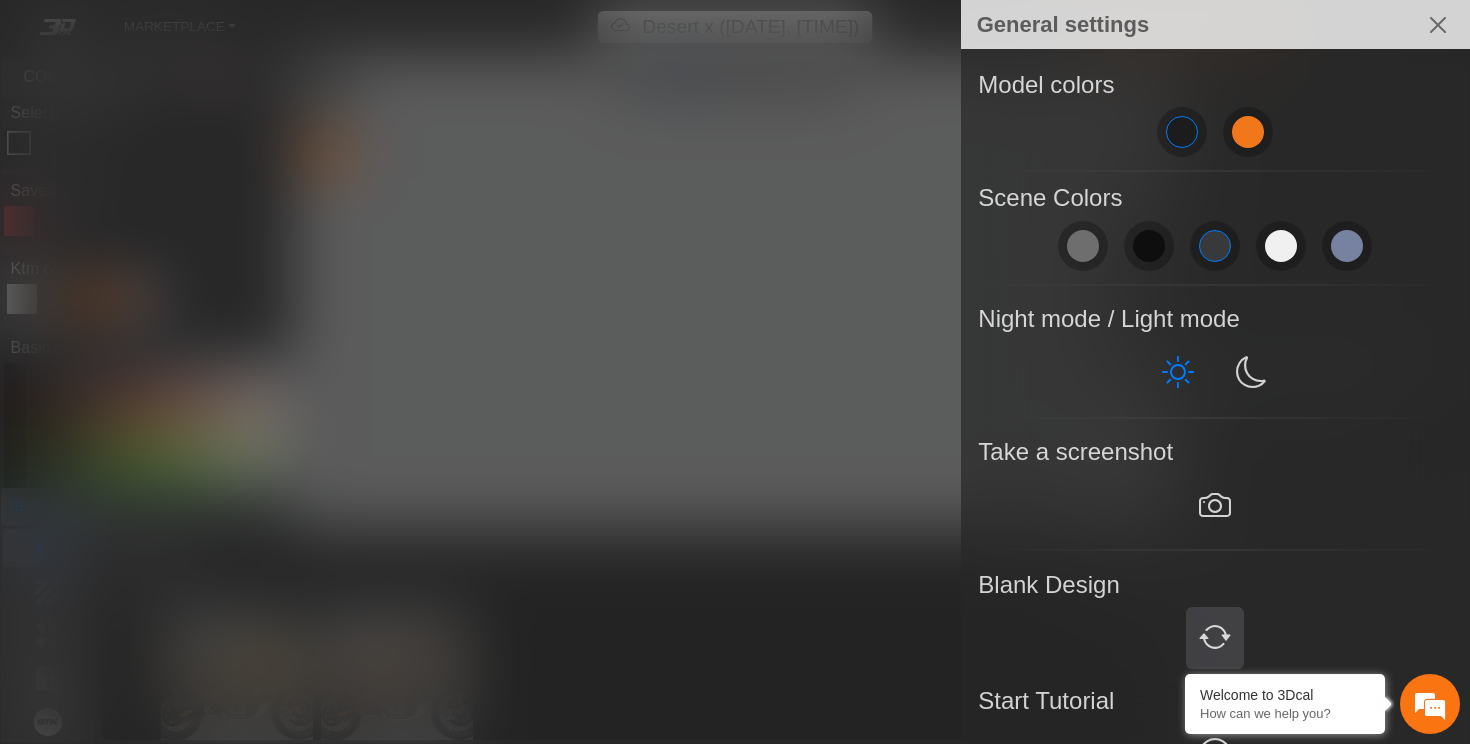 click at bounding box center [1215, 638] 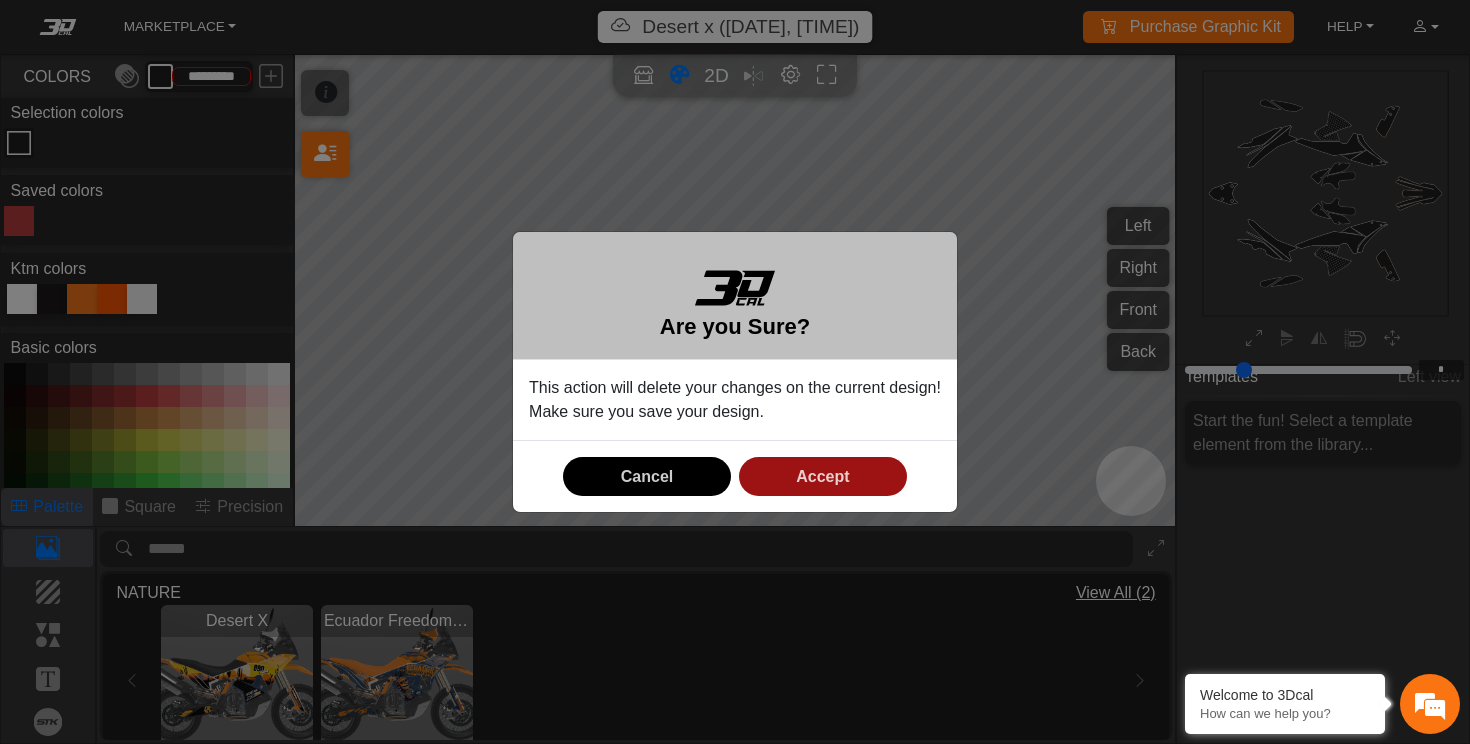 click on "Accept" at bounding box center [822, 476] 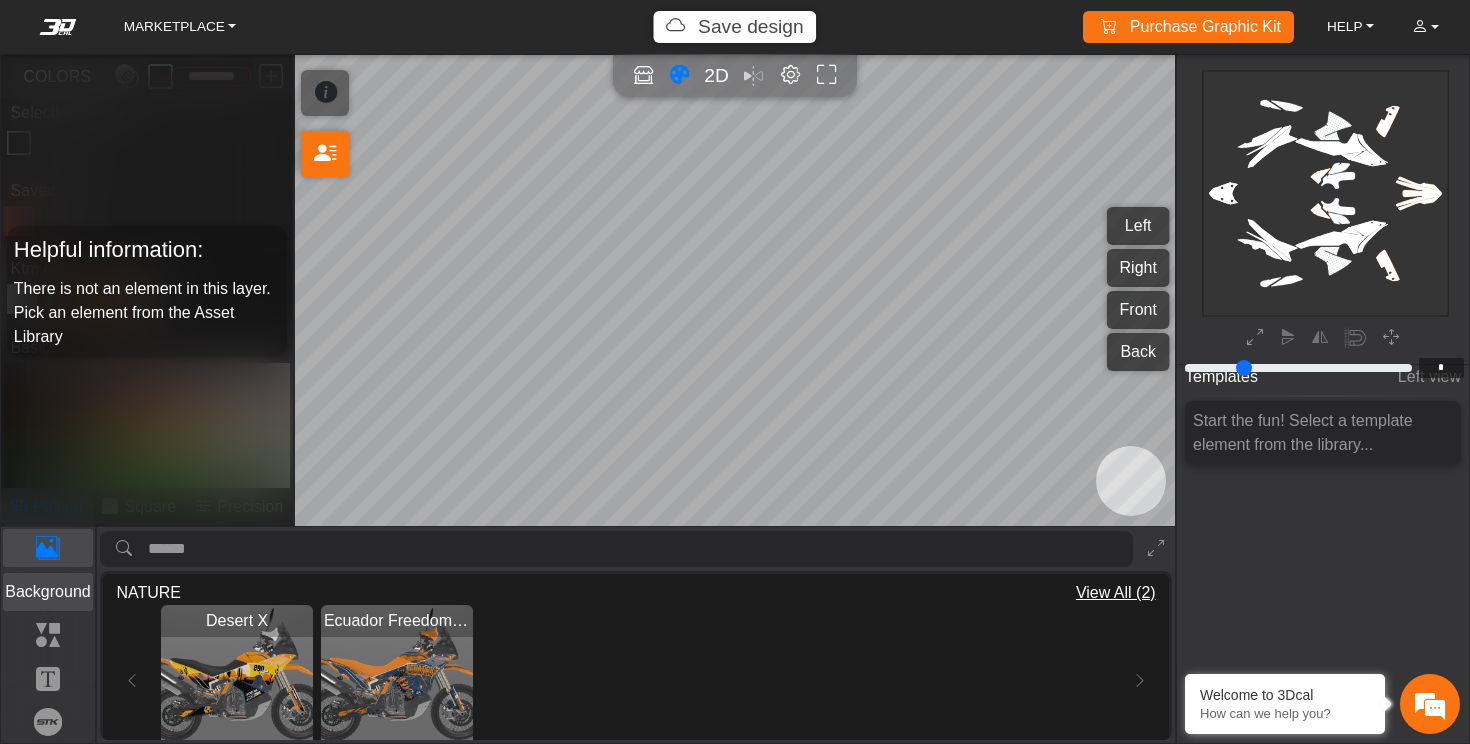 click on "Background" at bounding box center [48, 592] 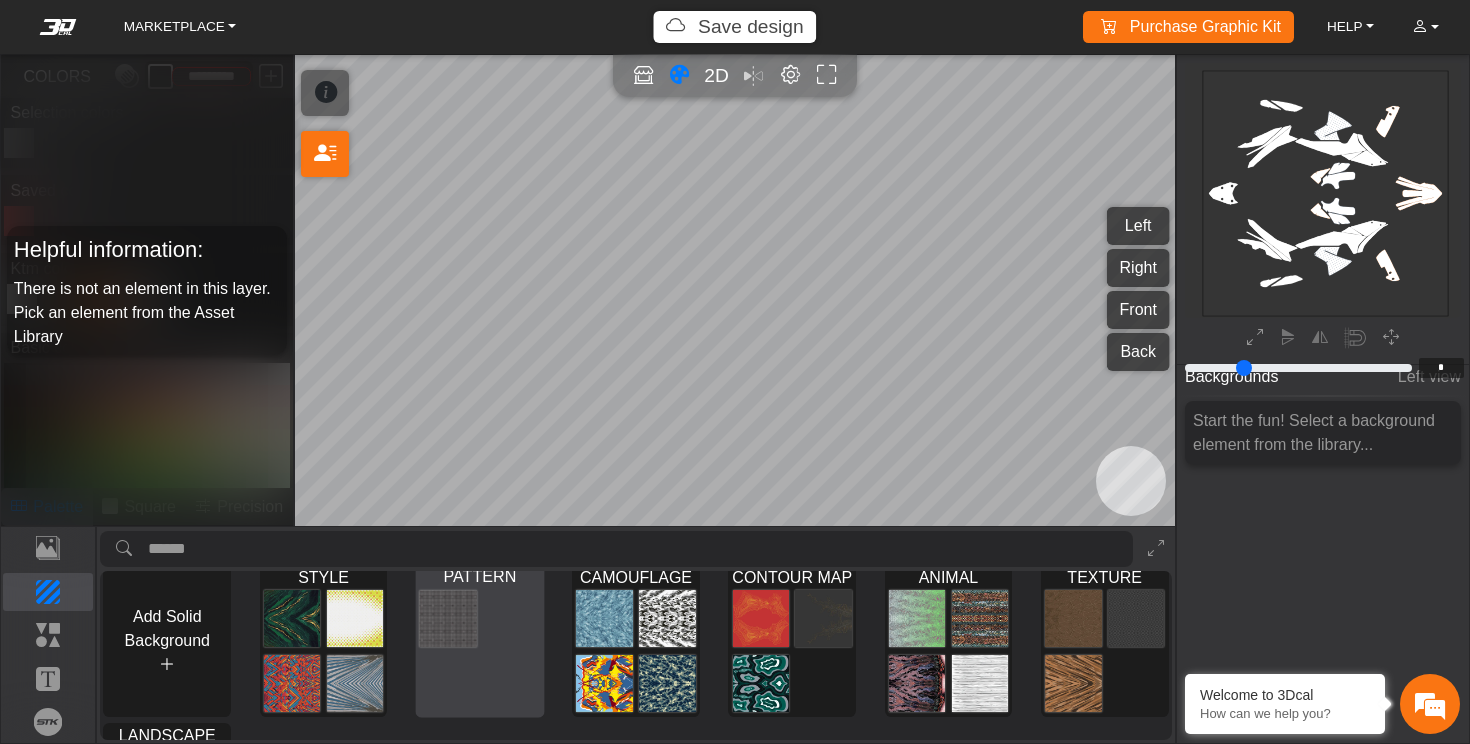 scroll, scrollTop: 17, scrollLeft: 0, axis: vertical 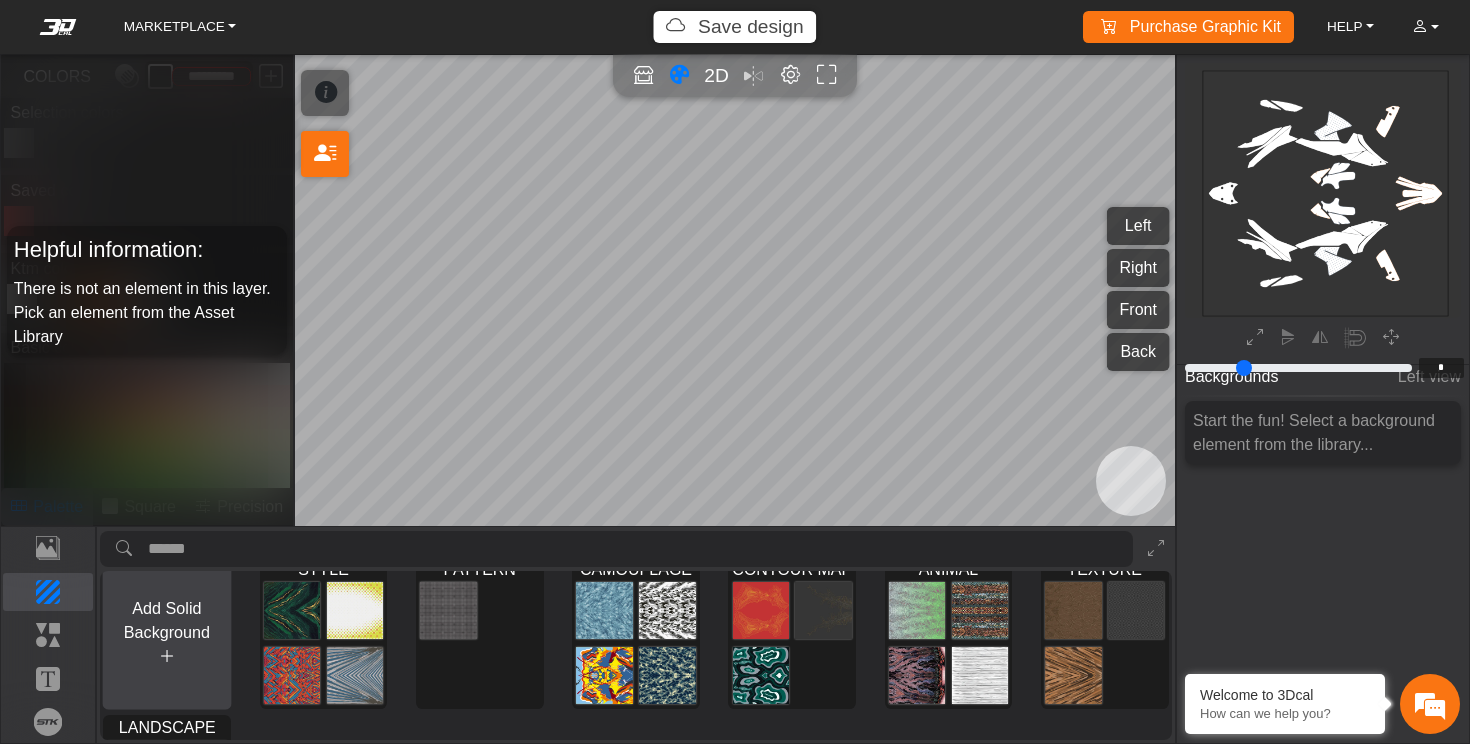 click at bounding box center [167, 656] 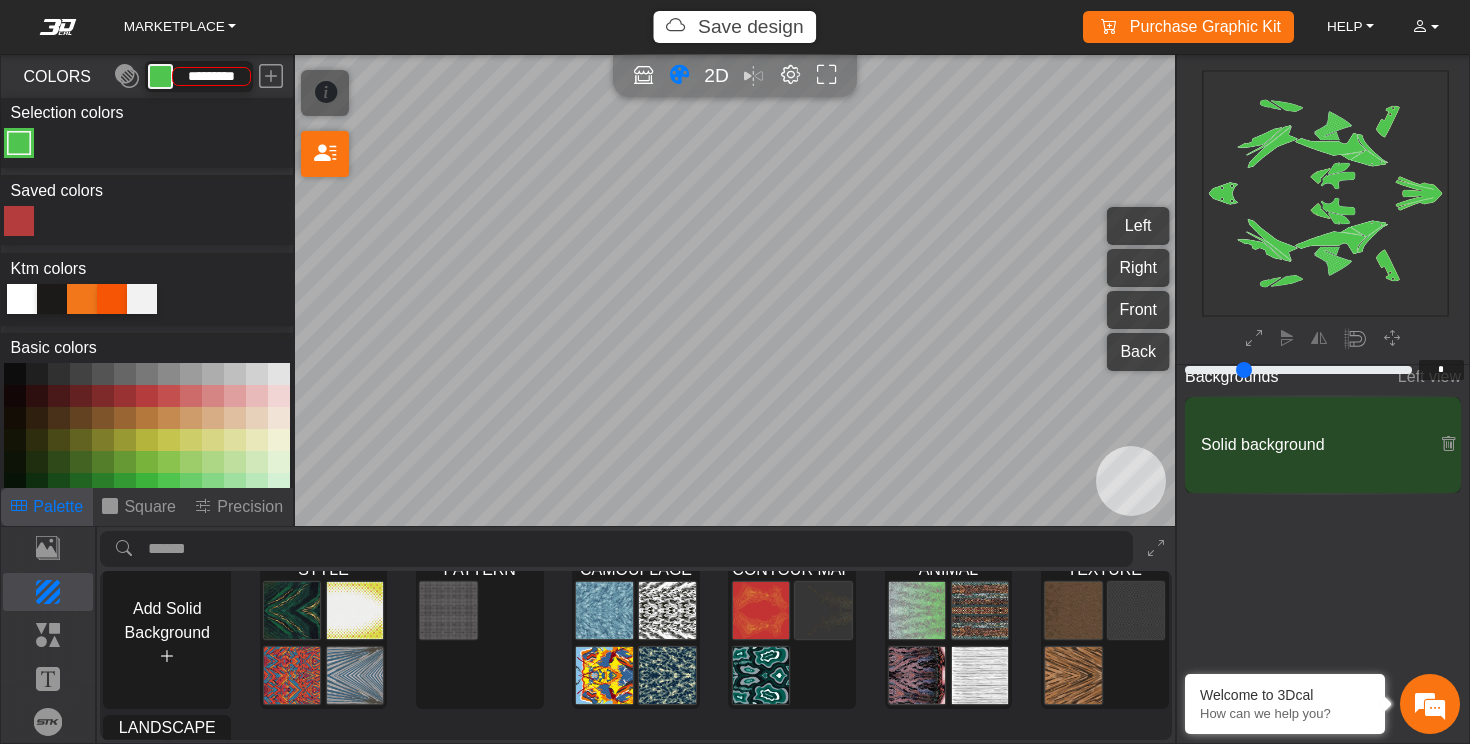 click at bounding box center (59, 374) 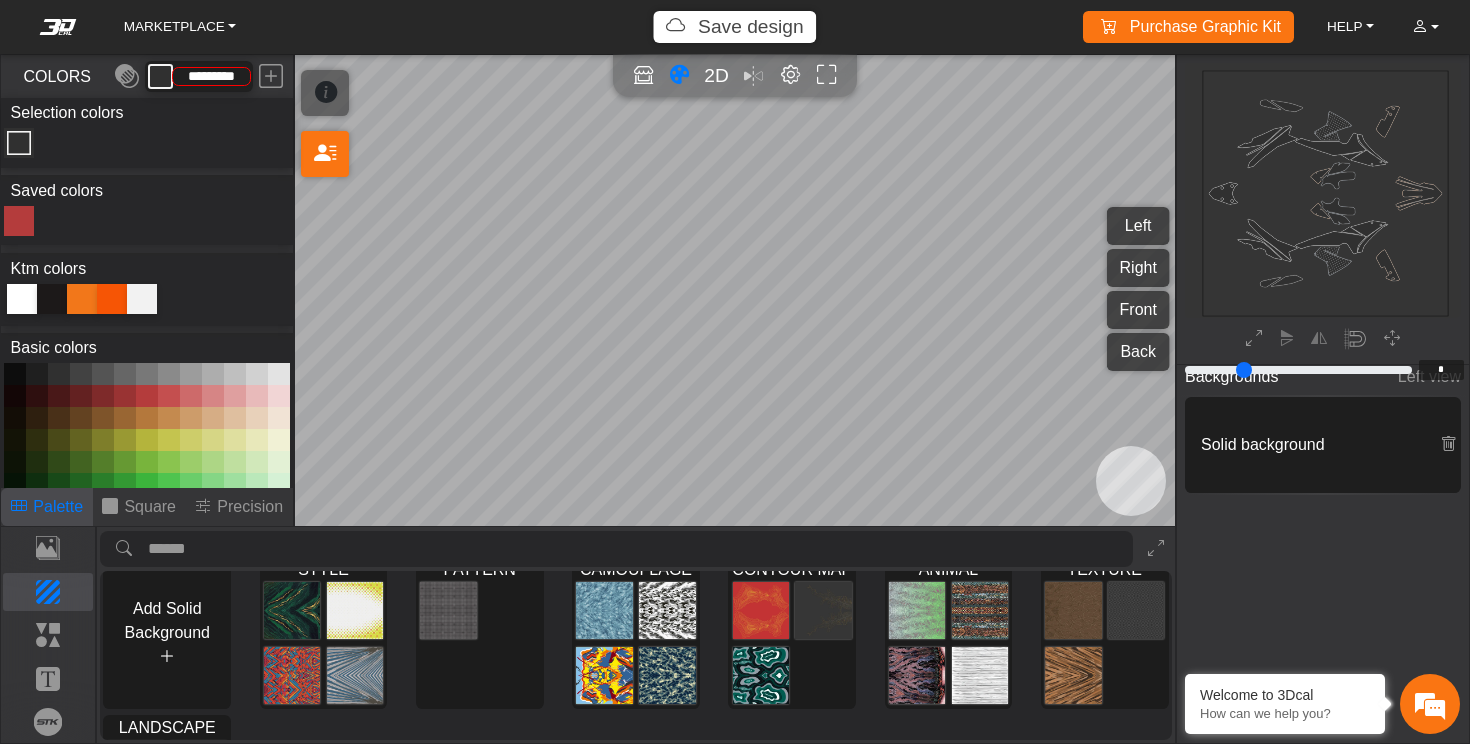 click at bounding box center (112, 299) 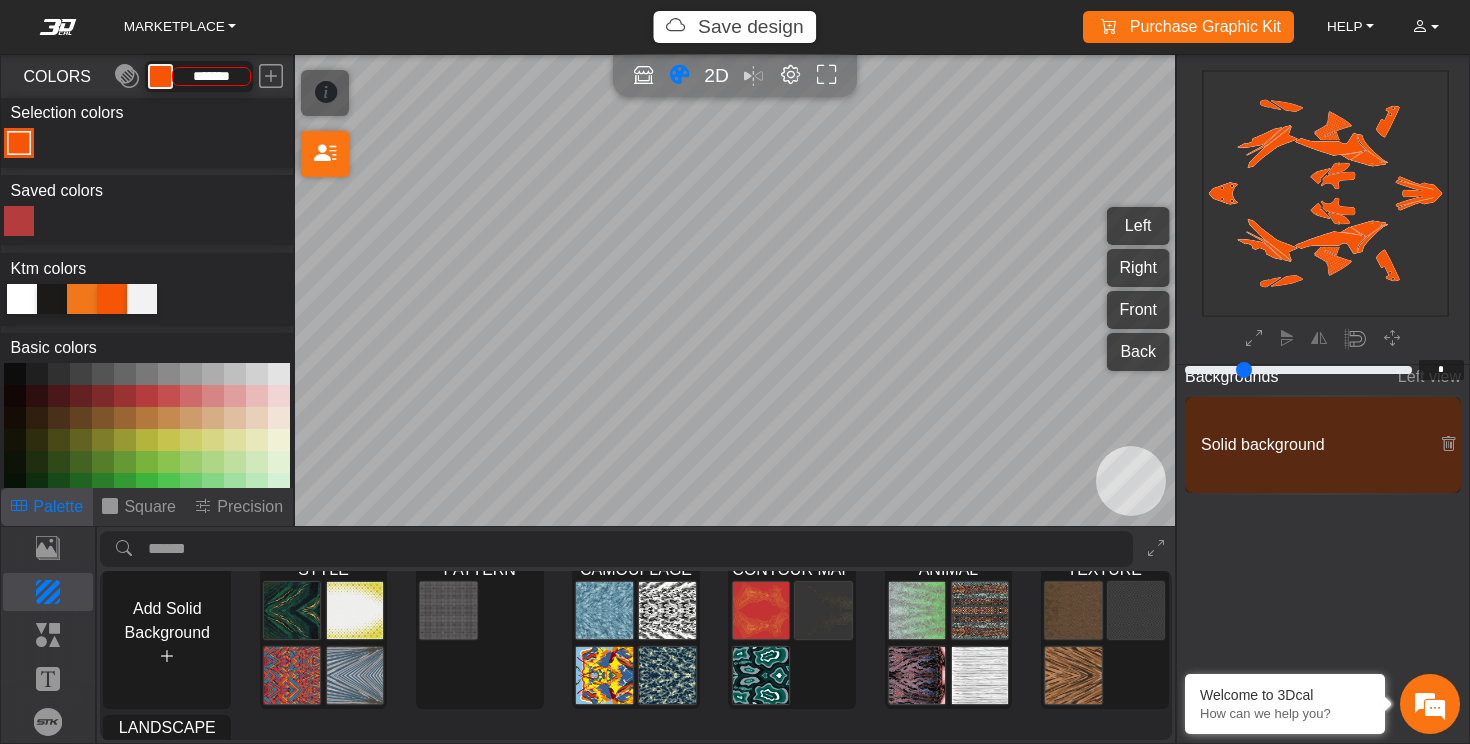 click at bounding box center [52, 299] 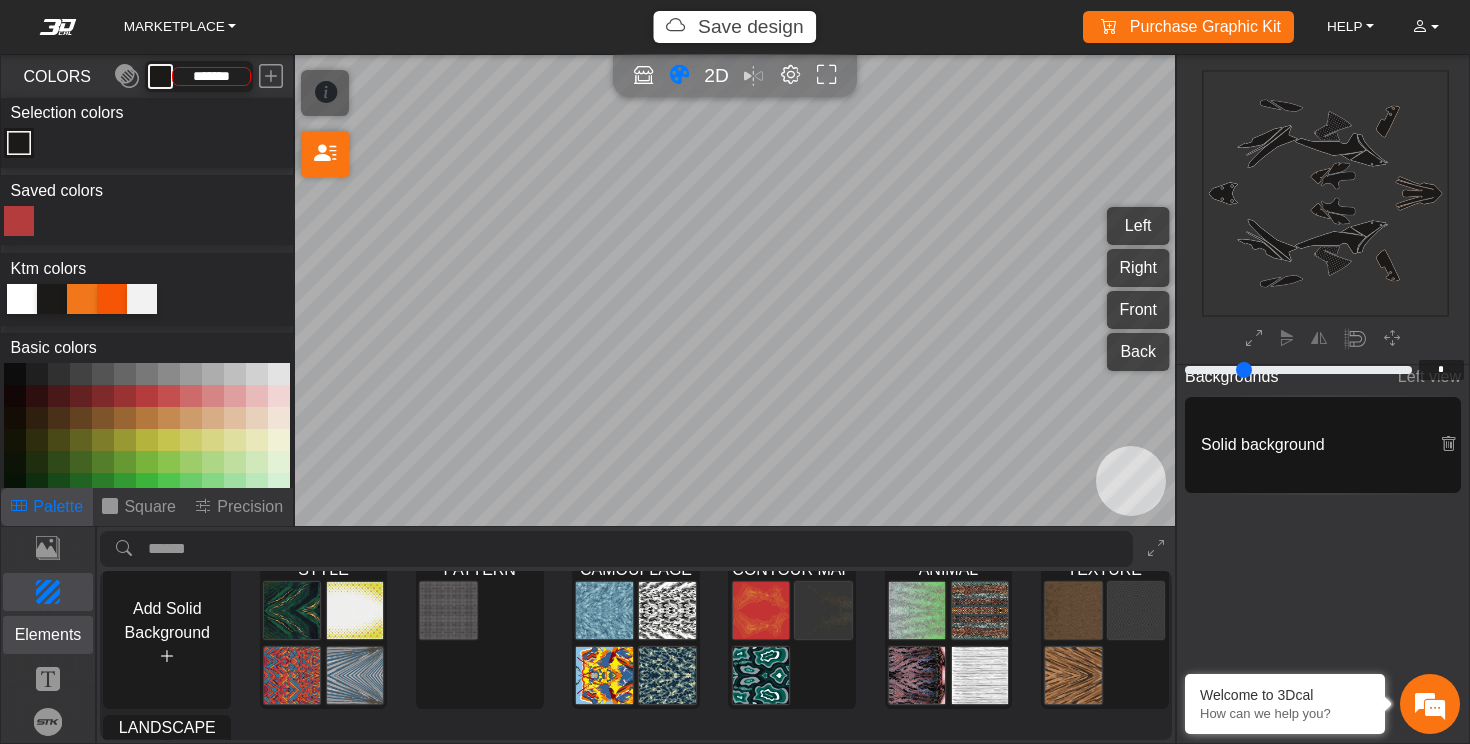 click on "Elements" at bounding box center (48, 635) 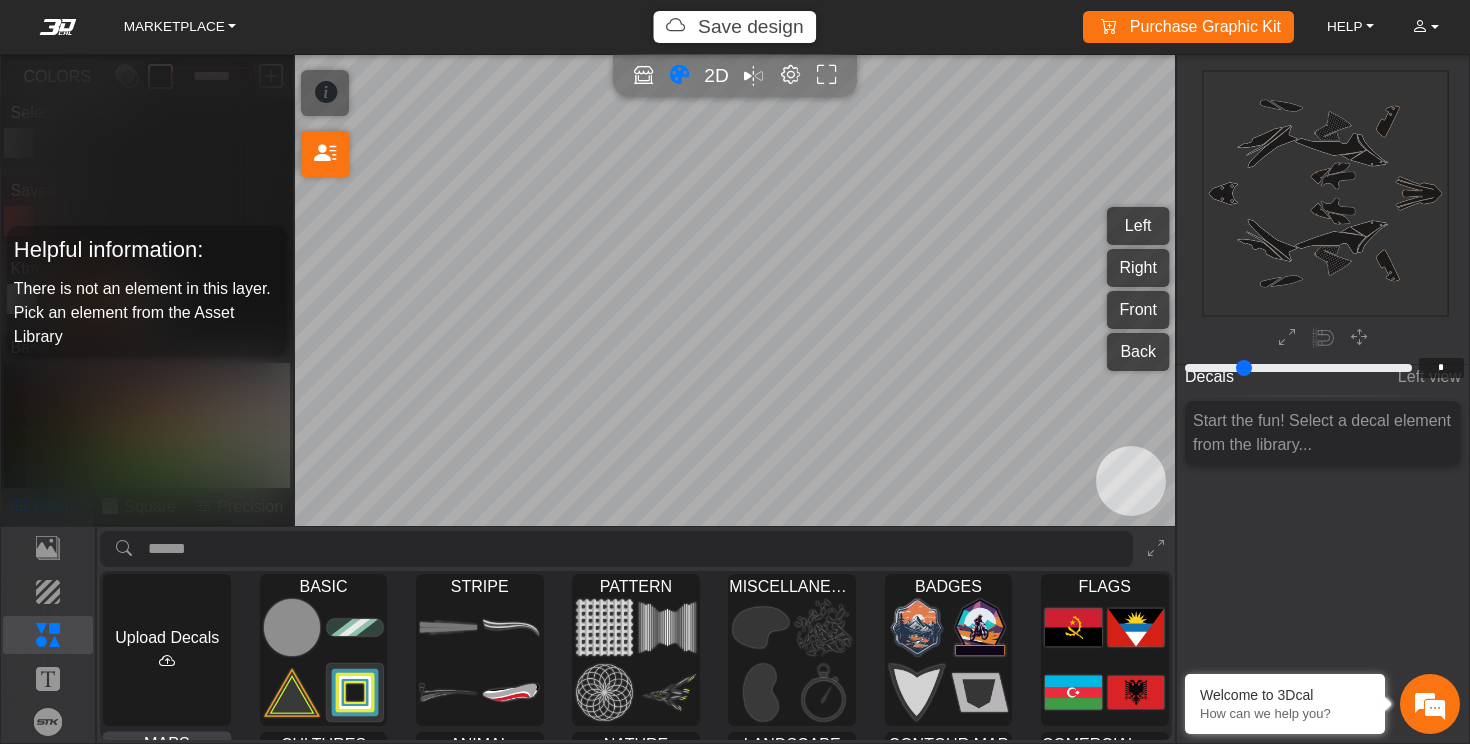 scroll, scrollTop: 0, scrollLeft: 0, axis: both 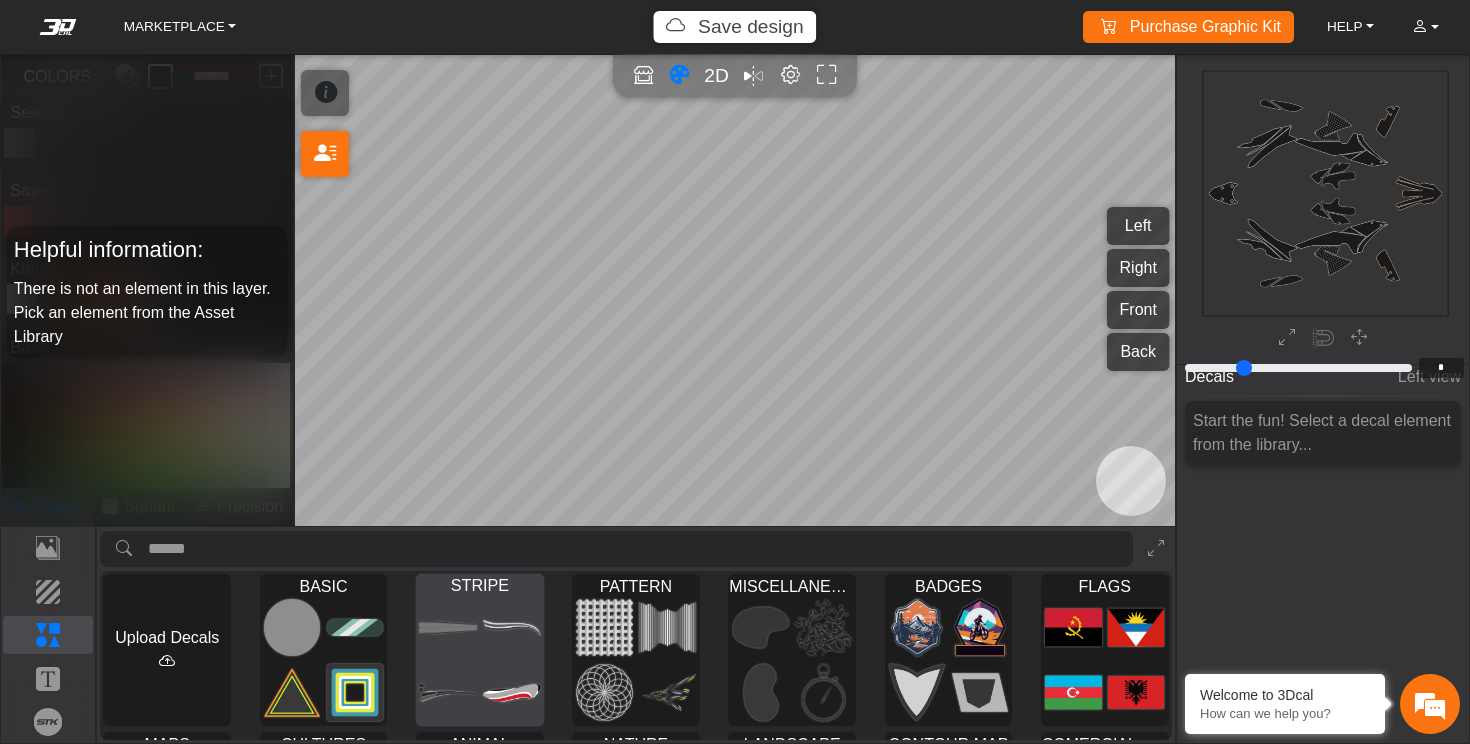 click on "STRIPE" at bounding box center [479, 584] 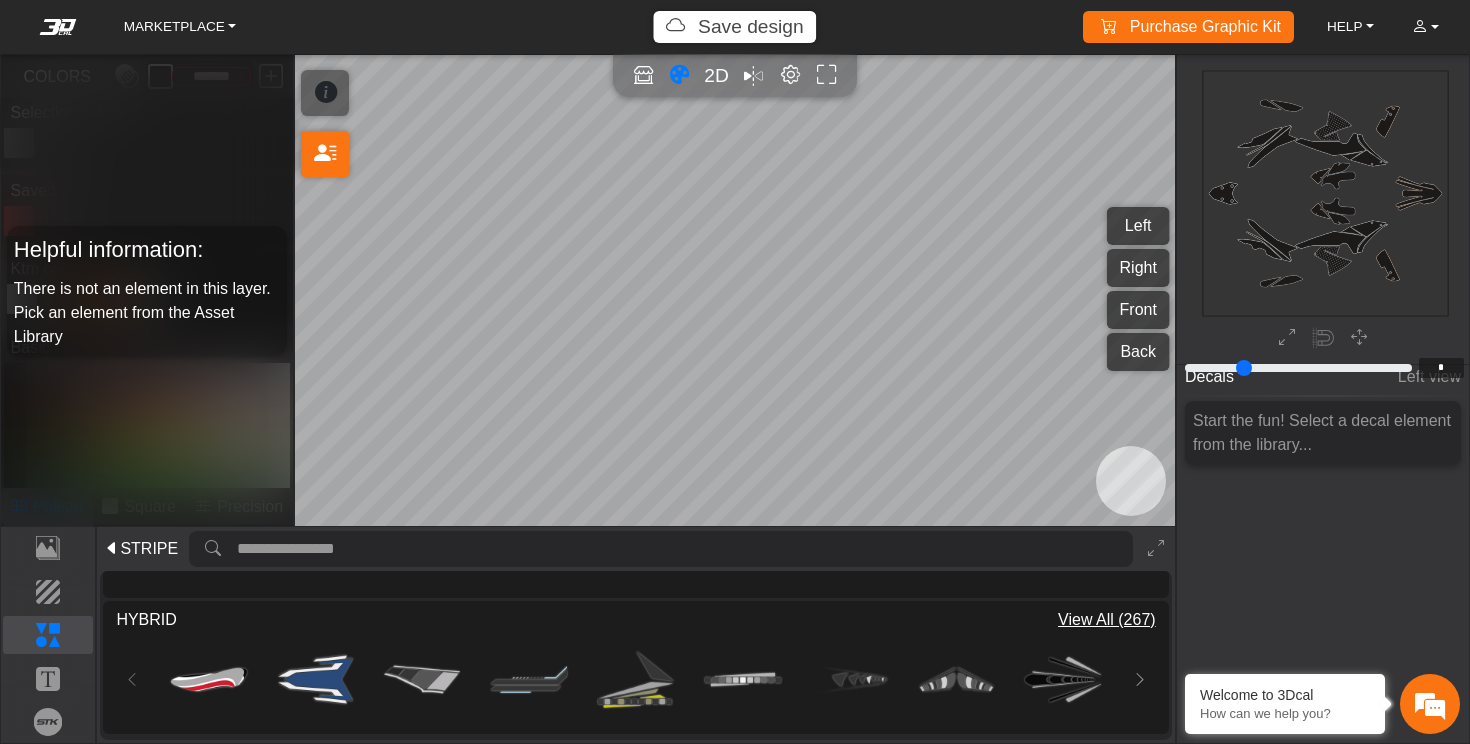 scroll, scrollTop: 244, scrollLeft: 0, axis: vertical 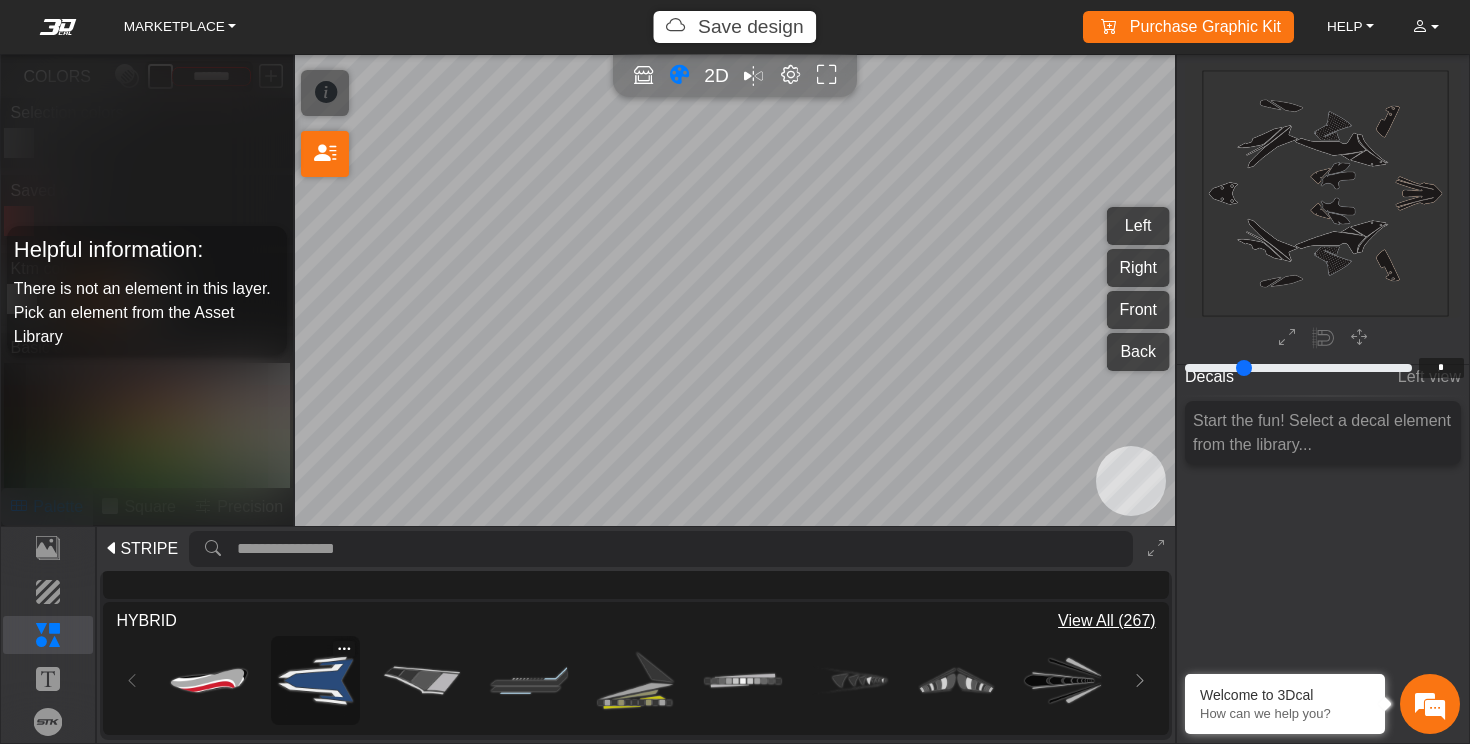 click at bounding box center (316, 681) 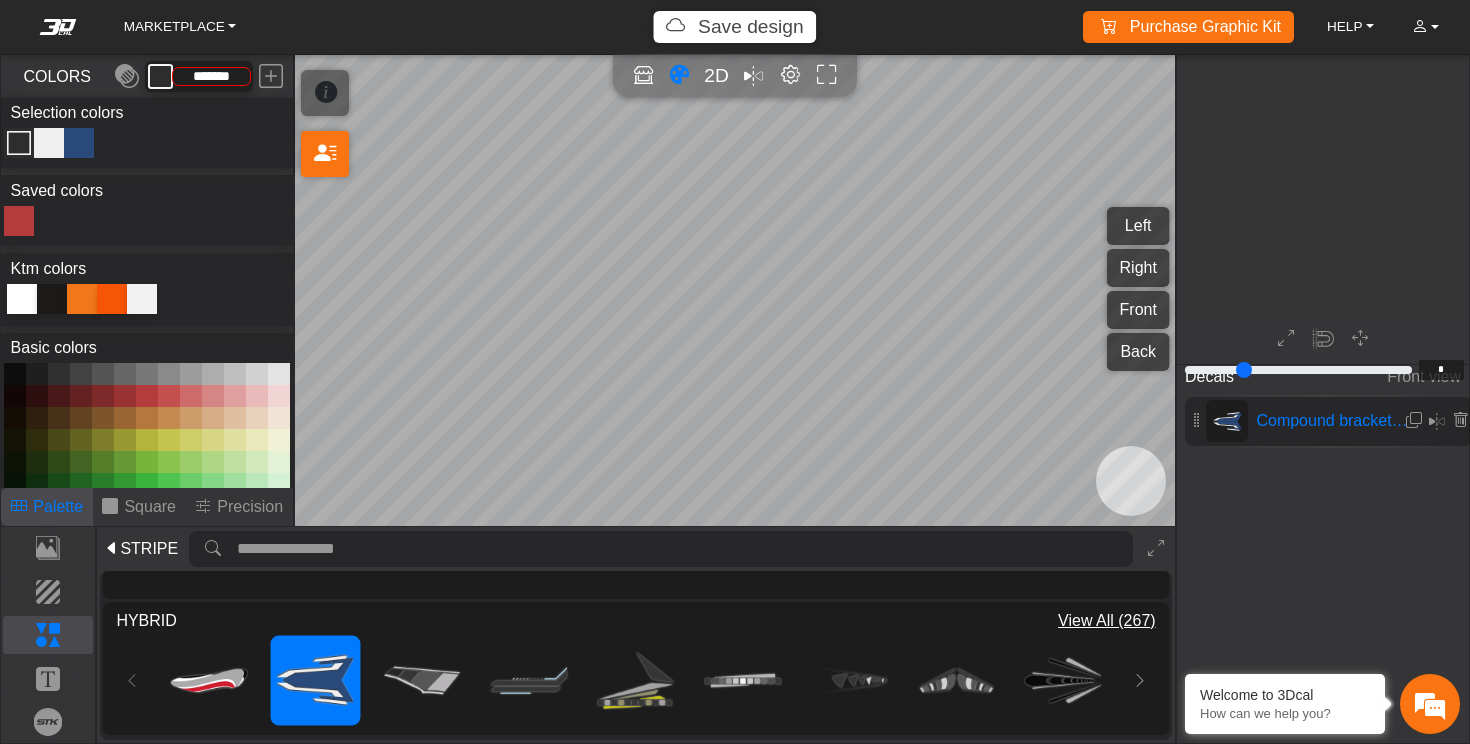 type on "**" 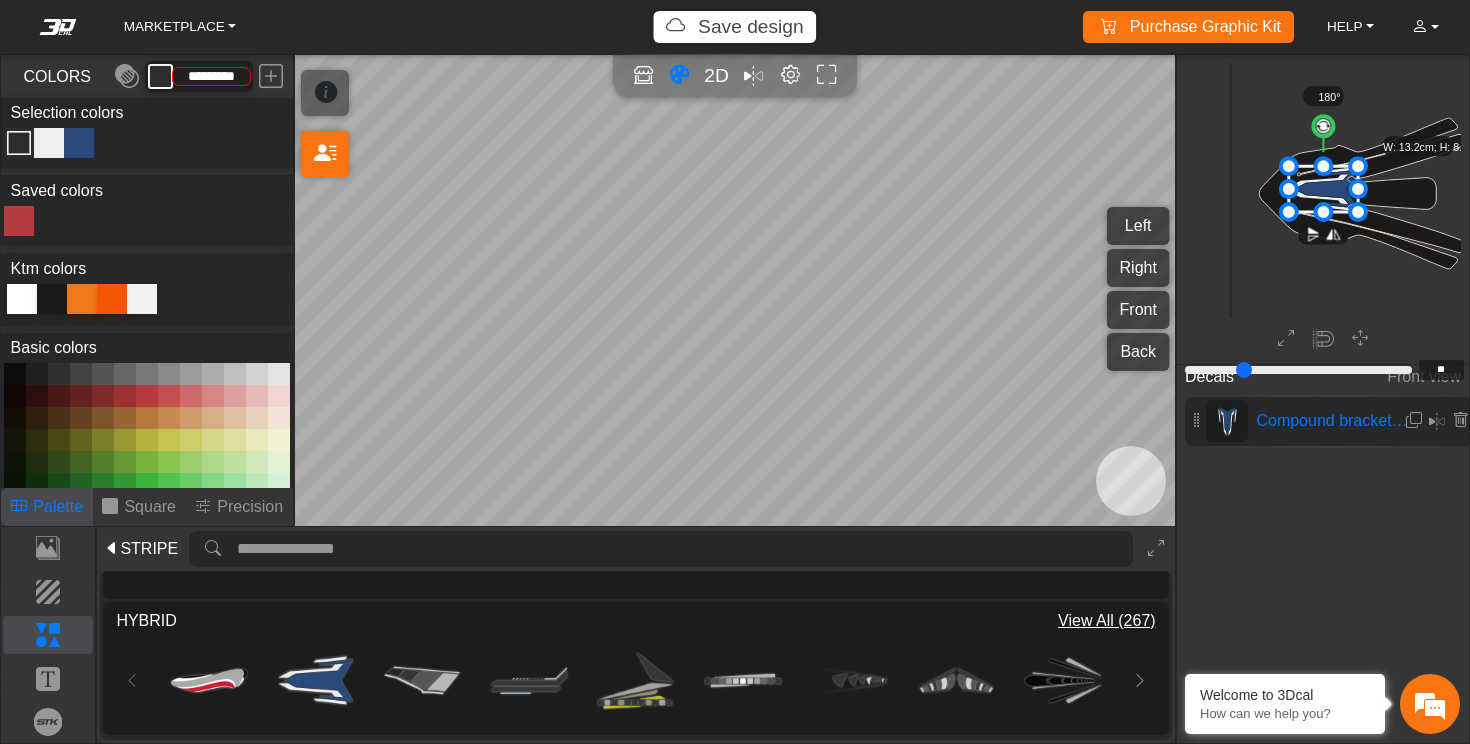 scroll, scrollTop: 1531, scrollLeft: 1062, axis: both 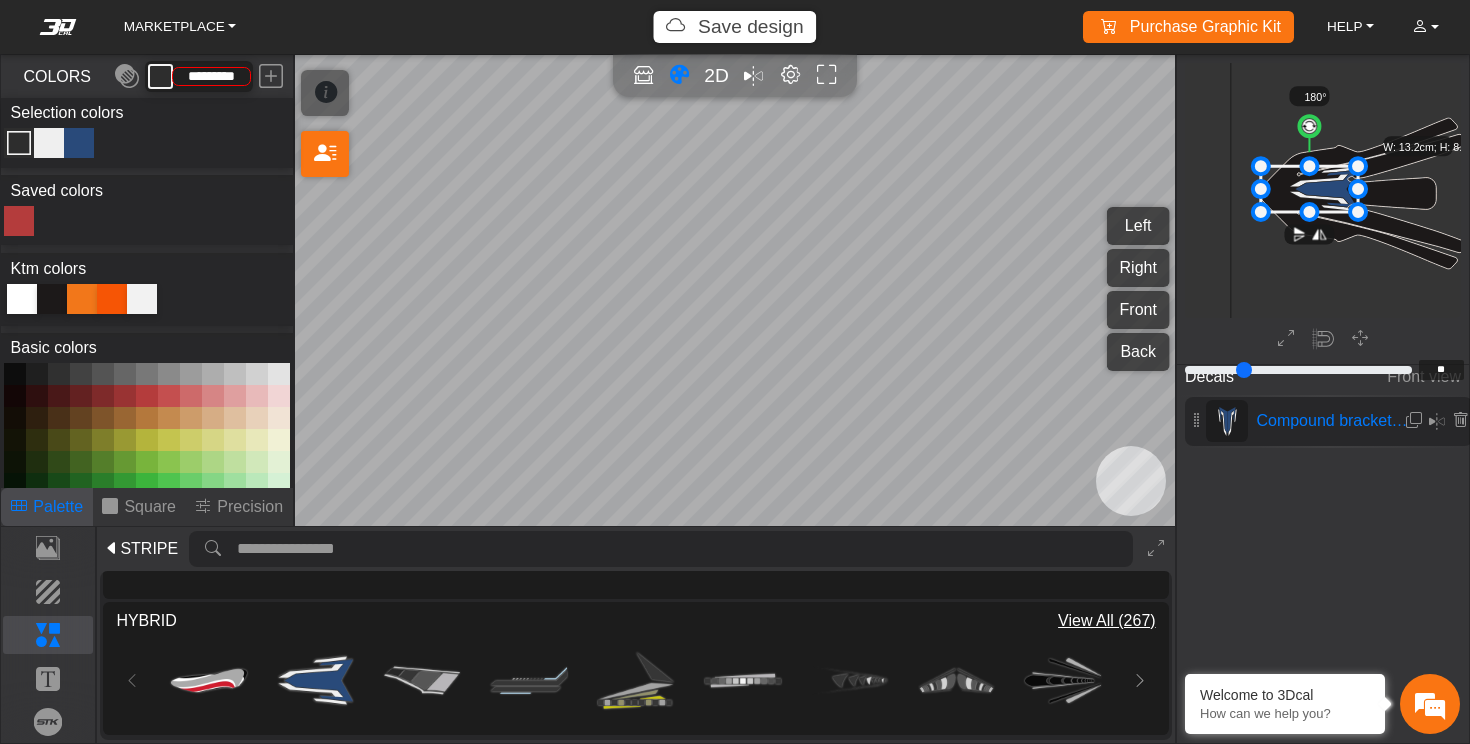 drag, startPoint x: 1289, startPoint y: 188, endPoint x: 1261, endPoint y: 202, distance: 31.304953 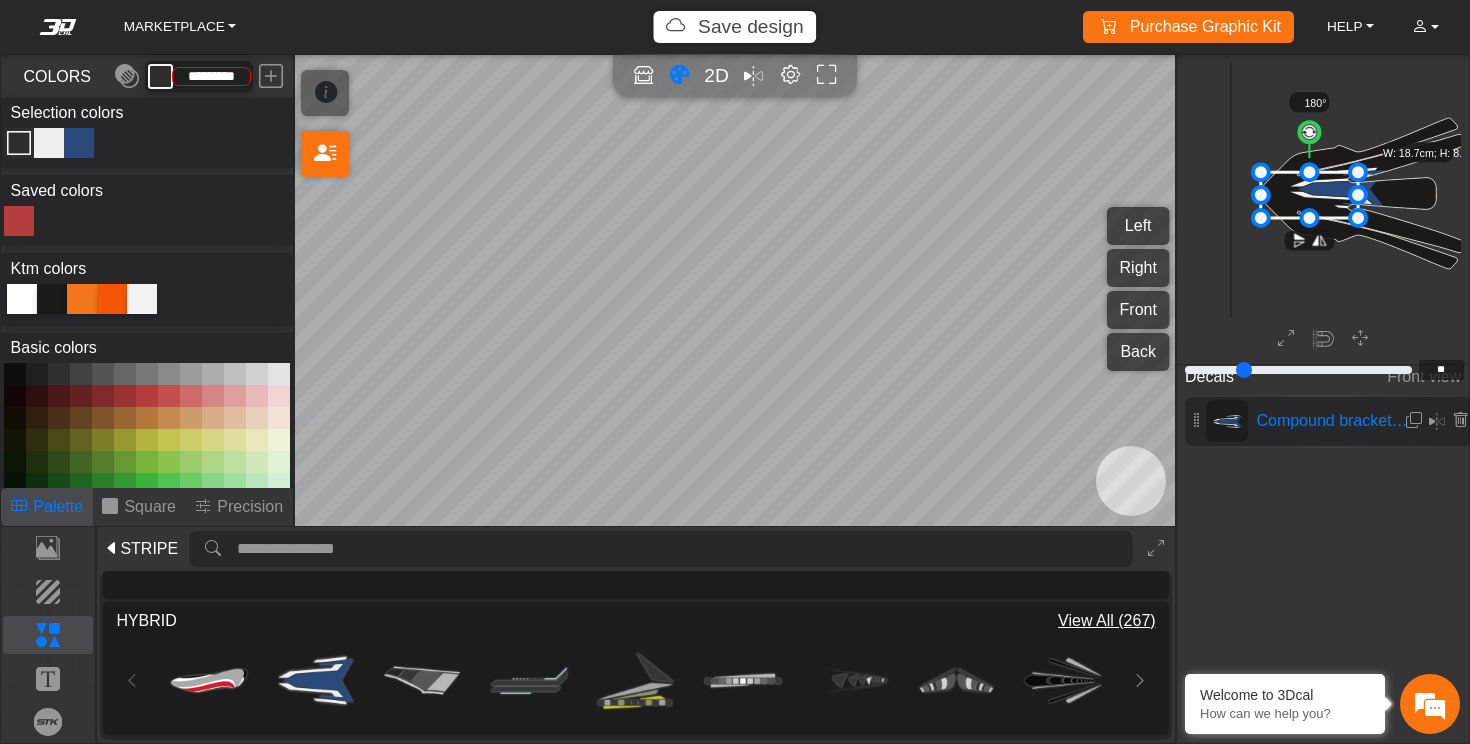 click 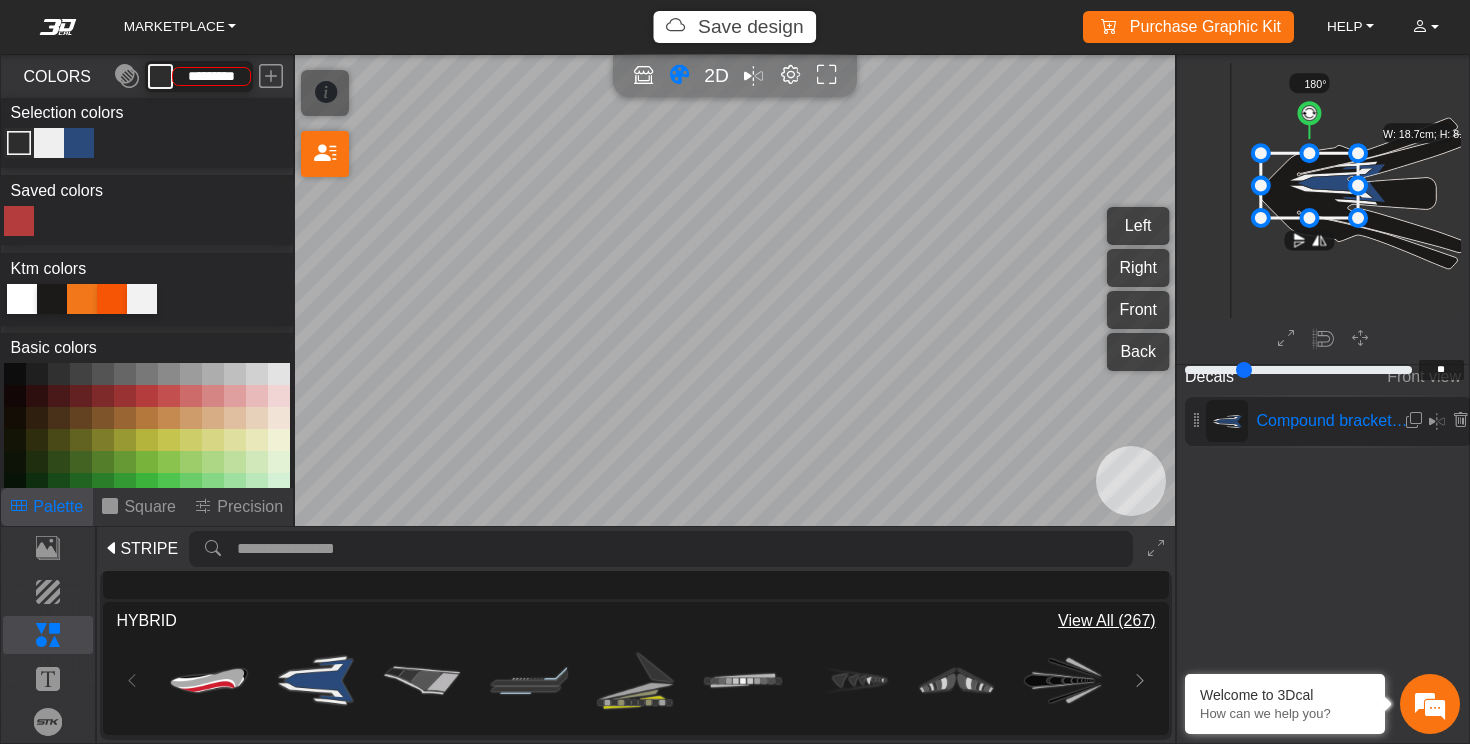 drag, startPoint x: 1312, startPoint y: 170, endPoint x: 1313, endPoint y: 152, distance: 18.027756 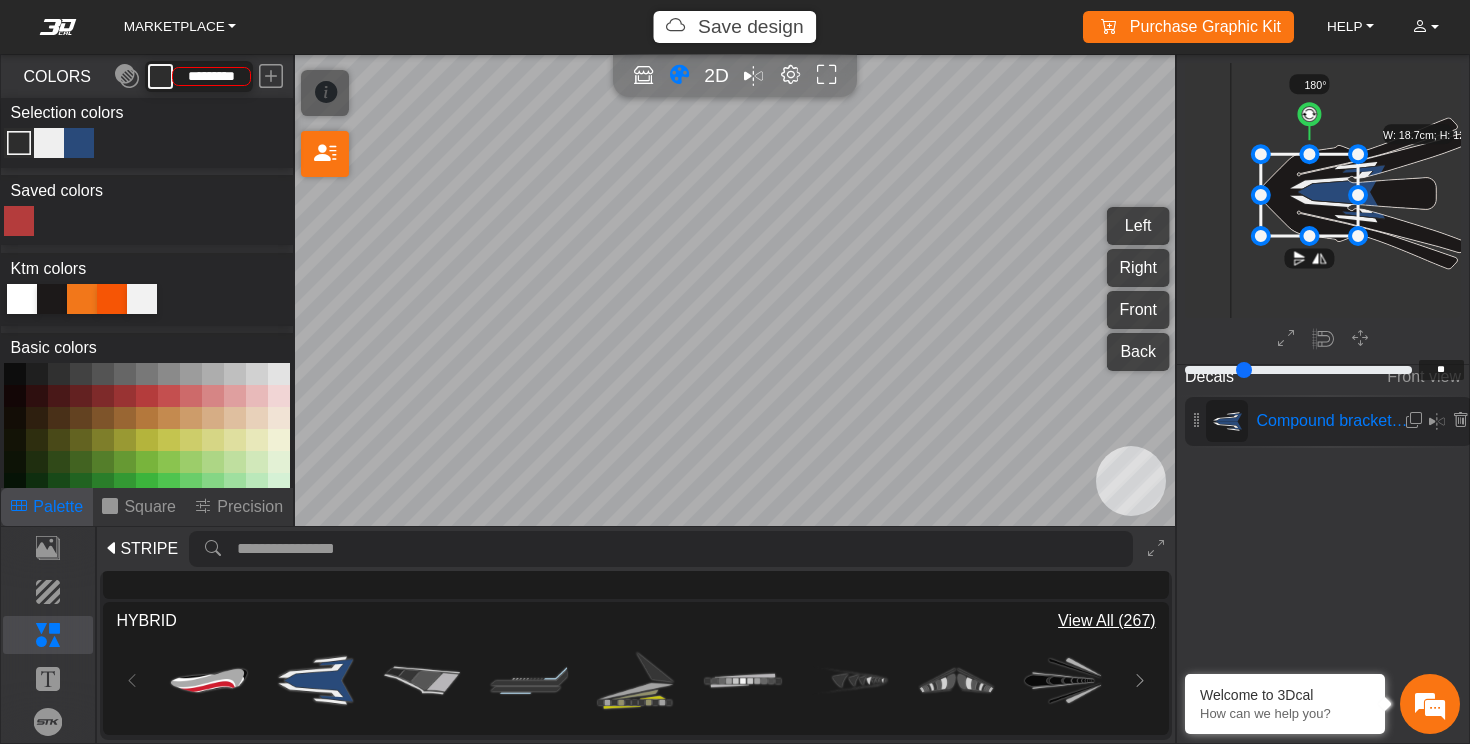 drag, startPoint x: 1311, startPoint y: 223, endPoint x: 1314, endPoint y: 241, distance: 18.248287 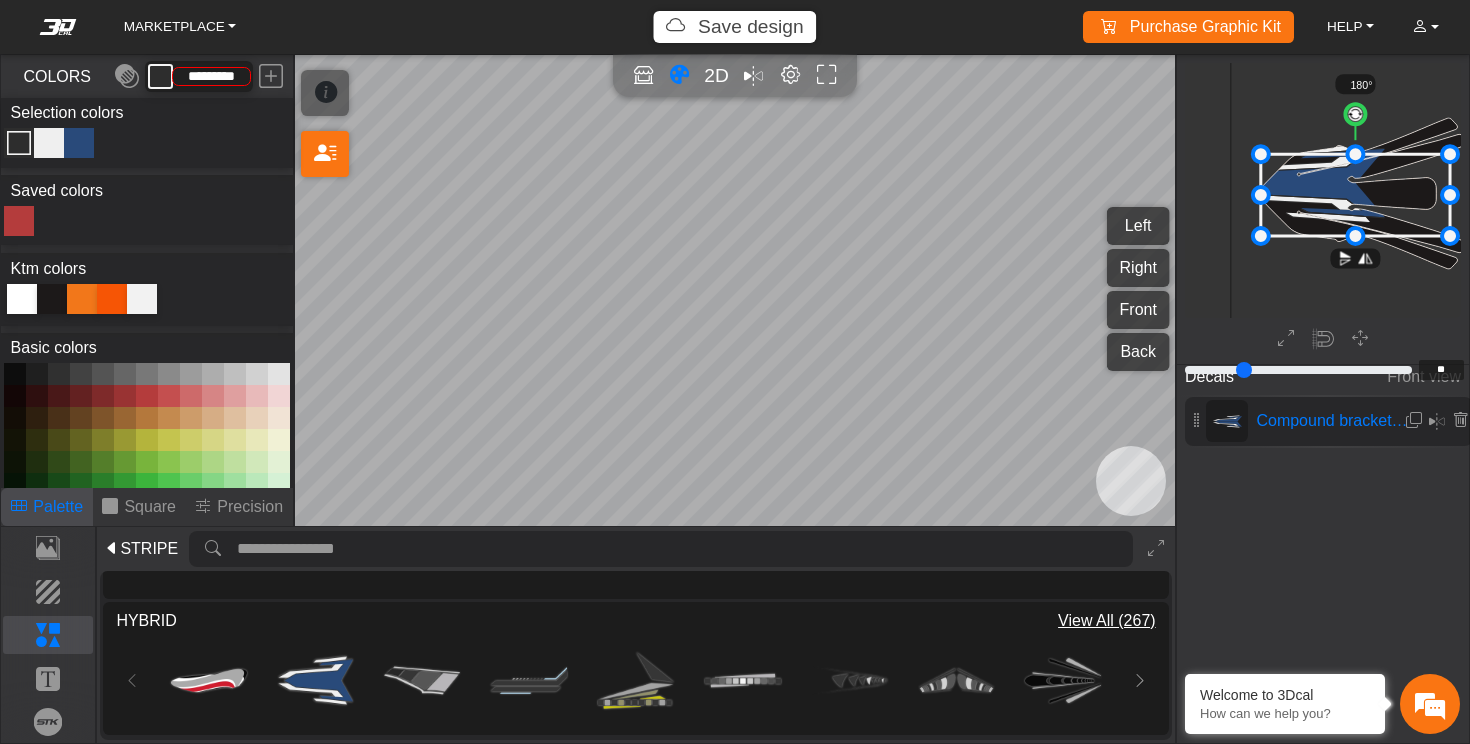 drag, startPoint x: 1363, startPoint y: 198, endPoint x: 1469, endPoint y: 183, distance: 107.05606 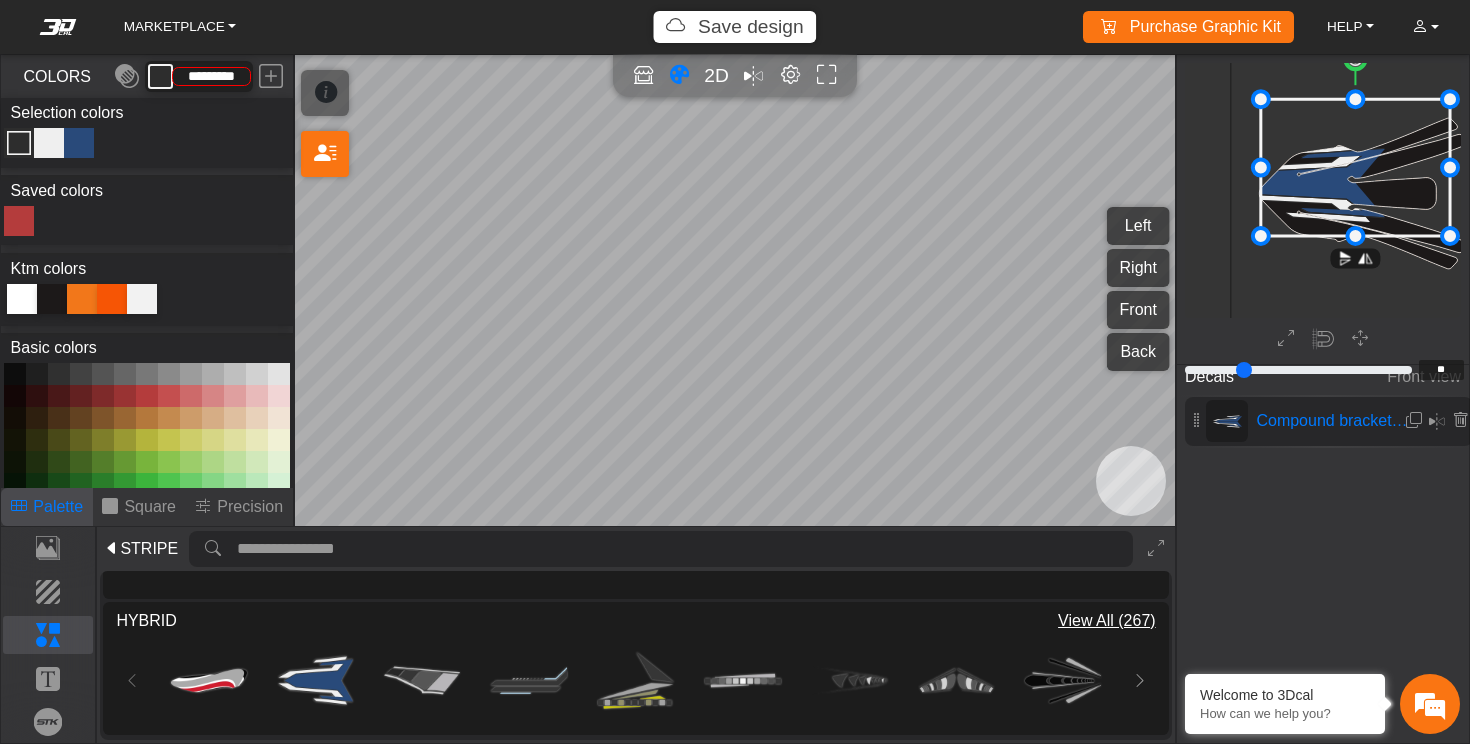 drag, startPoint x: 1357, startPoint y: 155, endPoint x: 1355, endPoint y: 97, distance: 58.034473 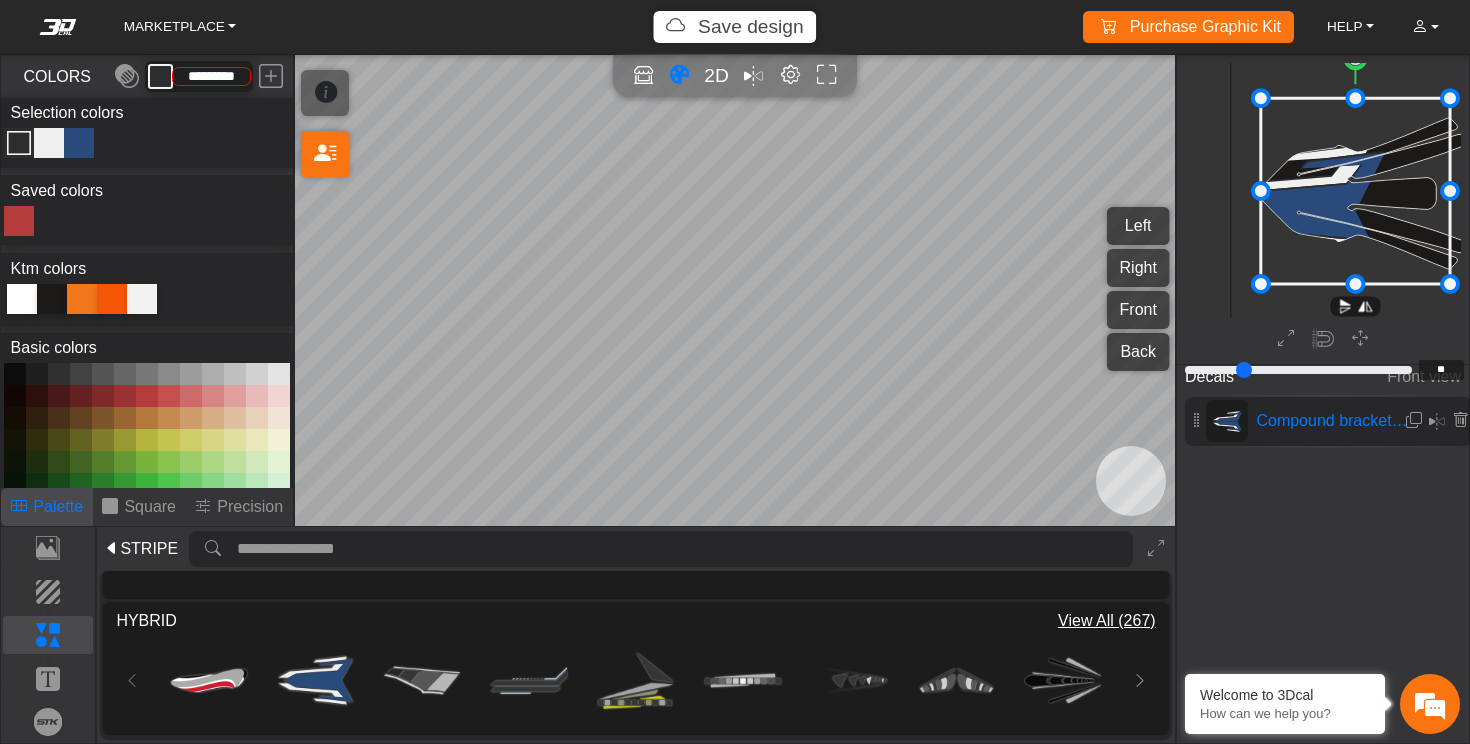 drag, startPoint x: 1358, startPoint y: 236, endPoint x: 1375, endPoint y: 284, distance: 50.92151 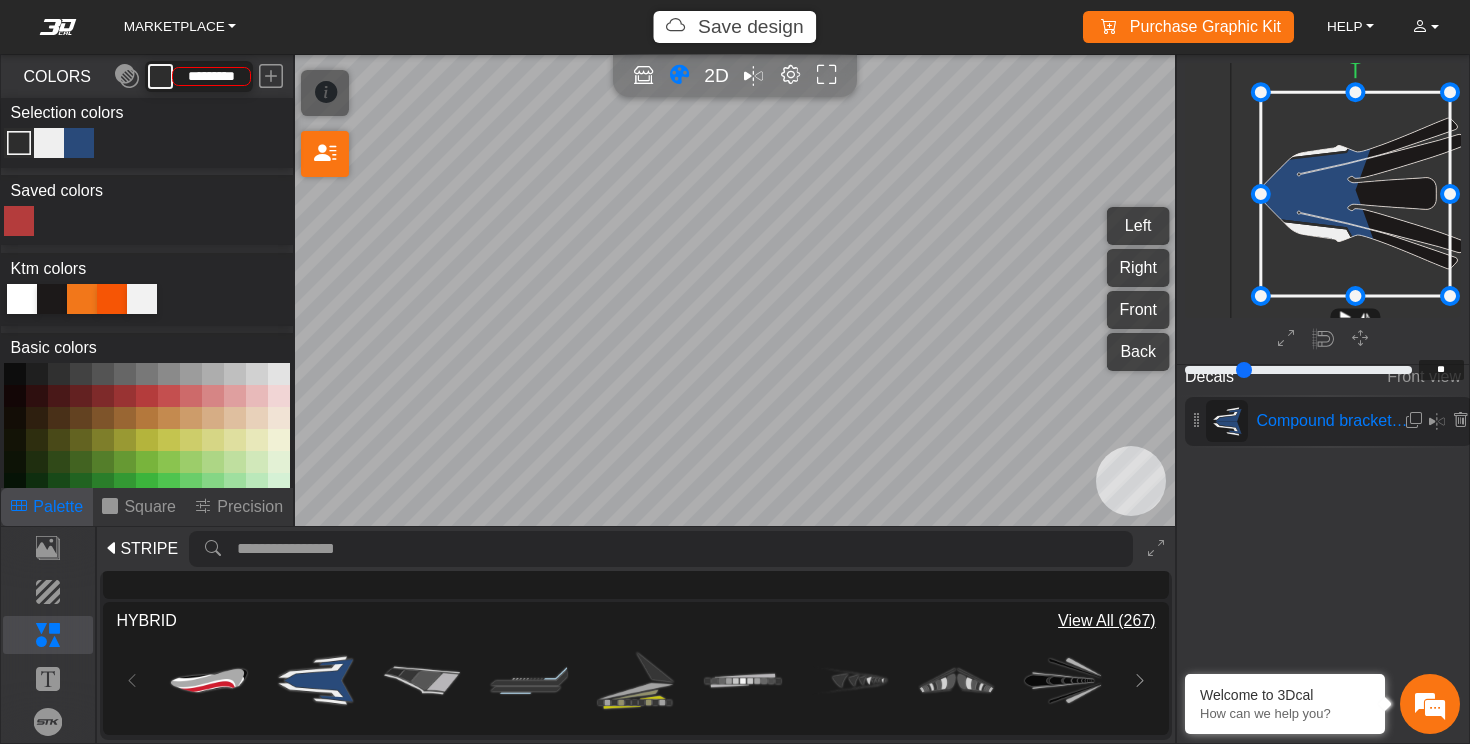 drag, startPoint x: 1359, startPoint y: 290, endPoint x: 1360, endPoint y: 302, distance: 12.0415945 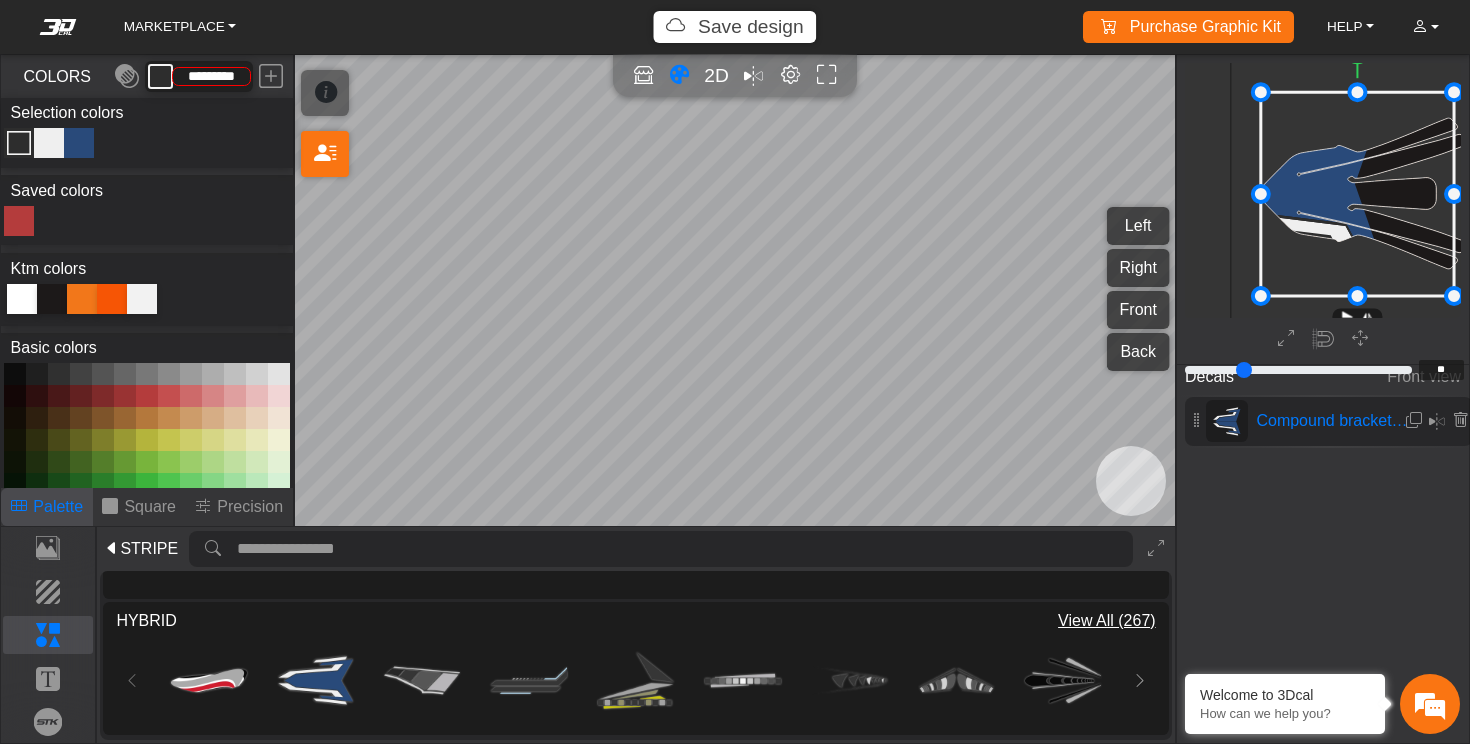 drag, startPoint x: 1451, startPoint y: 195, endPoint x: 1469, endPoint y: 175, distance: 26.907248 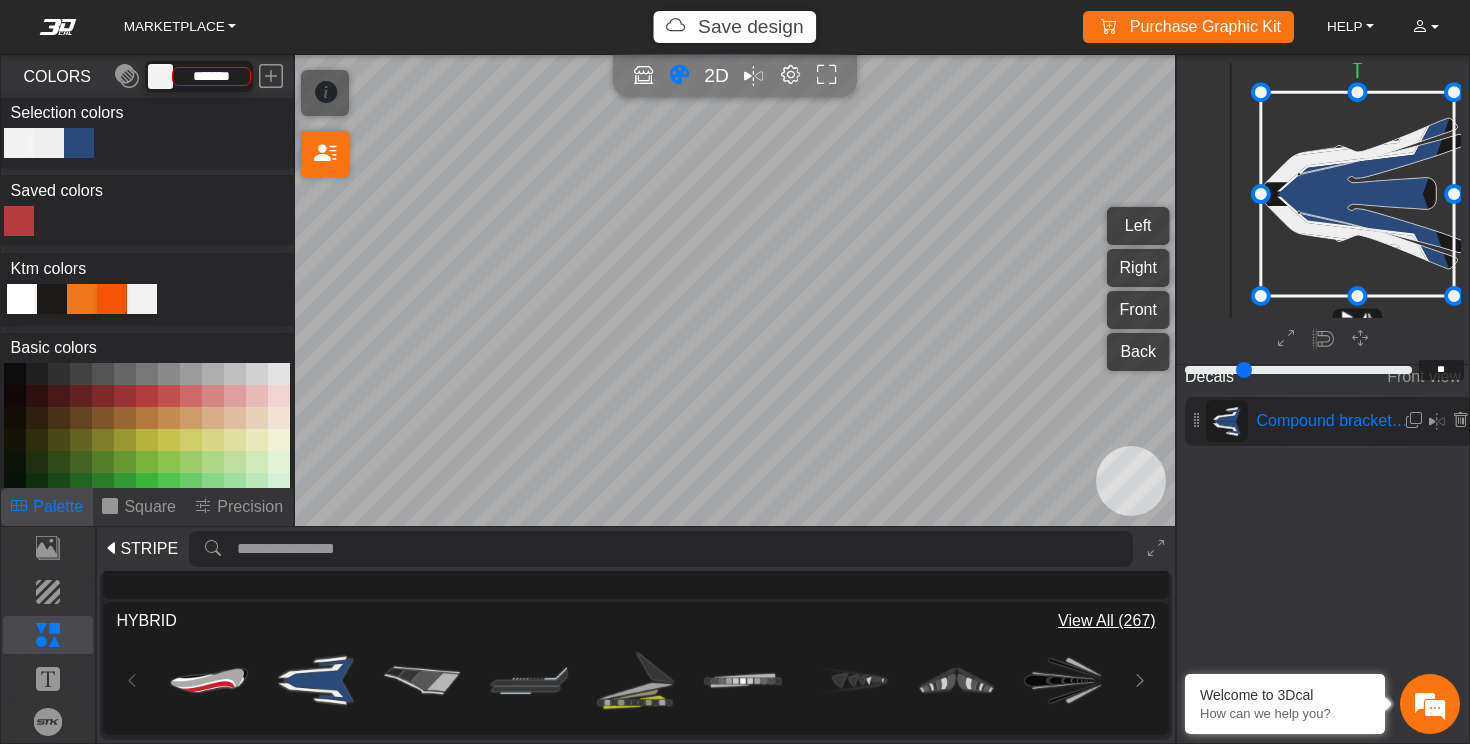 type on "*" 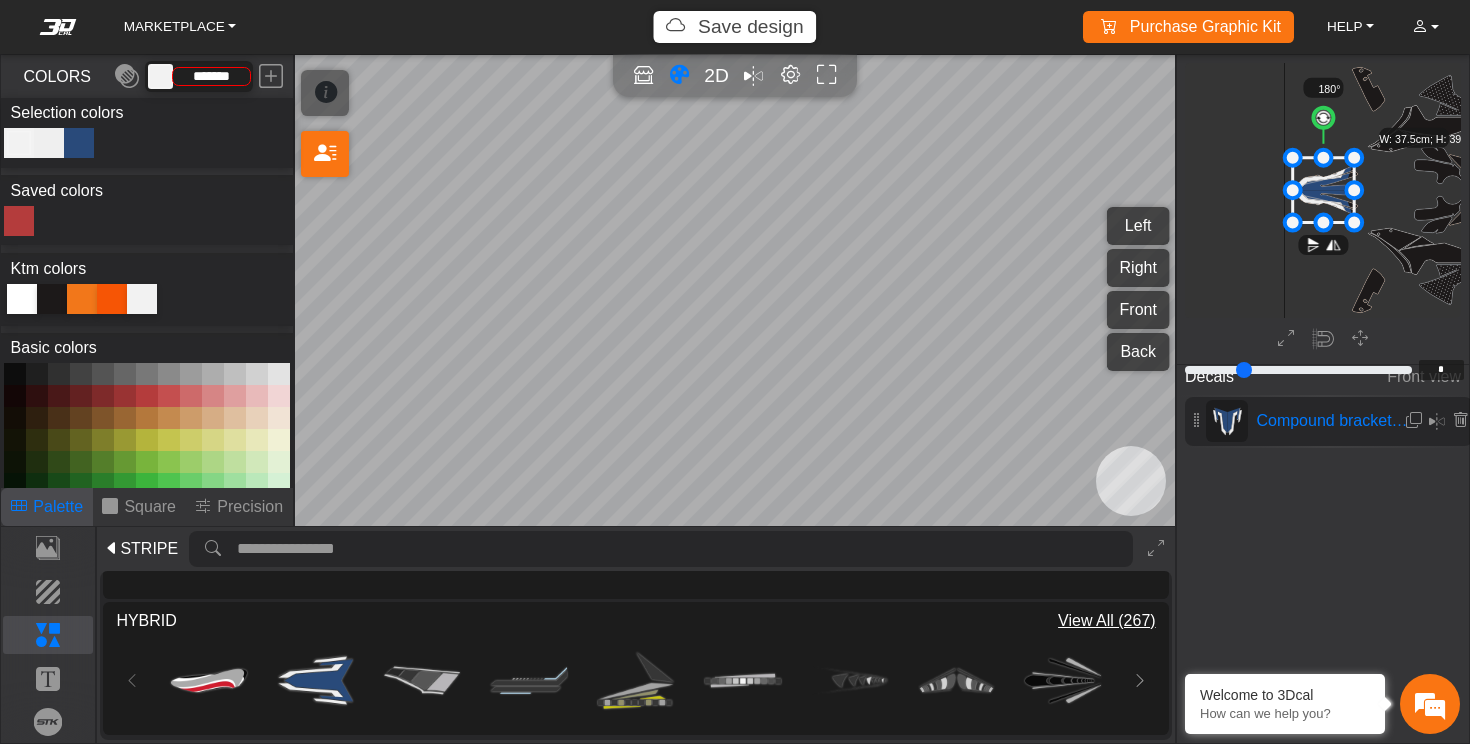 scroll, scrollTop: 392, scrollLeft: 247, axis: both 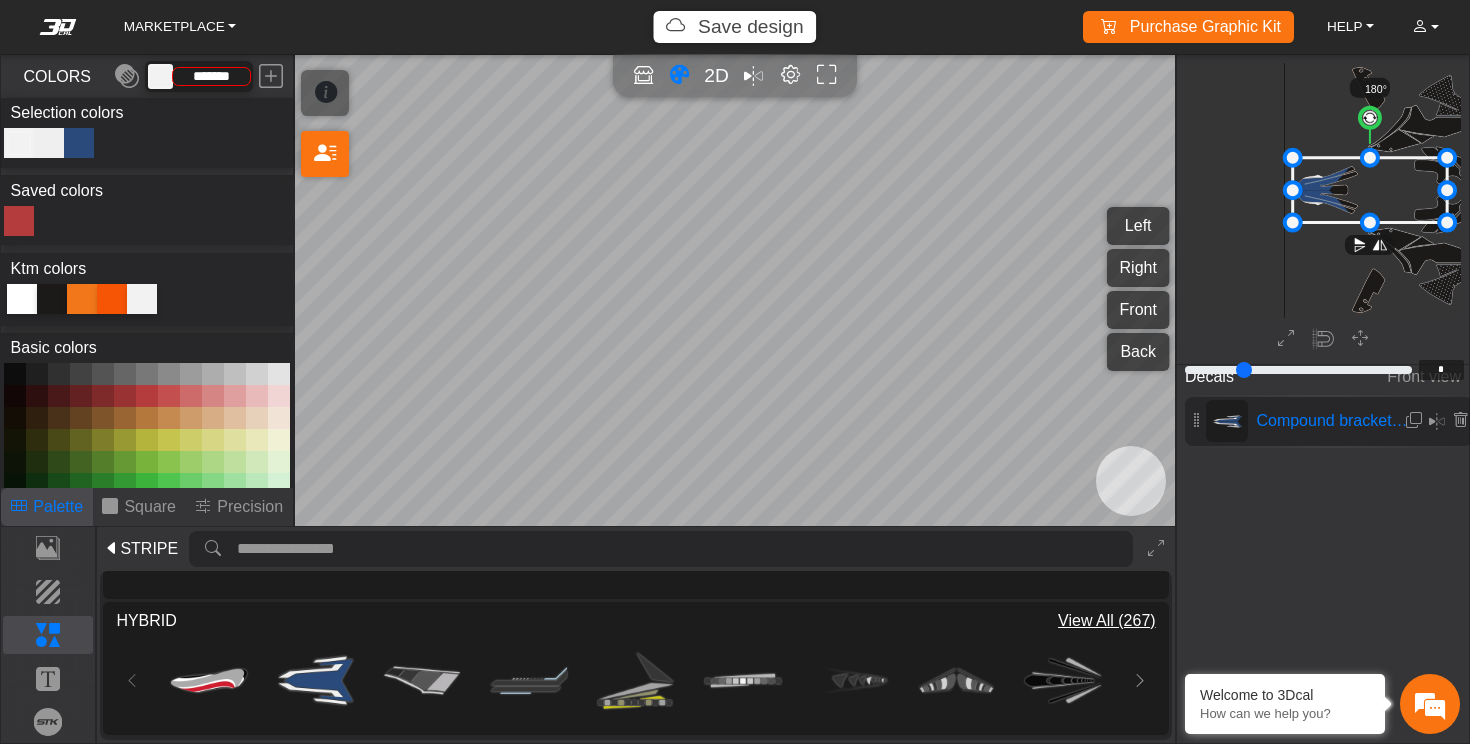 drag, startPoint x: 1356, startPoint y: 189, endPoint x: 1469, endPoint y: 185, distance: 113.07078 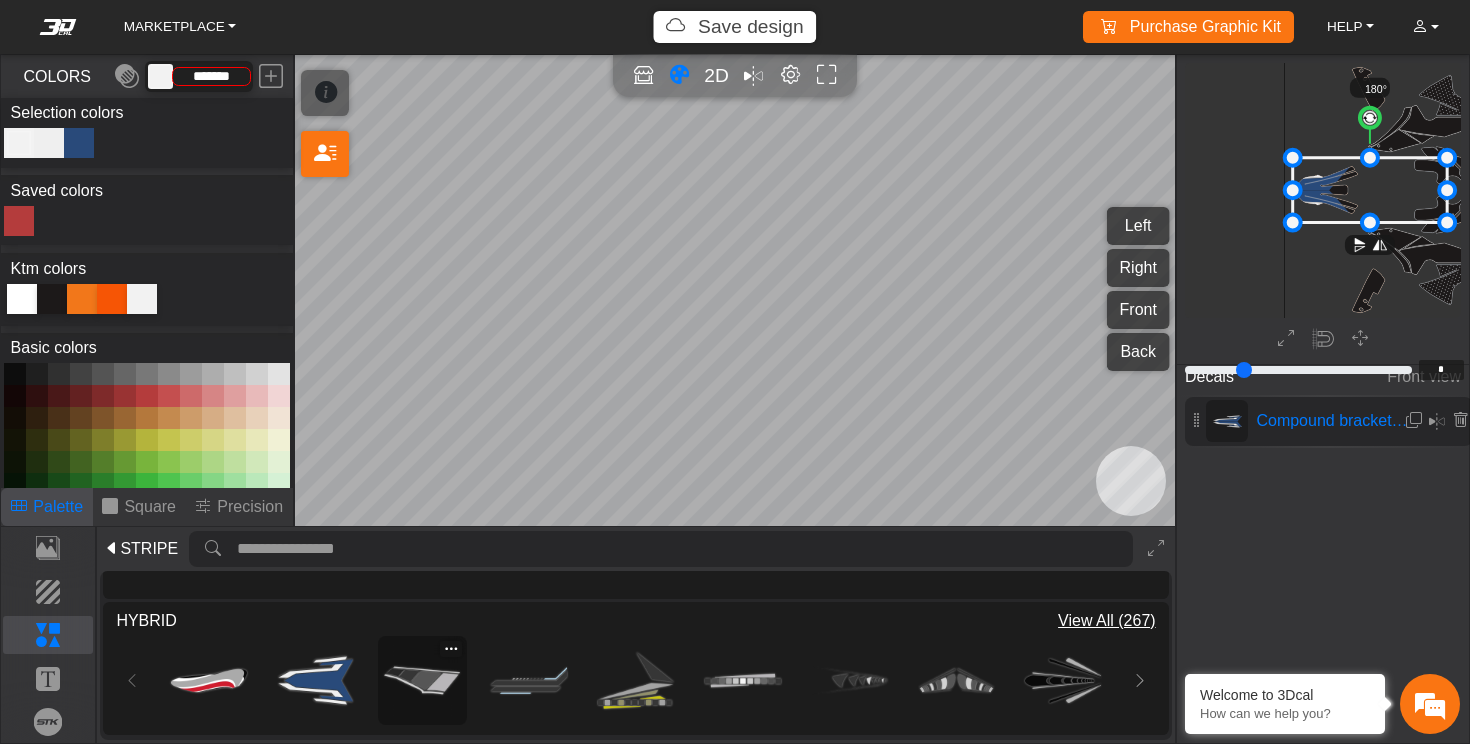 click at bounding box center [422, 681] 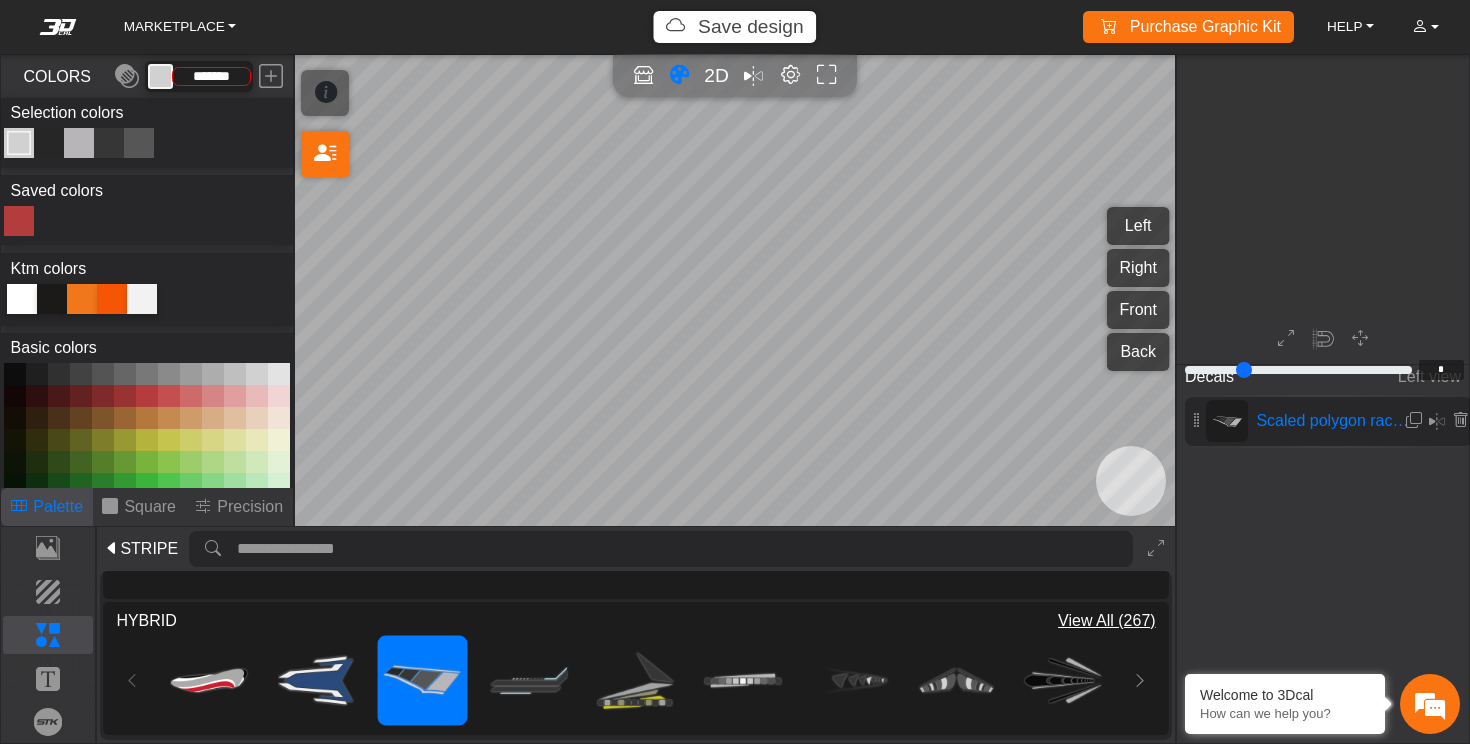 type on "**" 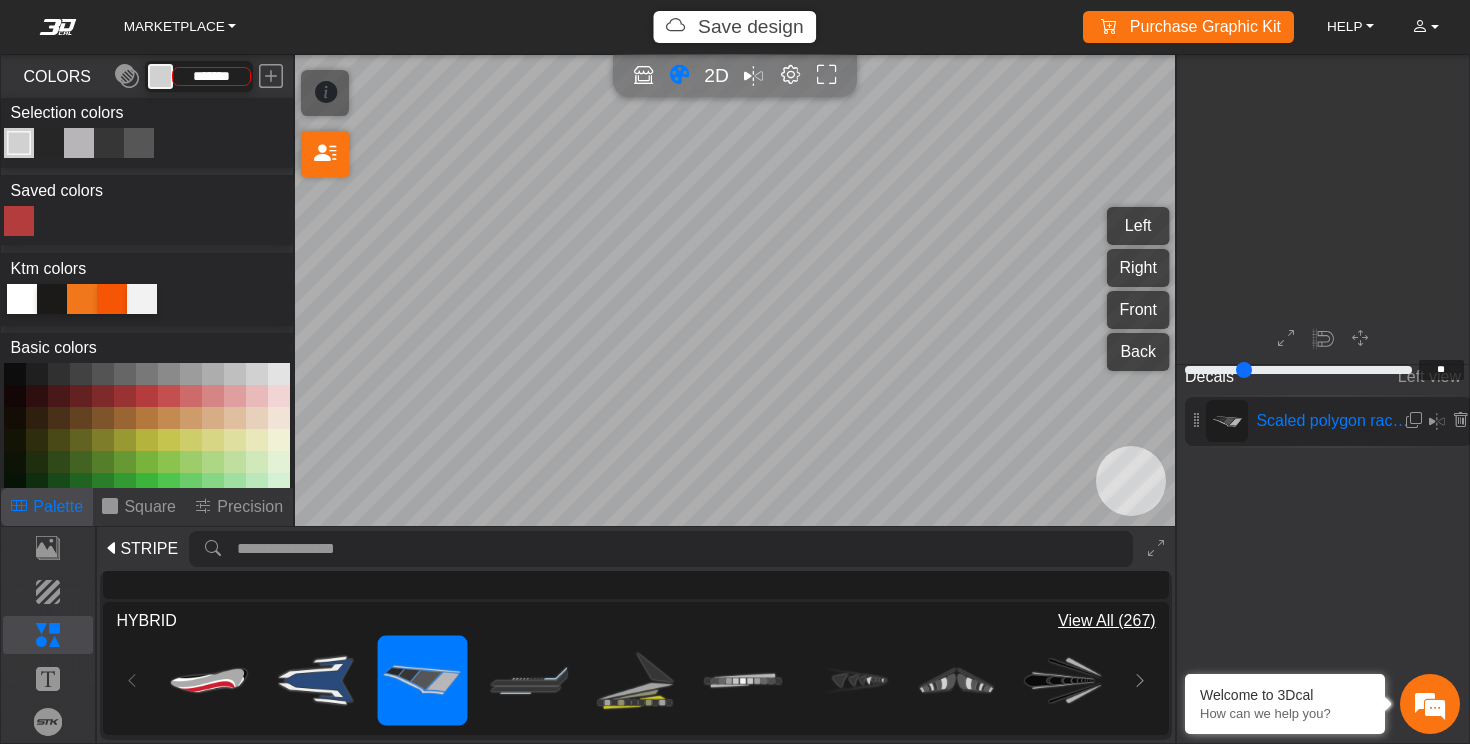 type on "*********" 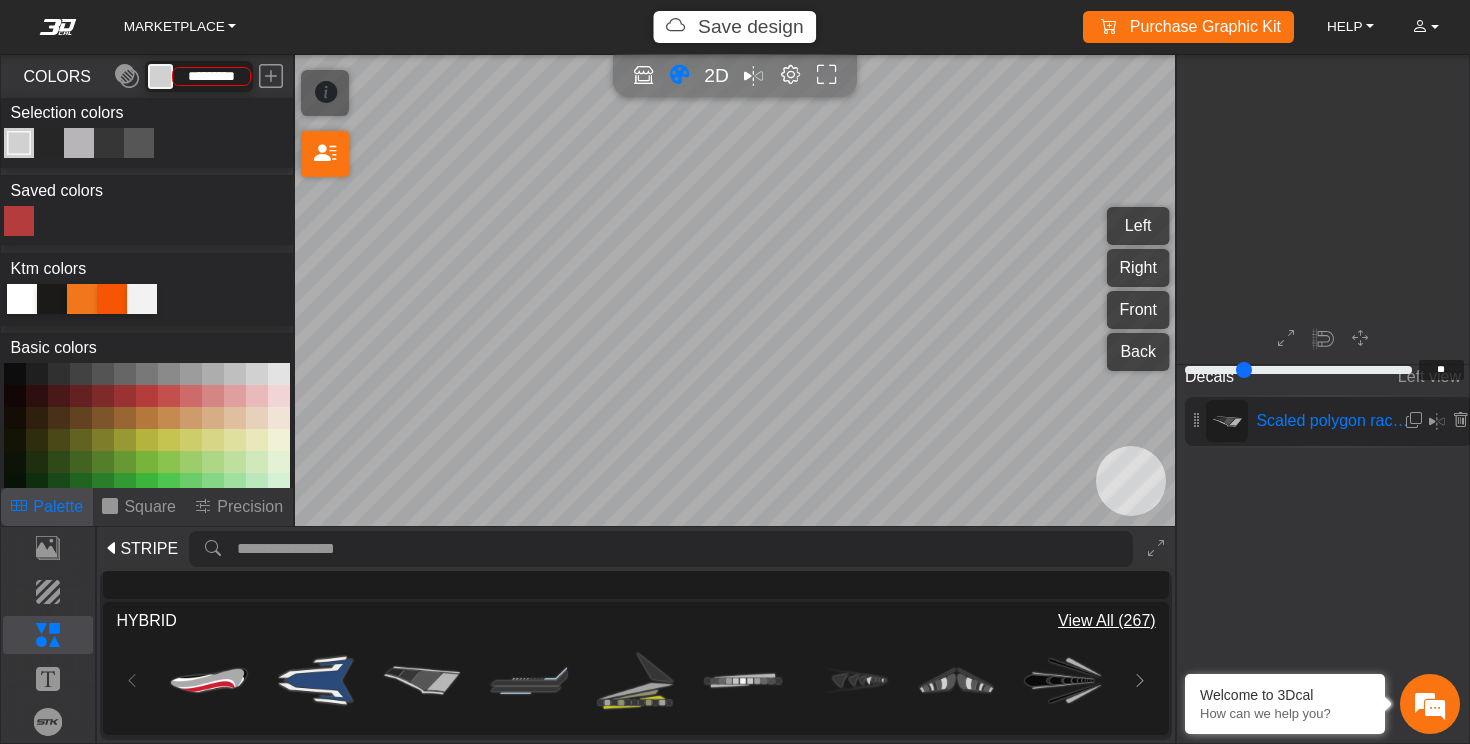 scroll, scrollTop: 1729, scrollLeft: 1343, axis: both 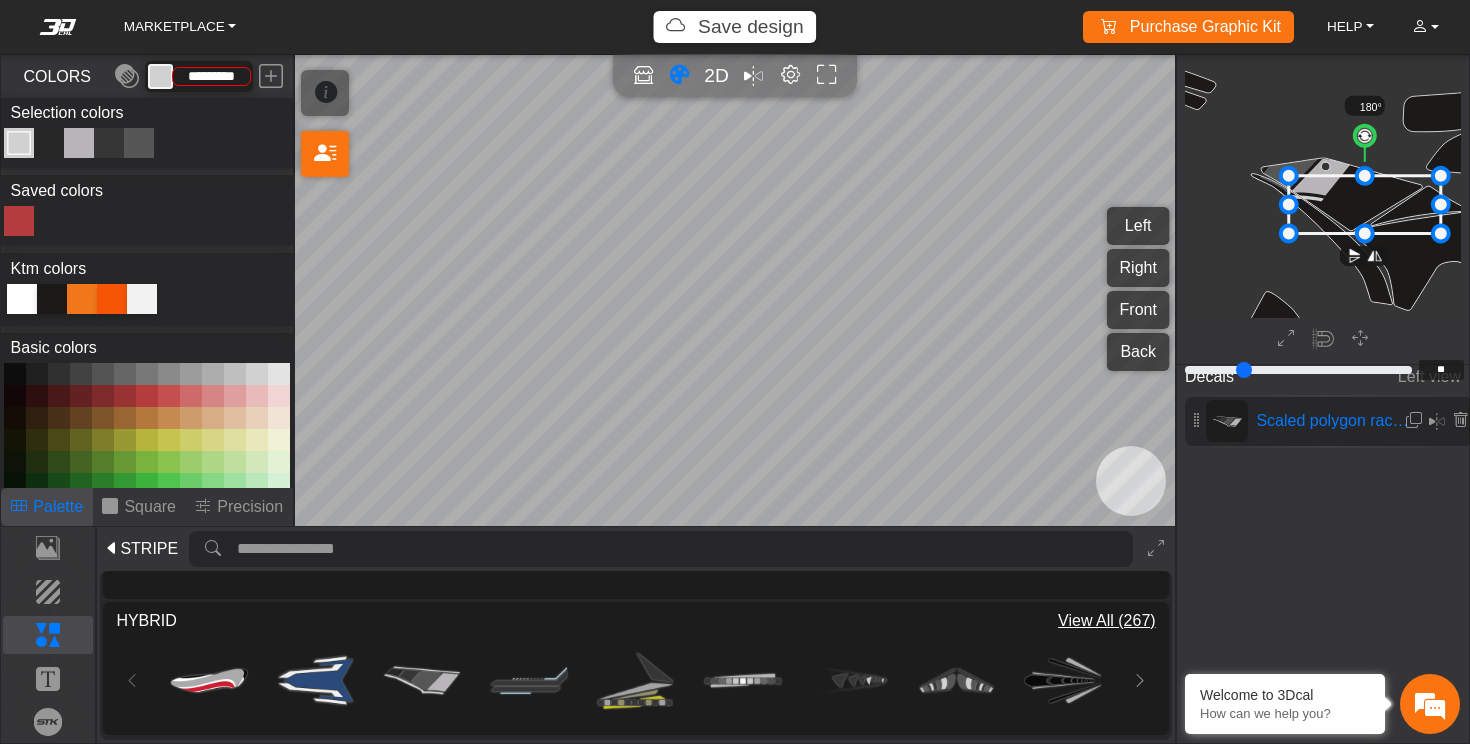 drag, startPoint x: 1361, startPoint y: 203, endPoint x: 1469, endPoint y: 268, distance: 126.051575 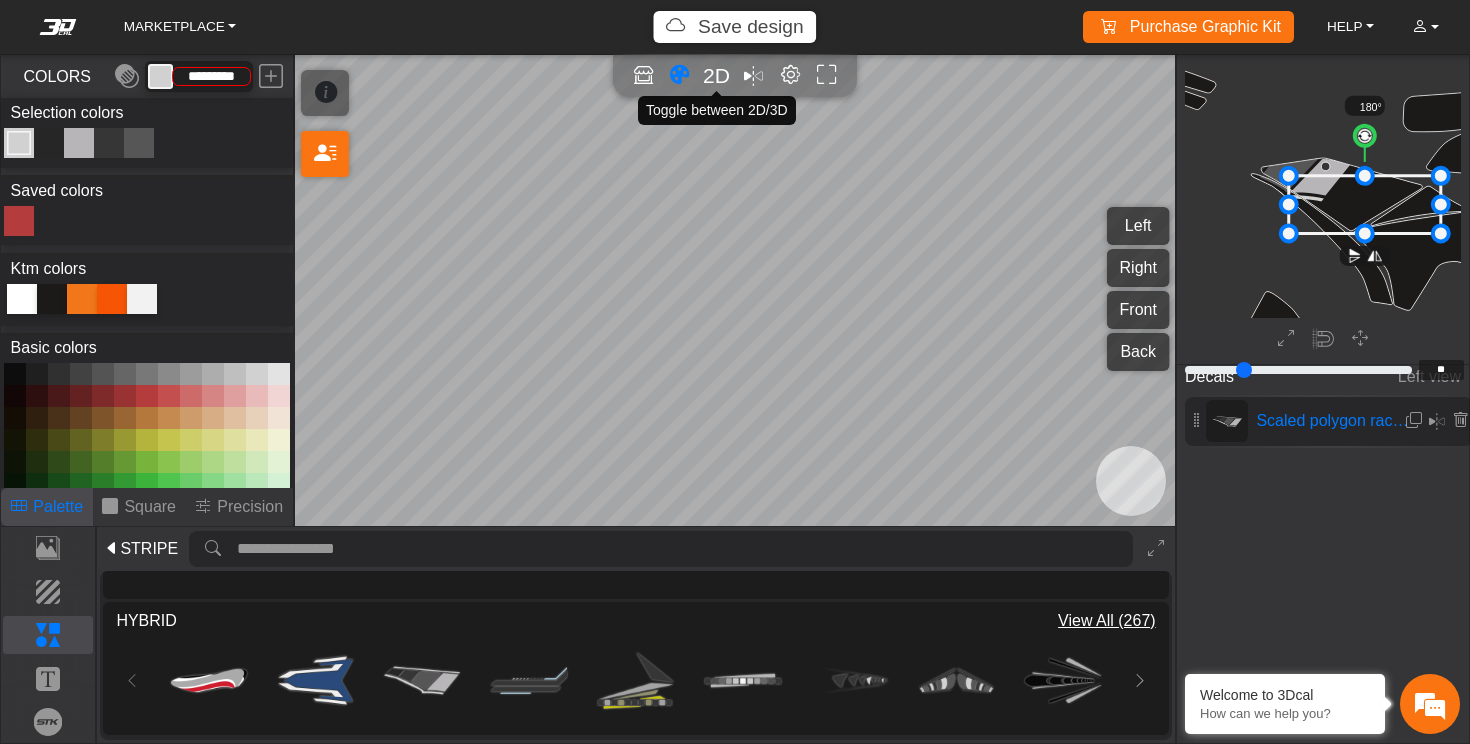 click on "2D" at bounding box center (716, 75) 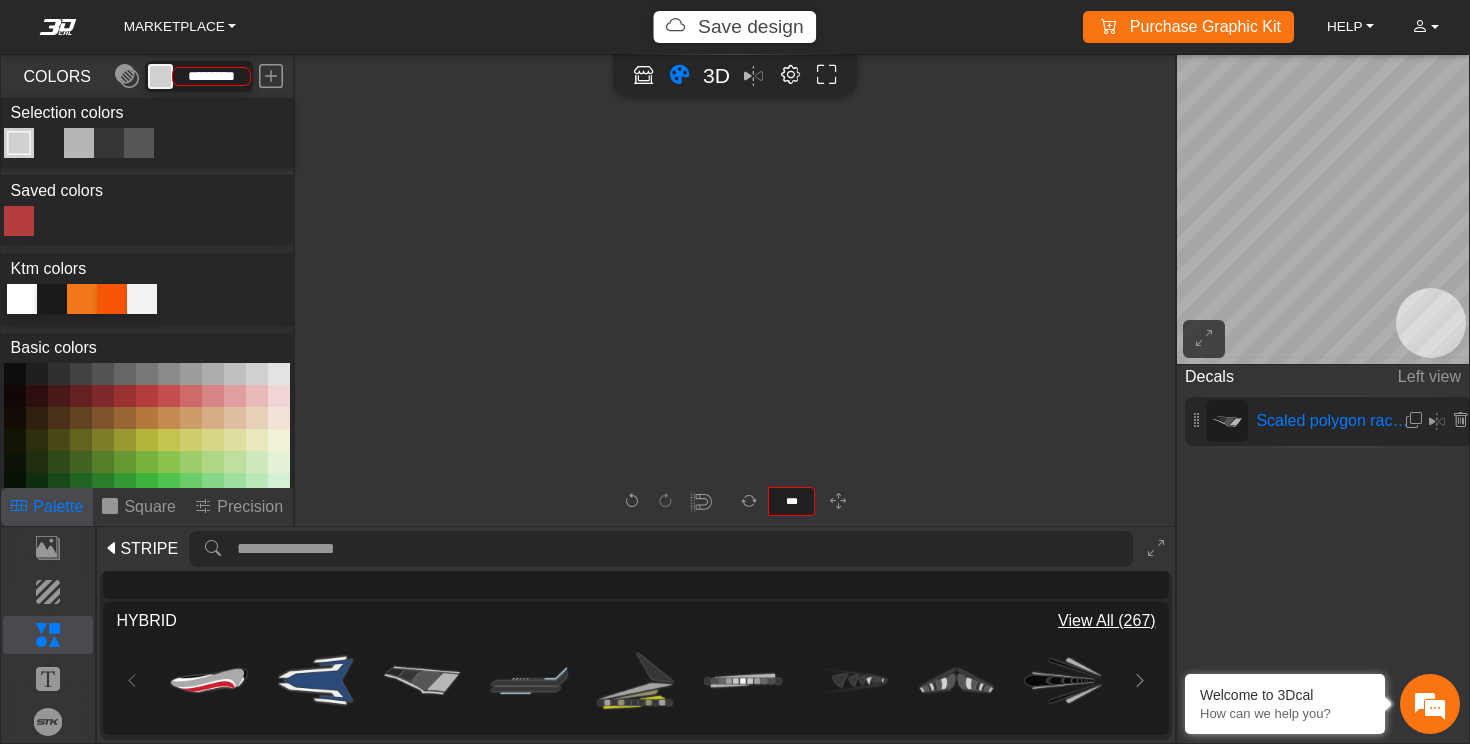 scroll, scrollTop: 2488, scrollLeft: 1752, axis: both 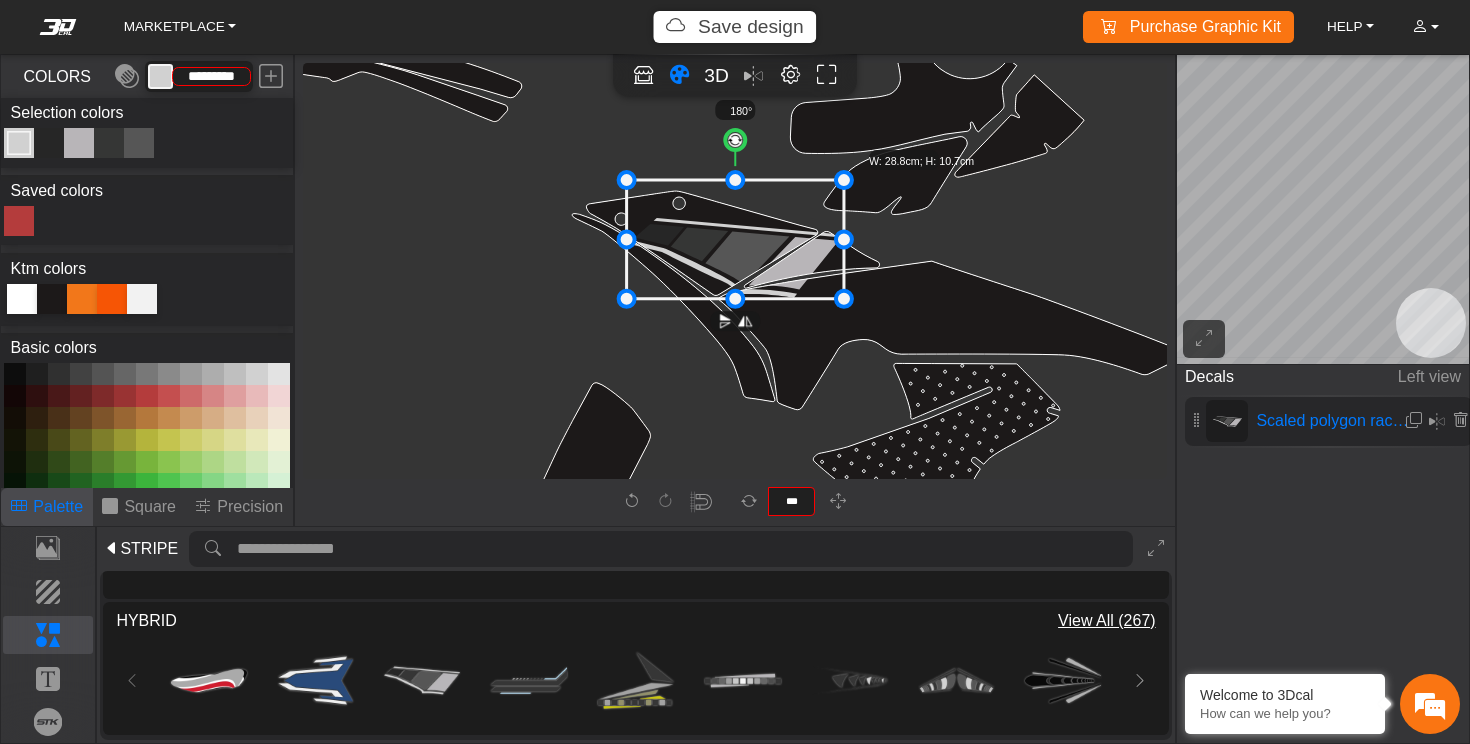 drag, startPoint x: 733, startPoint y: 216, endPoint x: 718, endPoint y: 179, distance: 39.92493 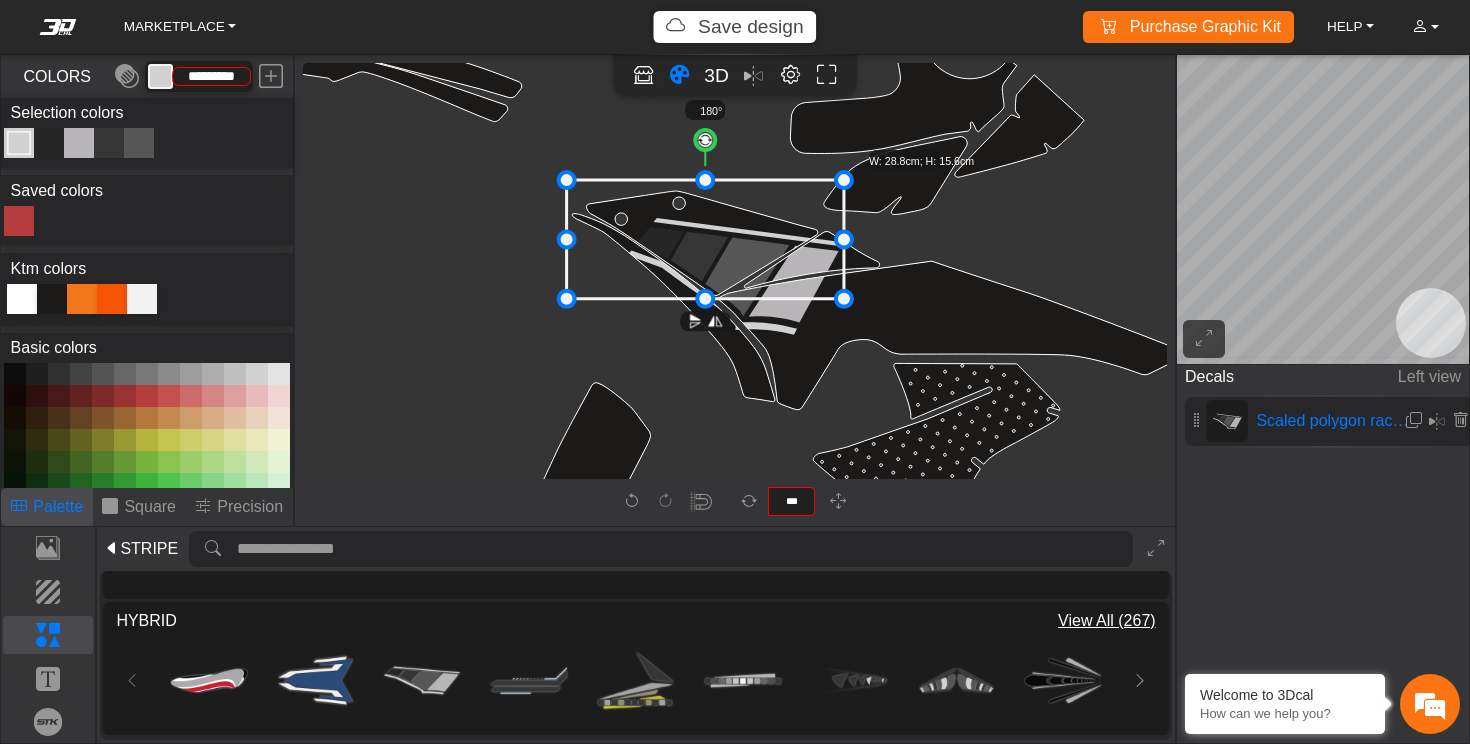 drag, startPoint x: 628, startPoint y: 234, endPoint x: 568, endPoint y: 228, distance: 60.299255 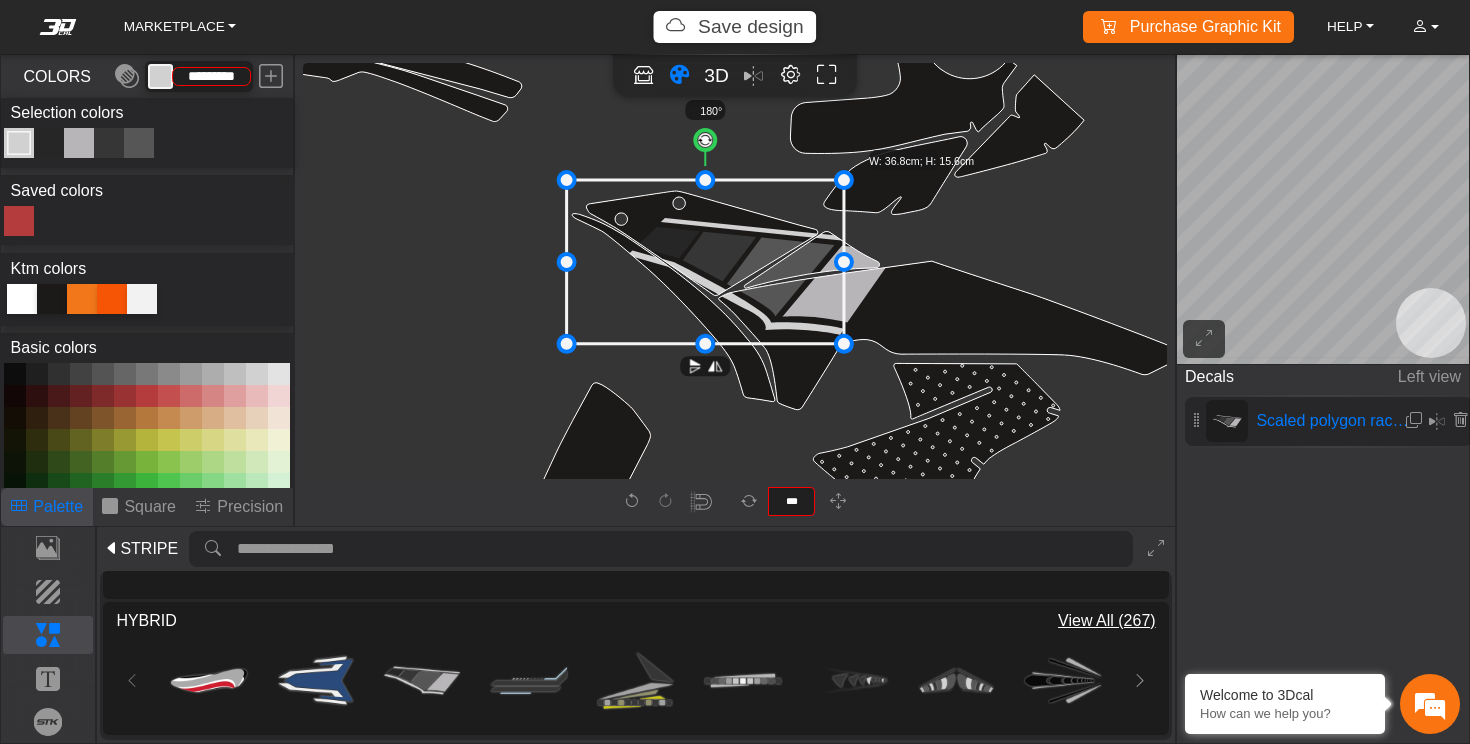 drag, startPoint x: 706, startPoint y: 302, endPoint x: 705, endPoint y: 343, distance: 41.01219 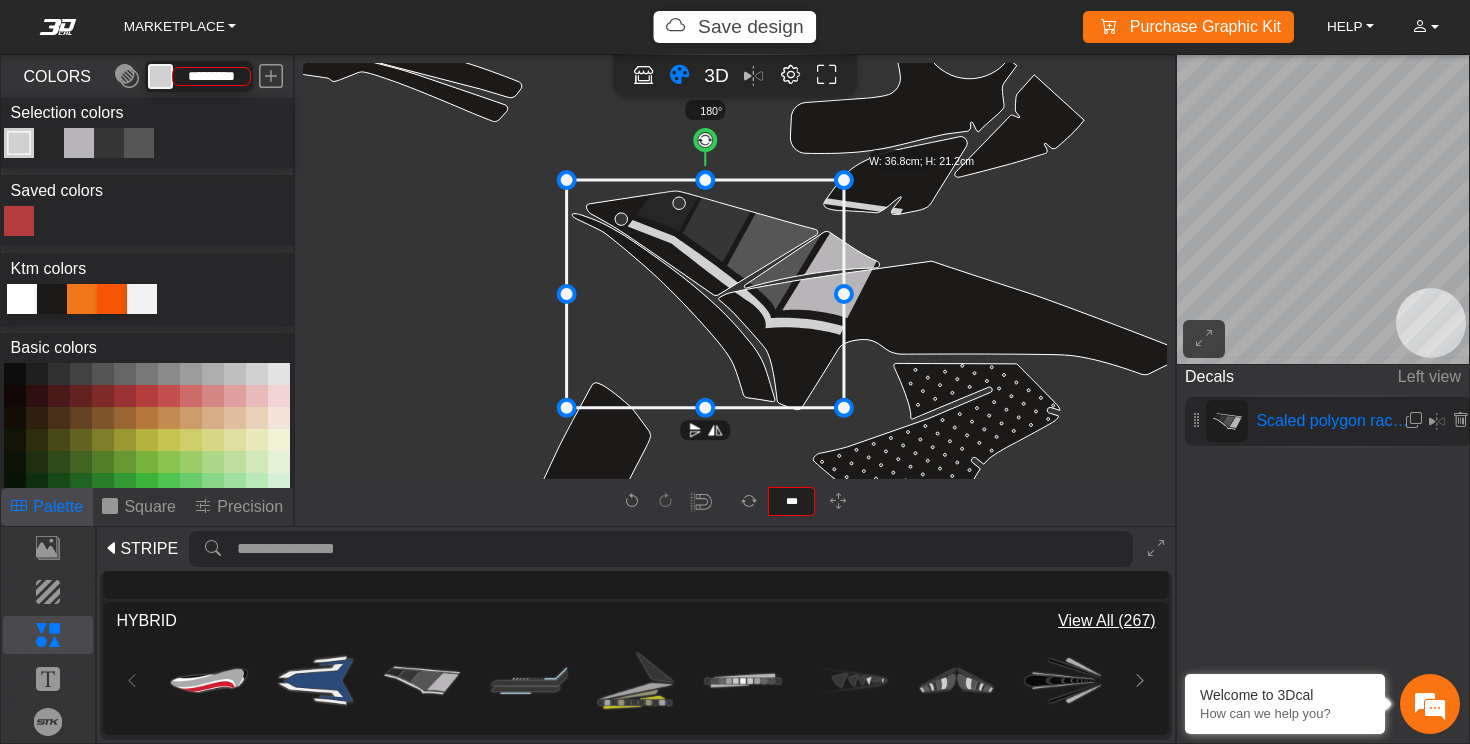 drag, startPoint x: 707, startPoint y: 344, endPoint x: 712, endPoint y: 410, distance: 66.189125 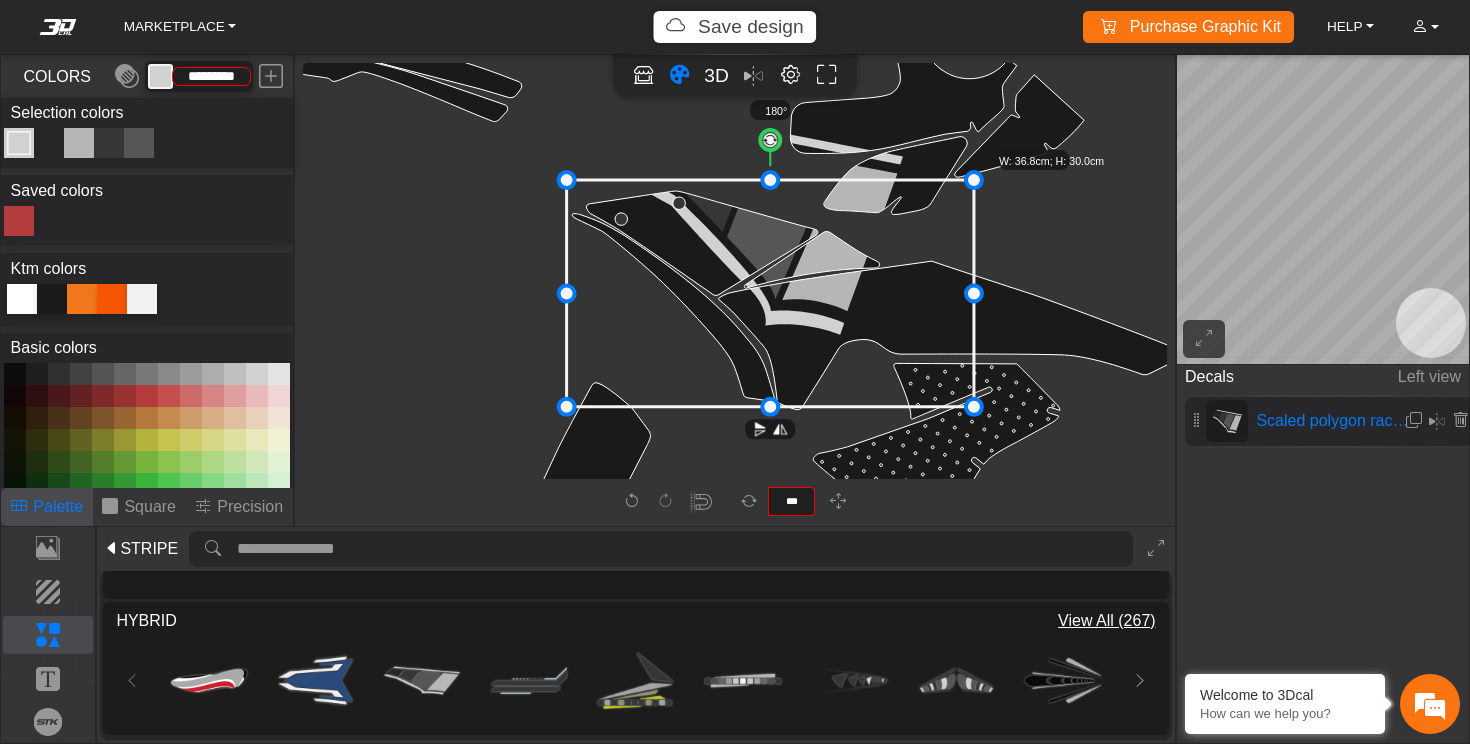 drag, startPoint x: 850, startPoint y: 295, endPoint x: 980, endPoint y: 313, distance: 131.24023 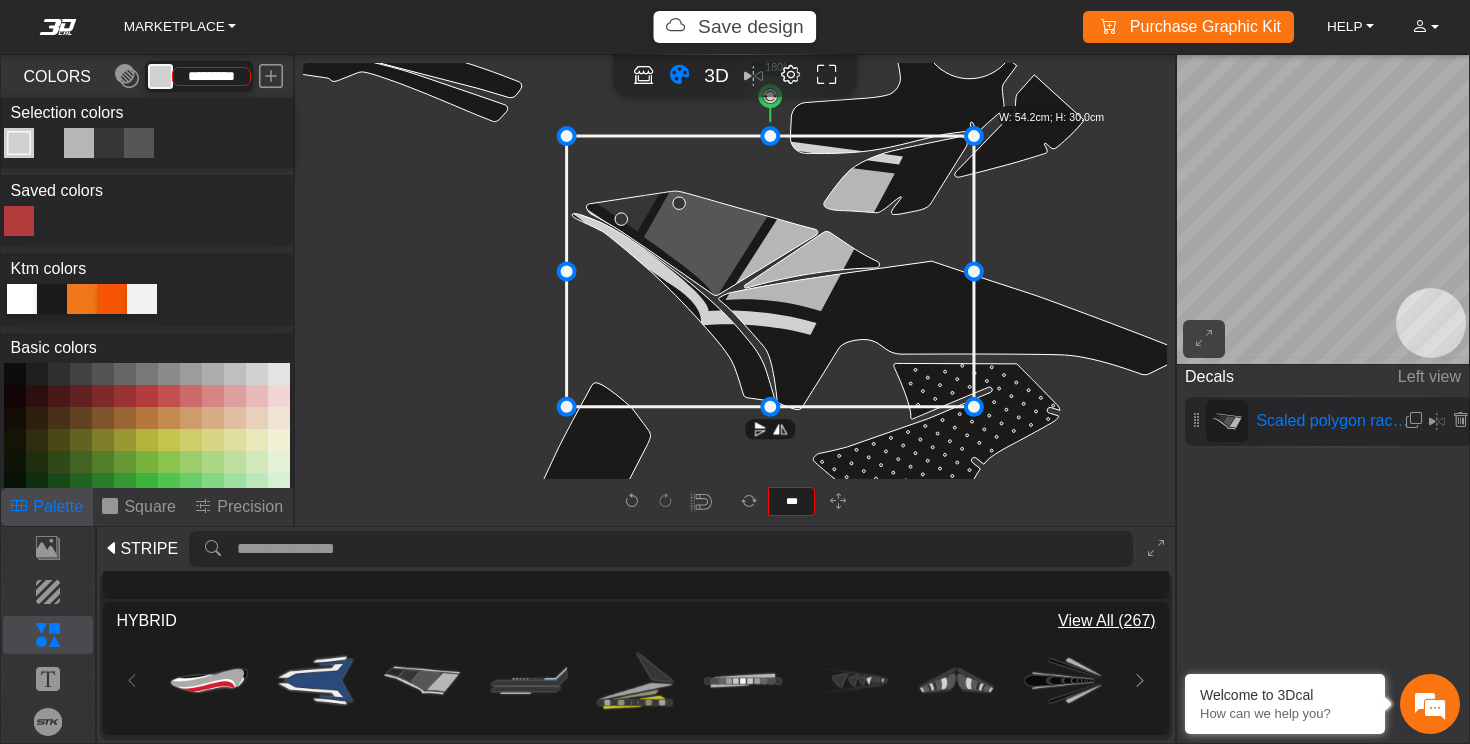 drag, startPoint x: 765, startPoint y: 178, endPoint x: 766, endPoint y: 134, distance: 44.011364 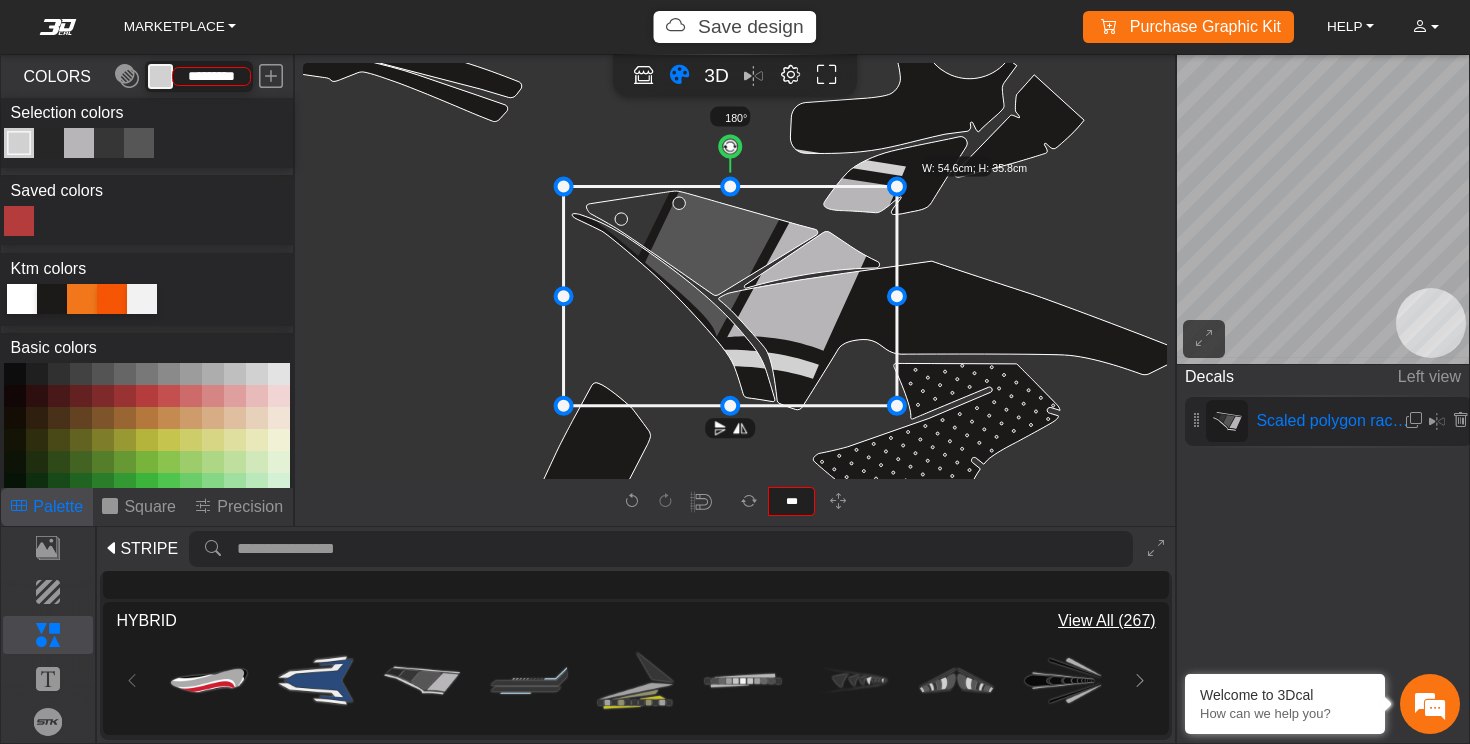 drag, startPoint x: 977, startPoint y: 133, endPoint x: 899, endPoint y: 285, distance: 170.84496 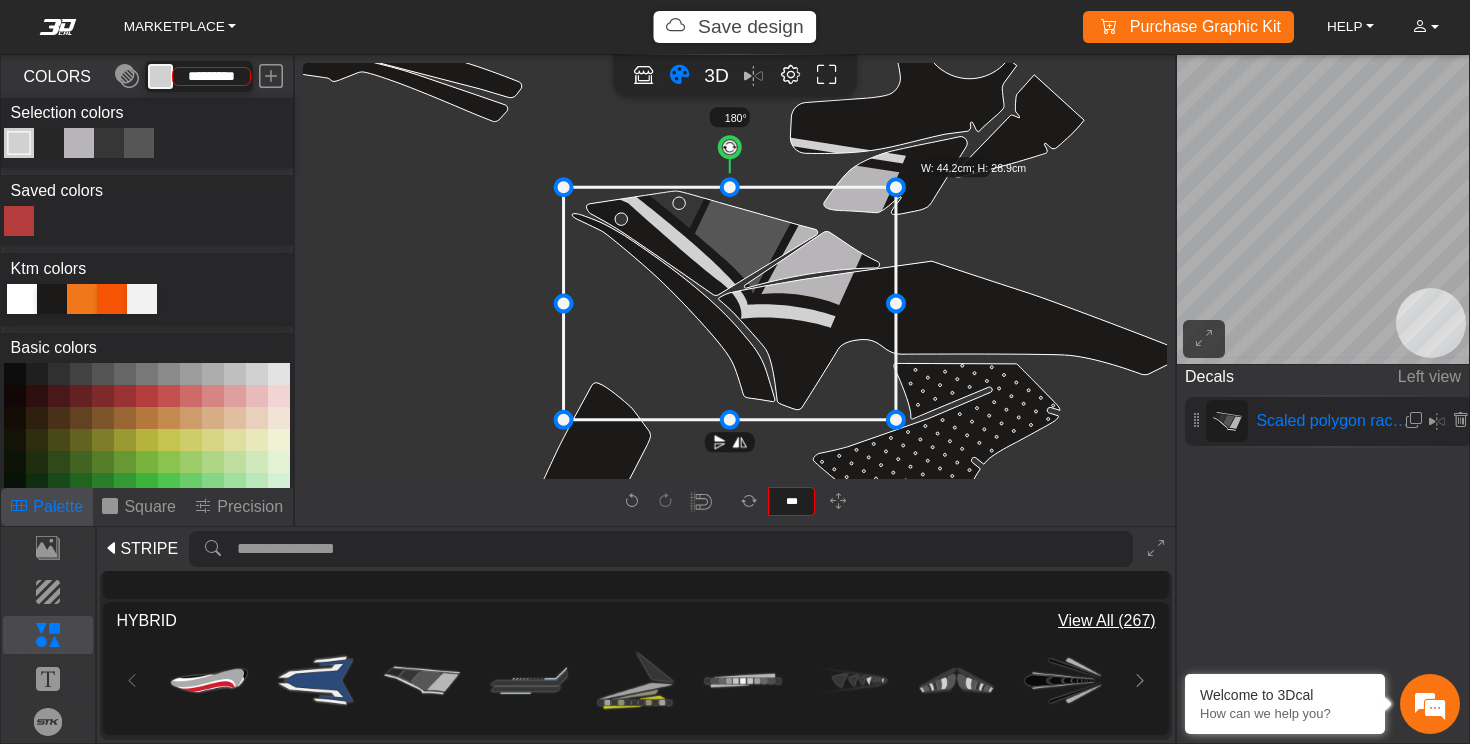 drag, startPoint x: 733, startPoint y: 412, endPoint x: 733, endPoint y: 426, distance: 14 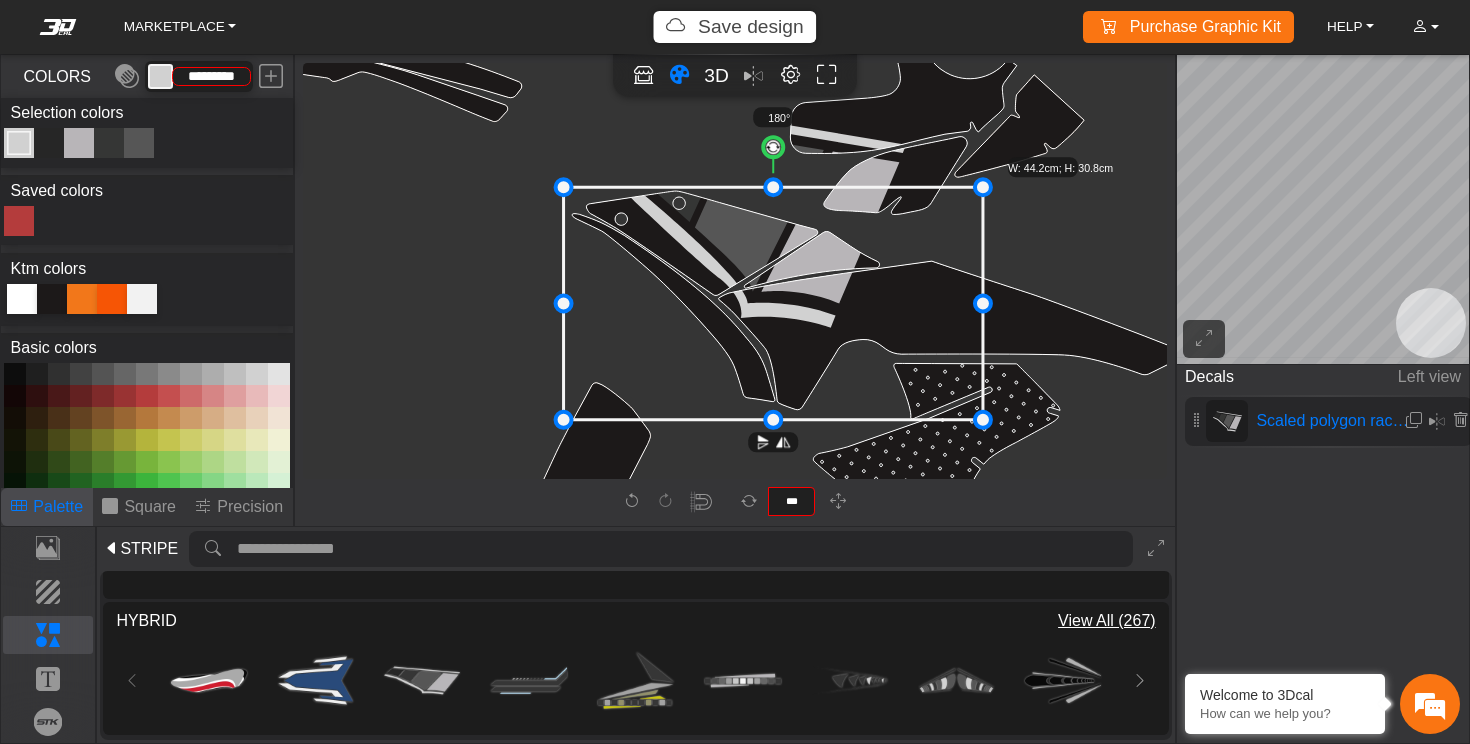 drag, startPoint x: 898, startPoint y: 303, endPoint x: 985, endPoint y: 300, distance: 87.05171 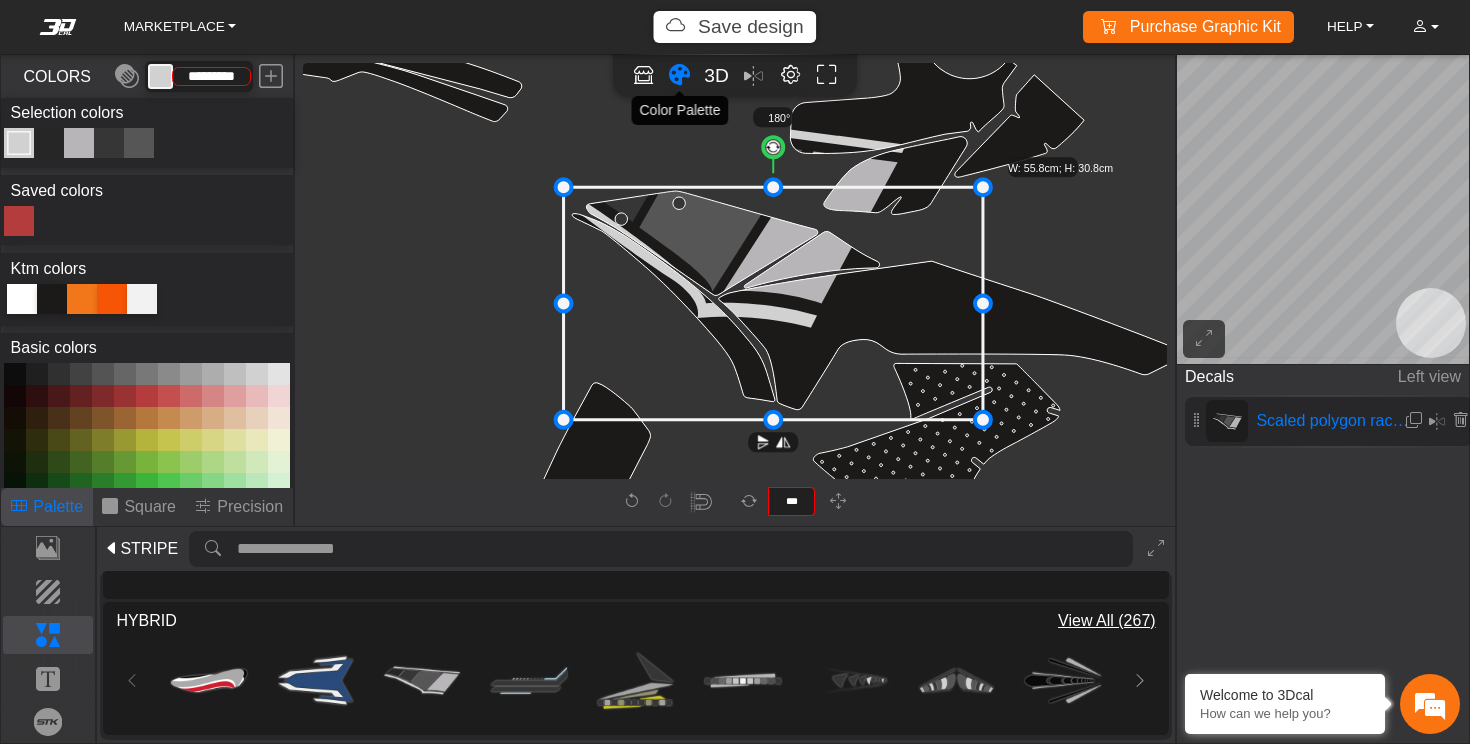 click at bounding box center [679, 75] 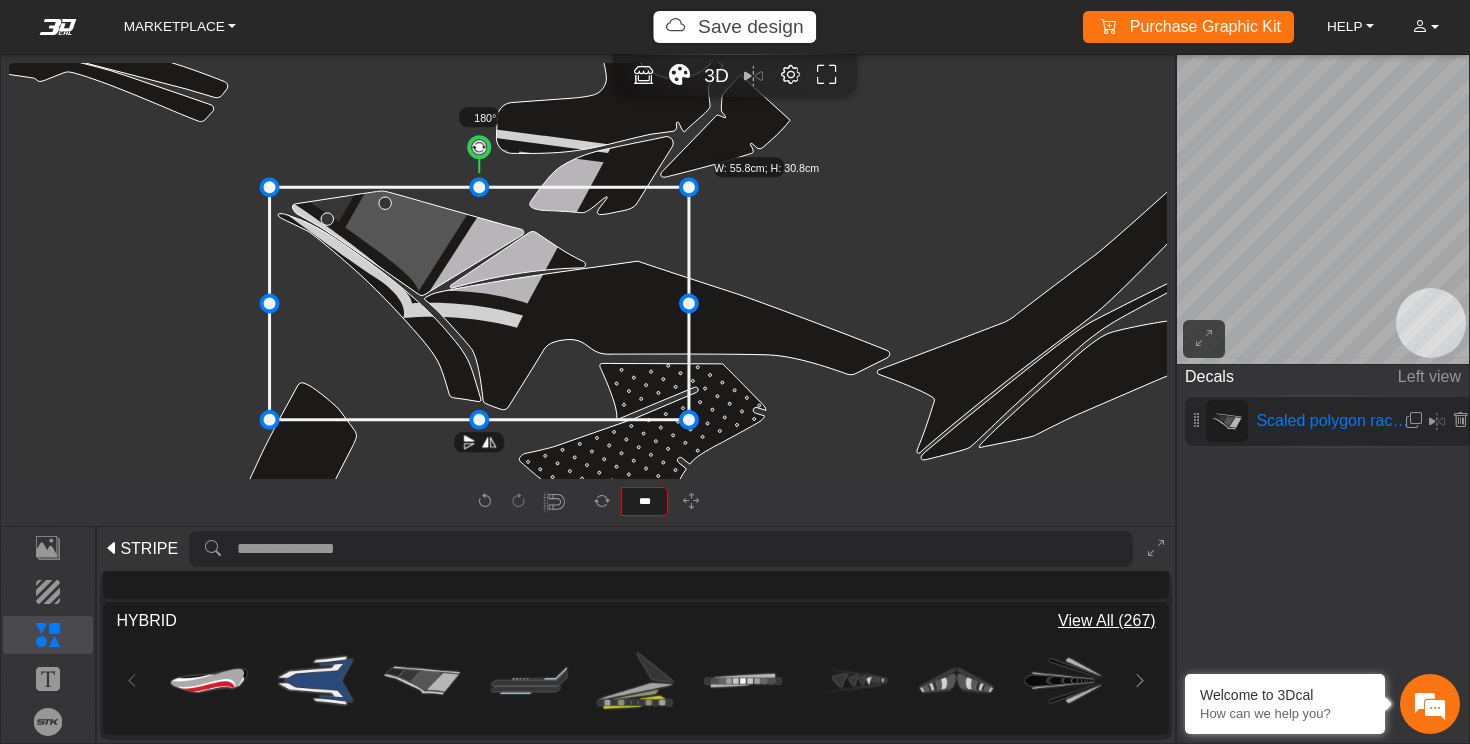 type on "*" 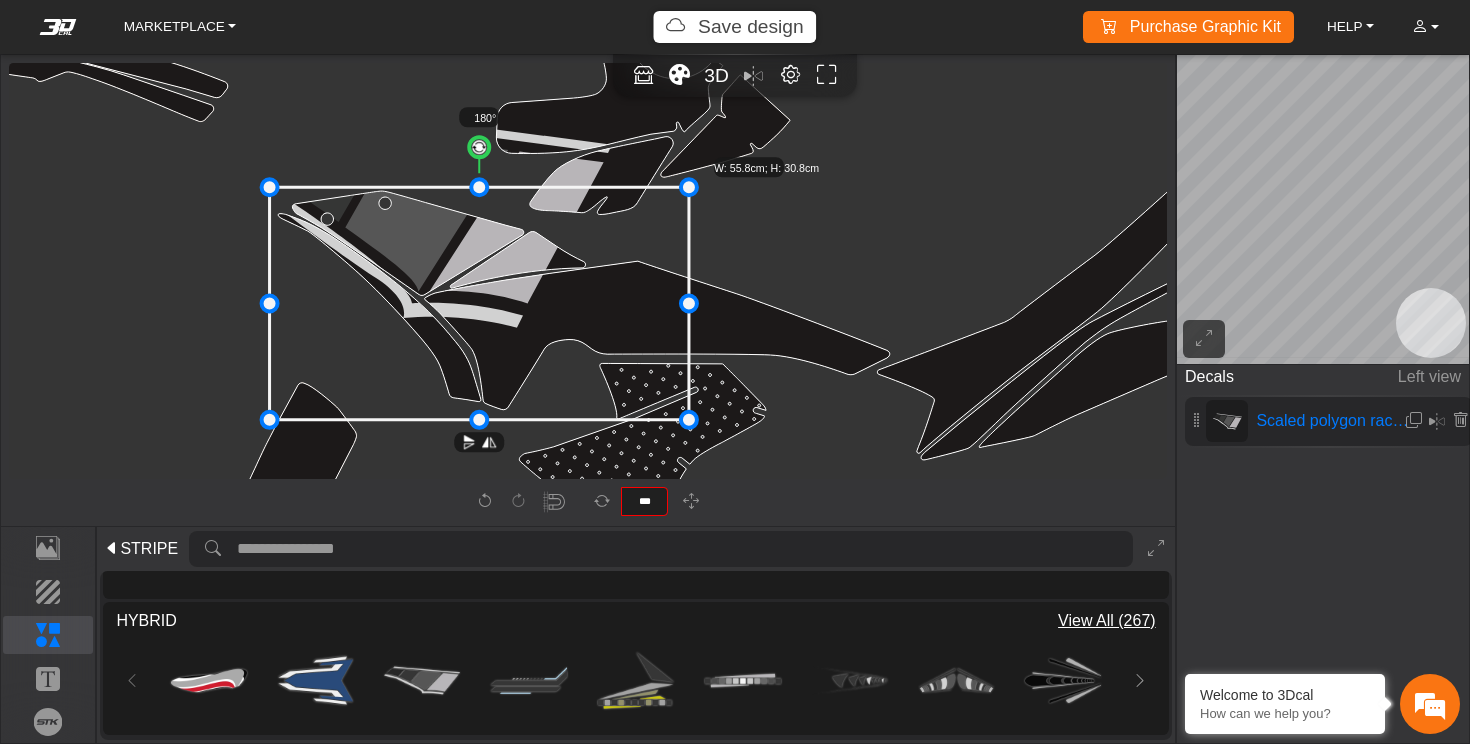 type on "*" 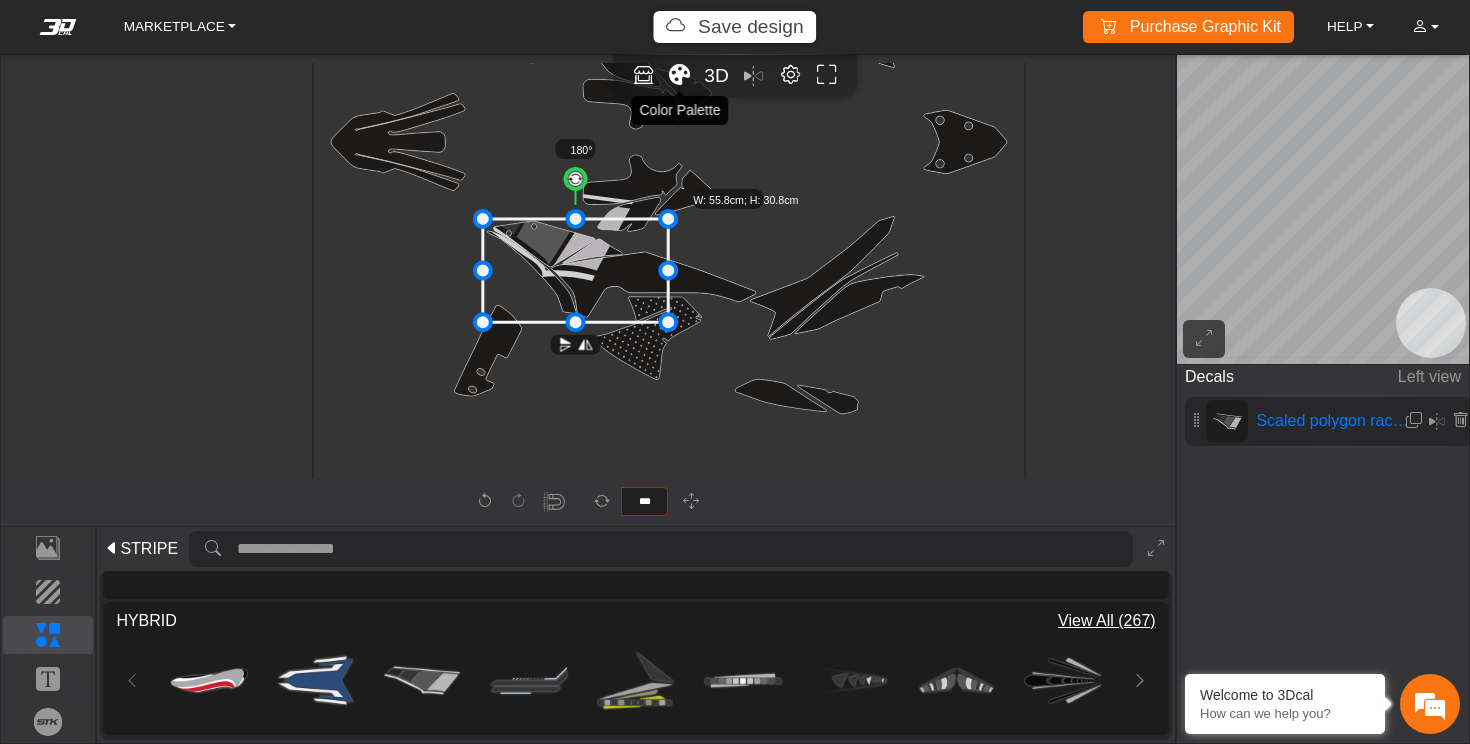 click at bounding box center [679, 75] 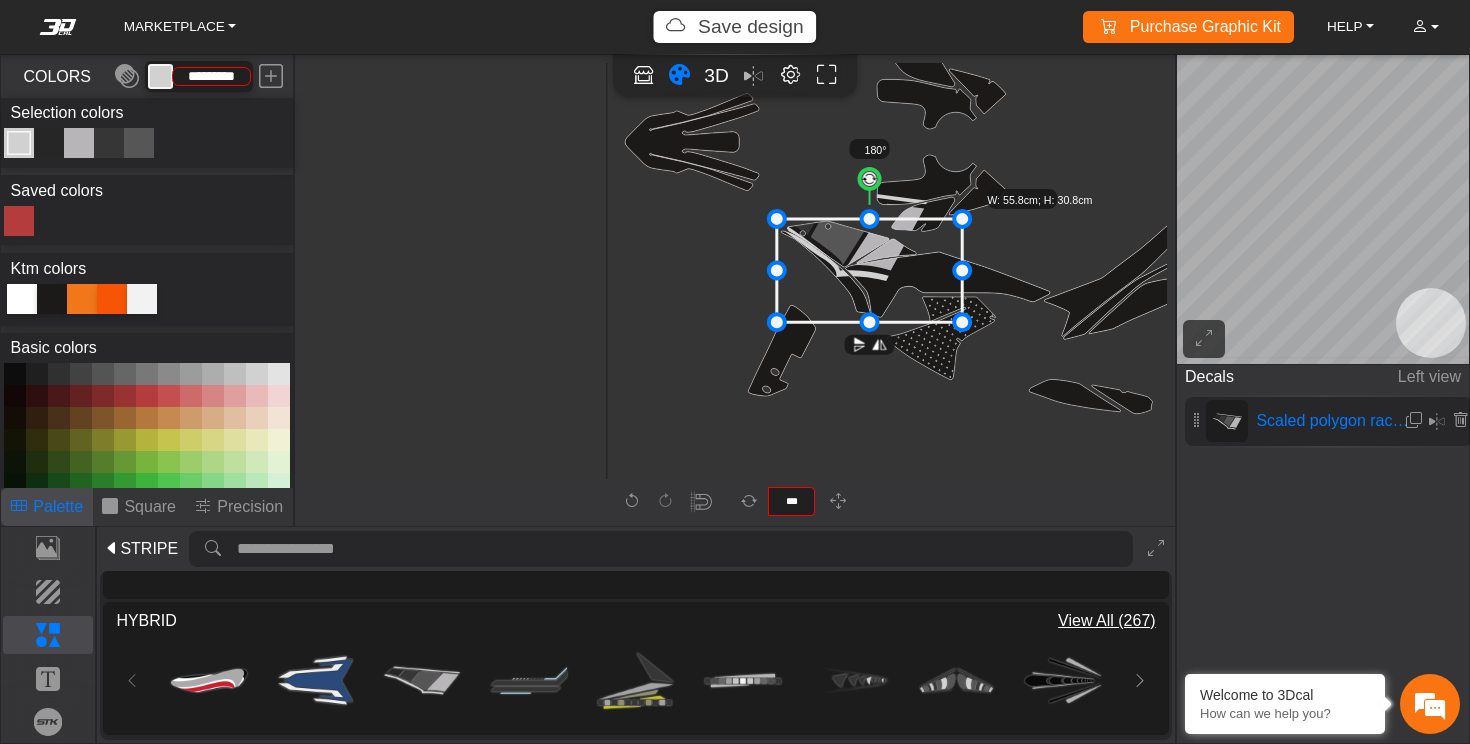 scroll, scrollTop: 993, scrollLeft: 544, axis: both 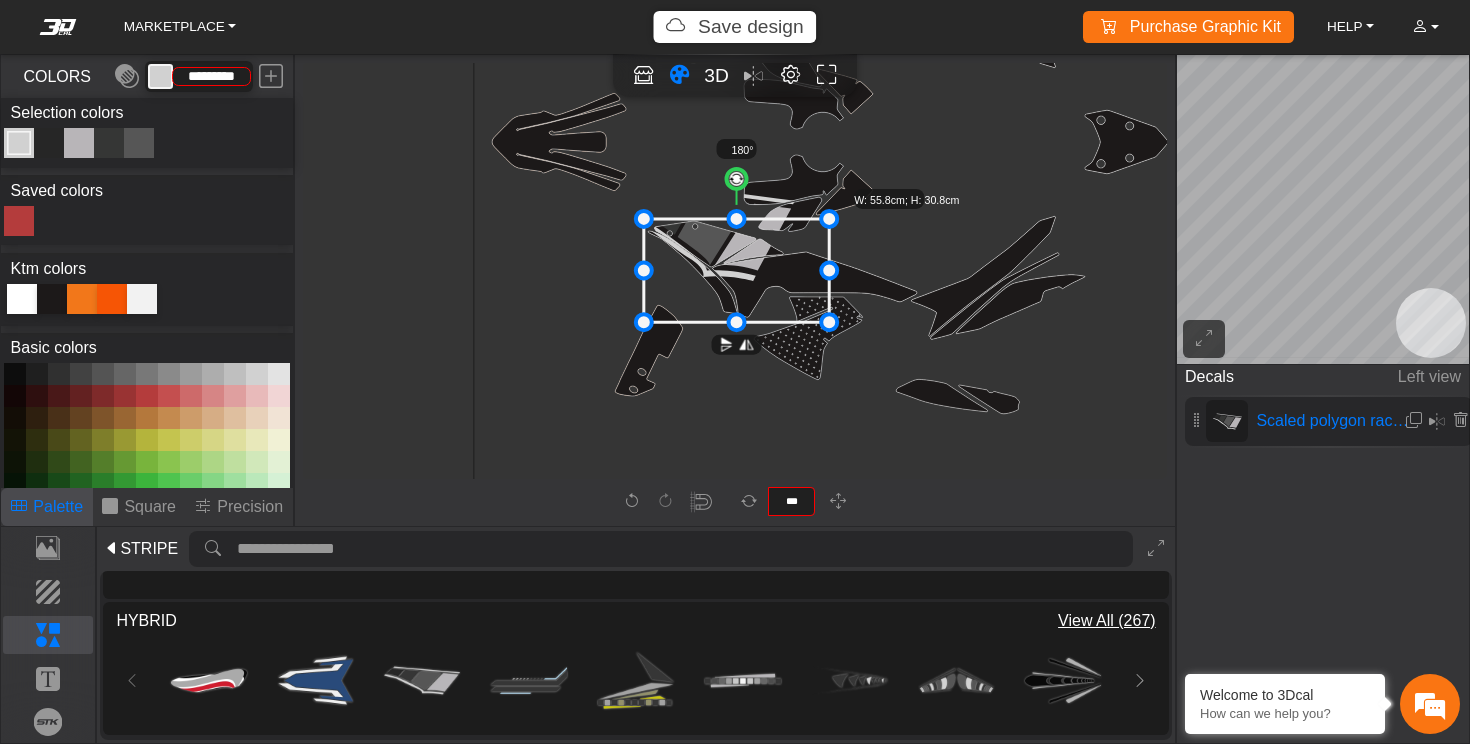 click at bounding box center [279, 374] 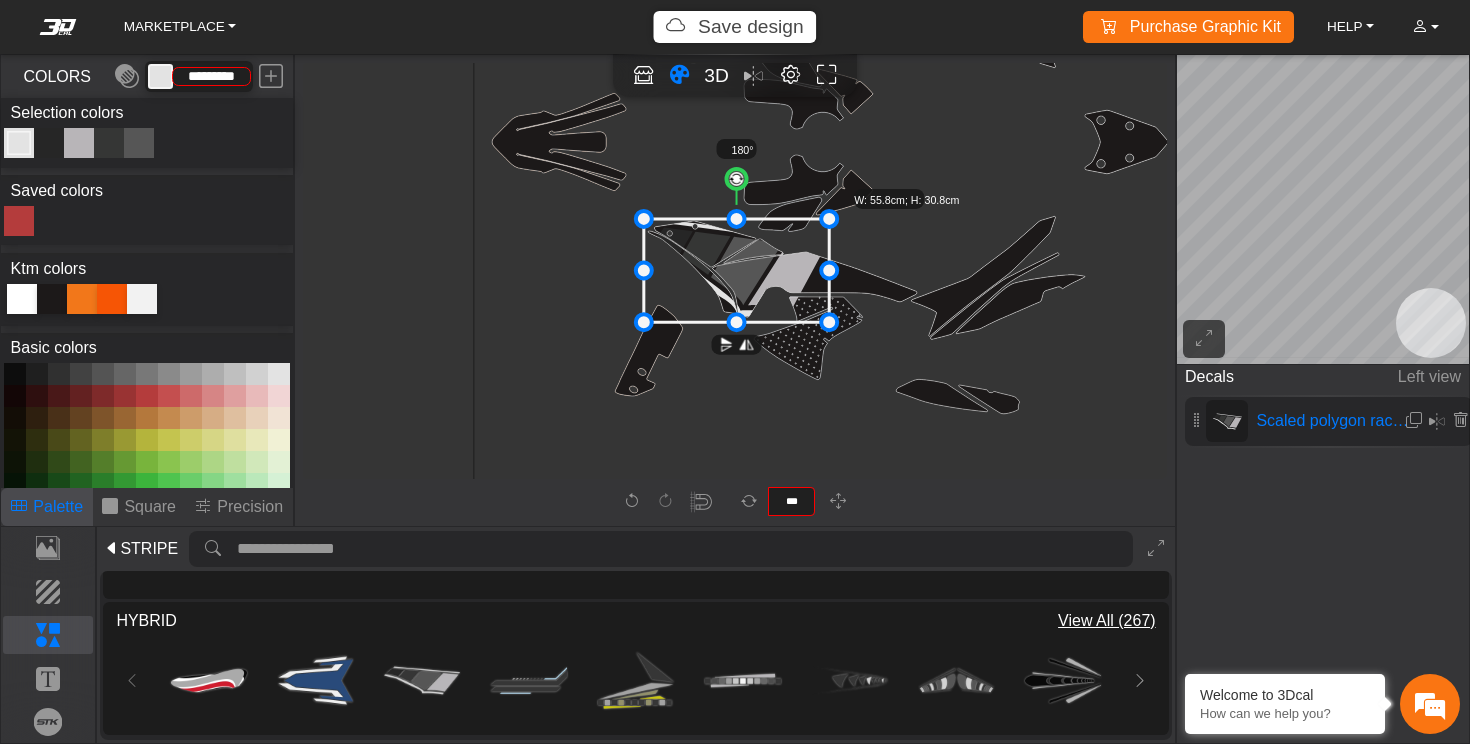 click 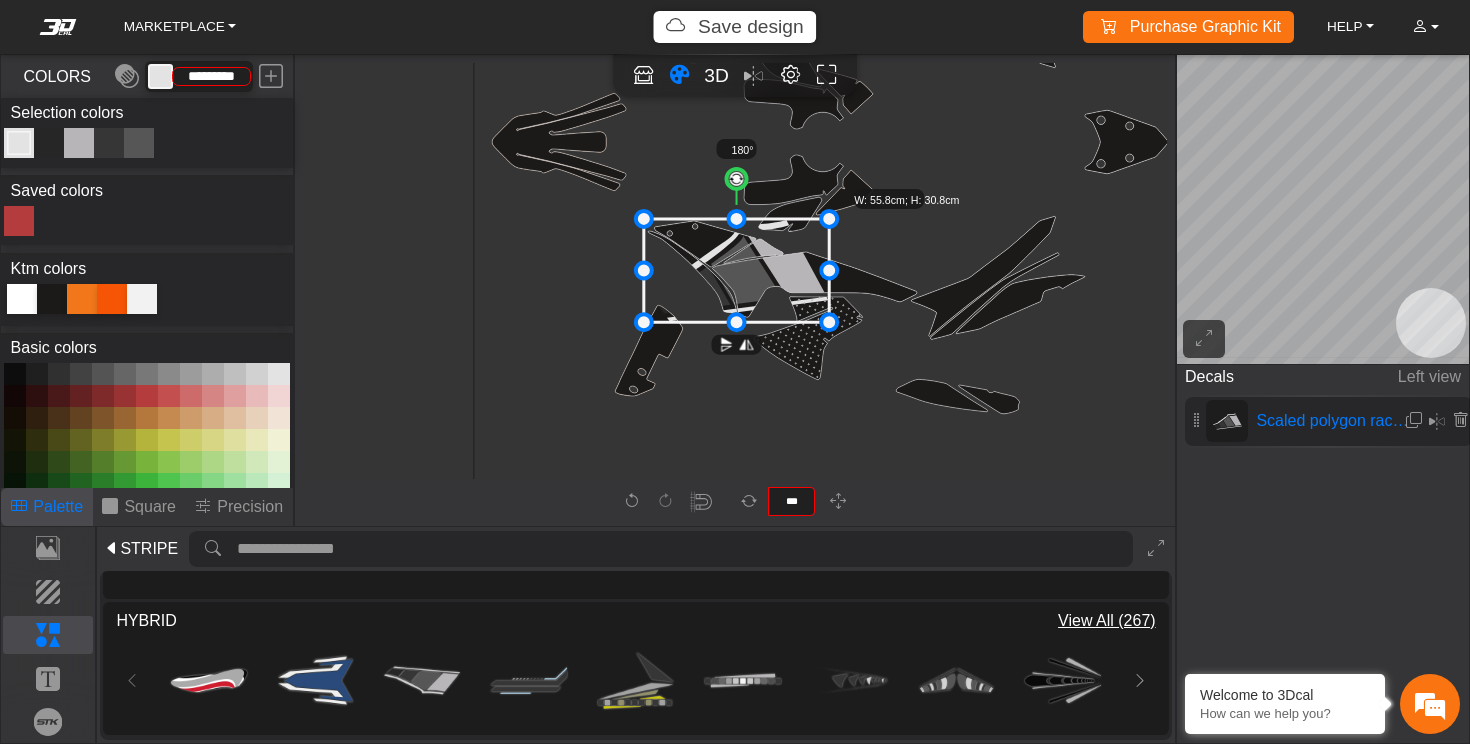 click at bounding box center [257, 374] 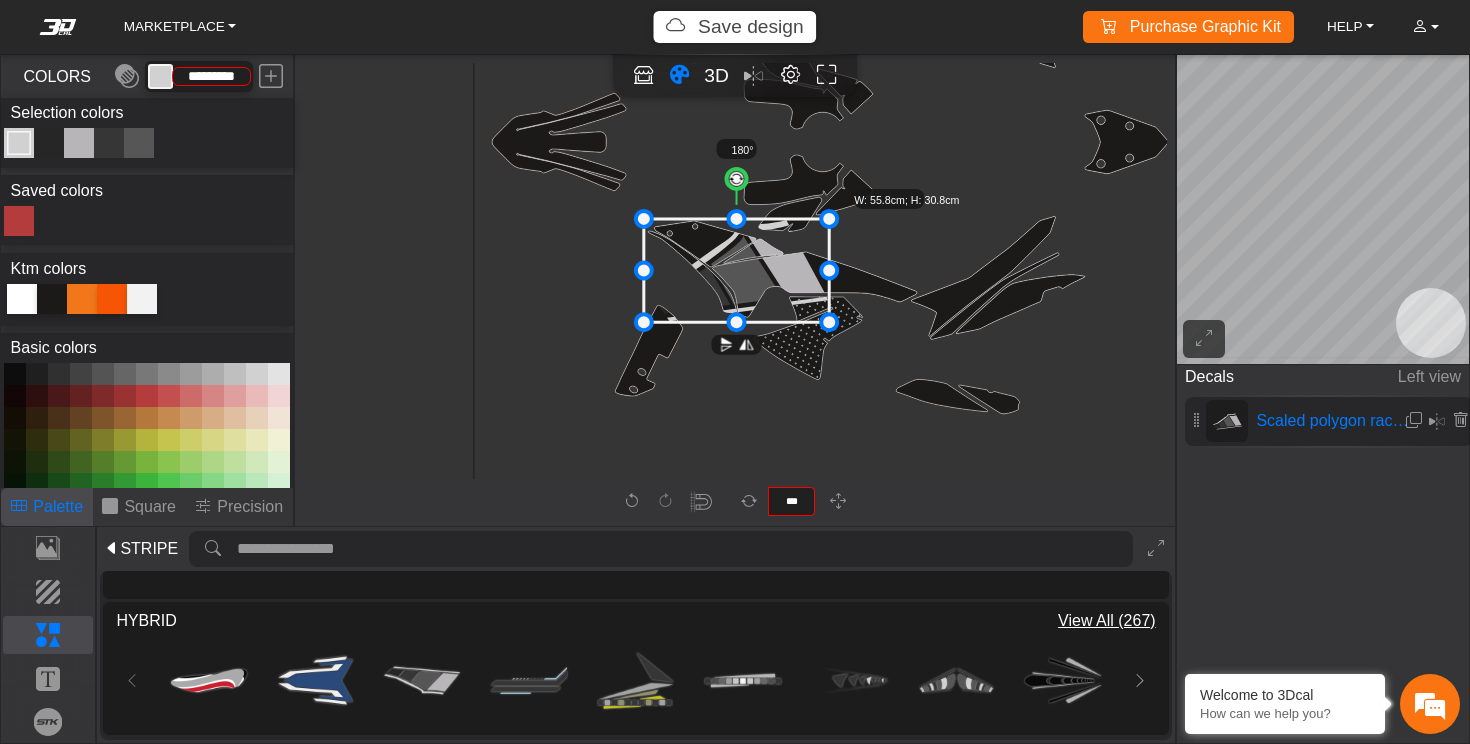 click 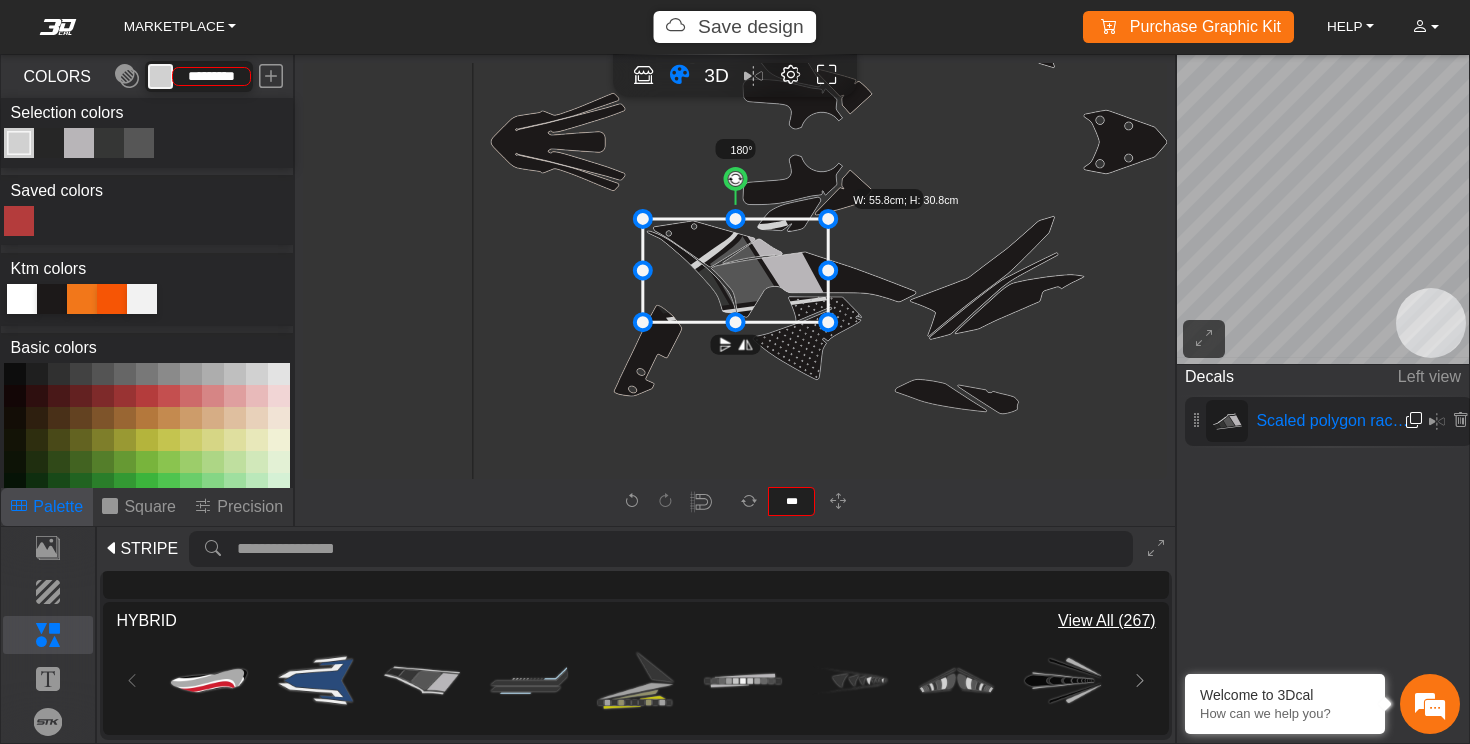 click at bounding box center (1414, 420) 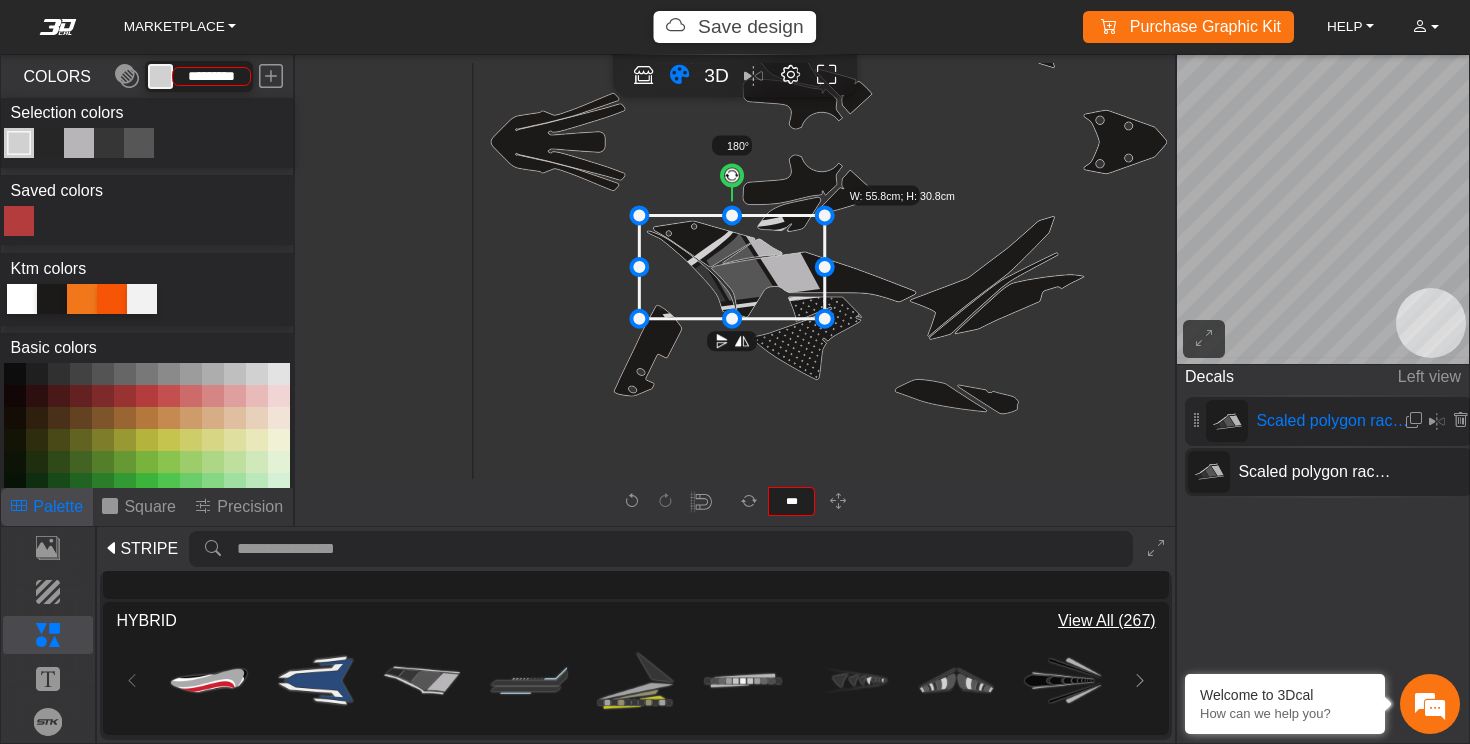 scroll, scrollTop: 990, scrollLeft: 541, axis: both 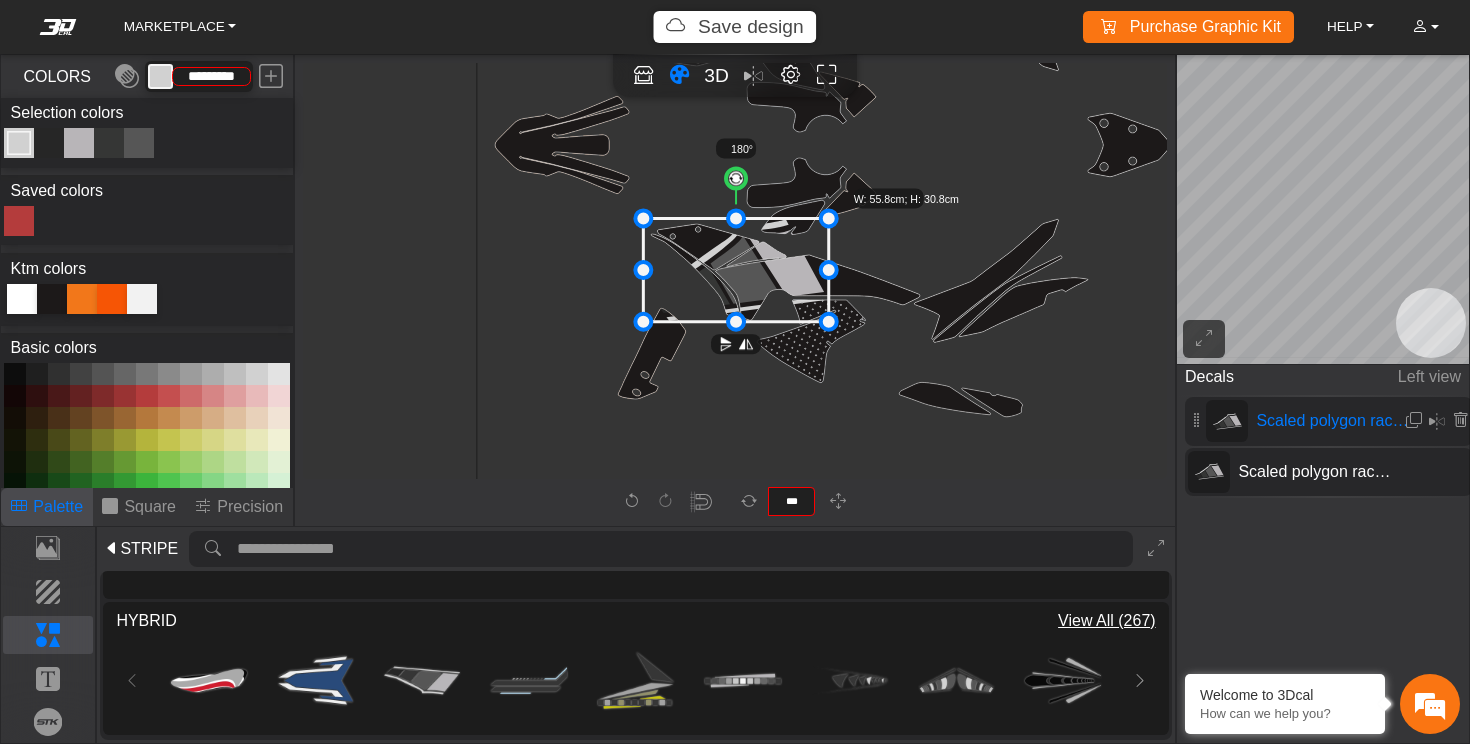 click on "background_wire_template_bg decal_left_fender
decal_right_fender text_left_fender text_right_fender brand_left_fender brand_right_fender decal_front_fender decal_back_fender text_front_fender text_back_fender brand_front_fender brand_back_fender Wire Template 180° W: 55.8cm; H: 30.8cm" 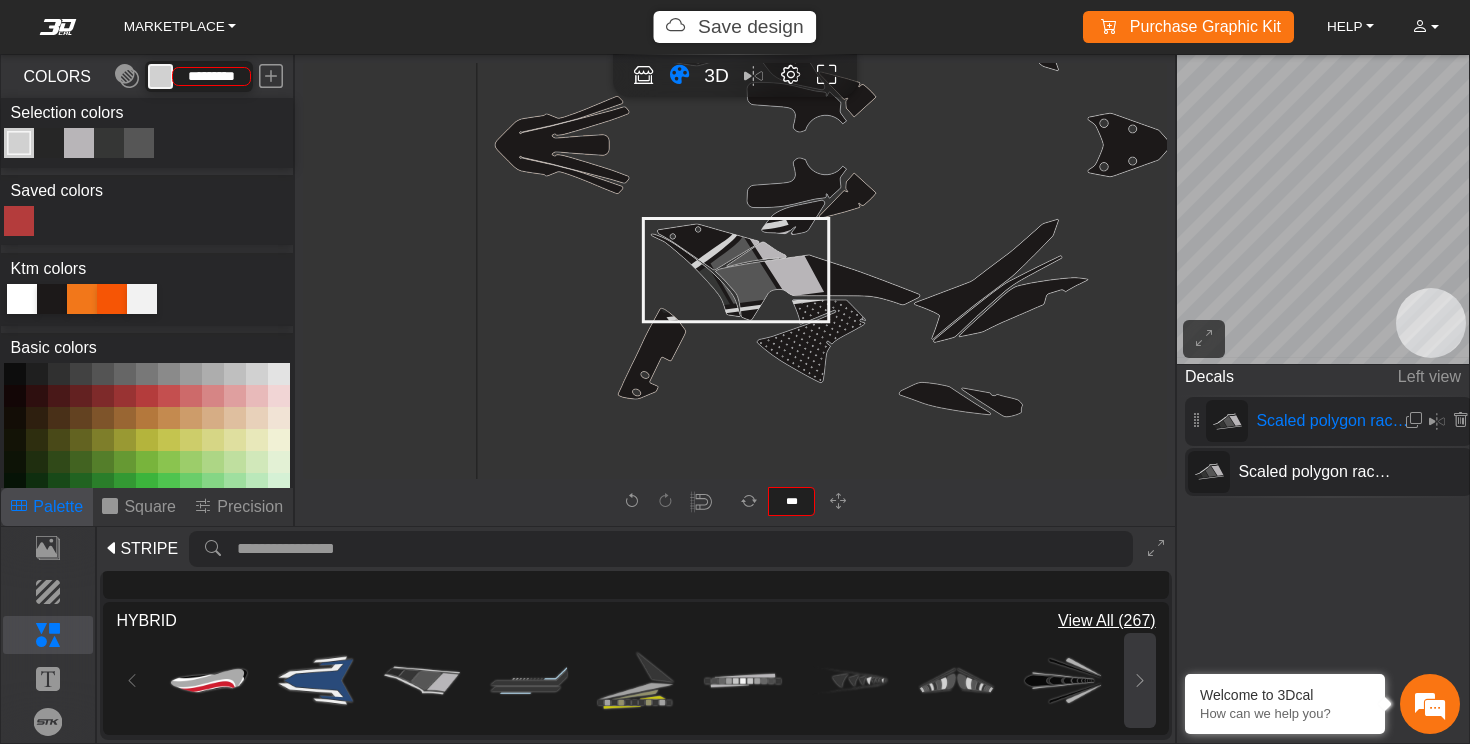 click at bounding box center [1140, 680] 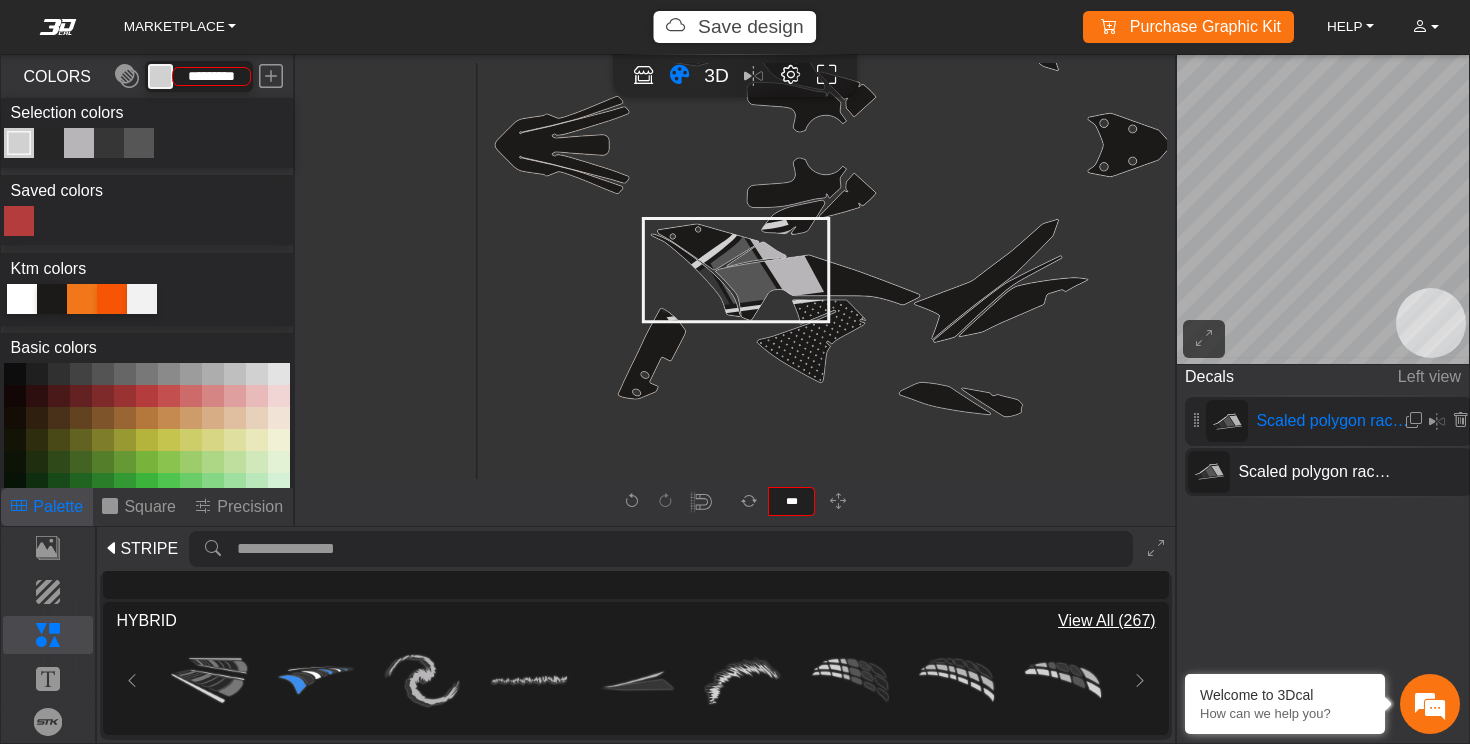 click on "View All (267)" at bounding box center (1107, 621) 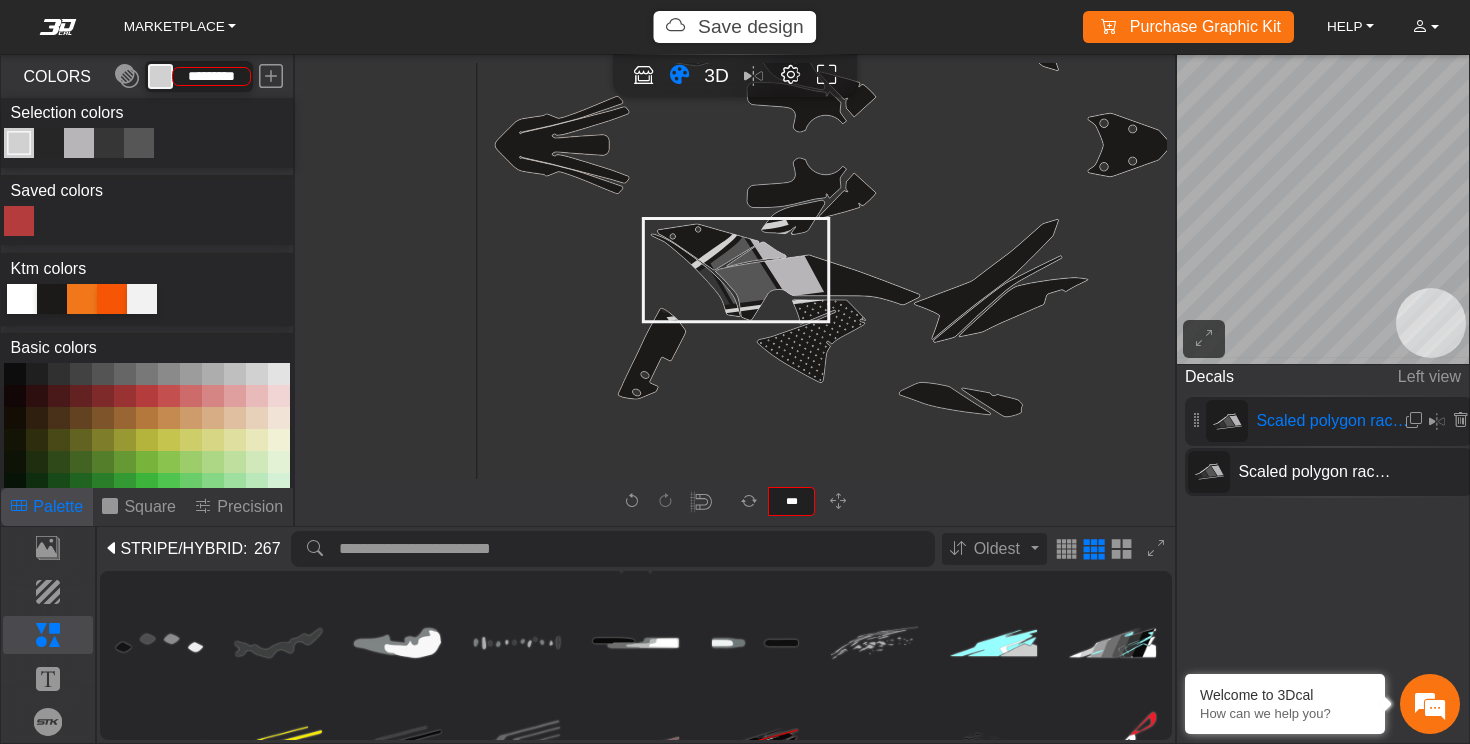 scroll, scrollTop: 1337, scrollLeft: 0, axis: vertical 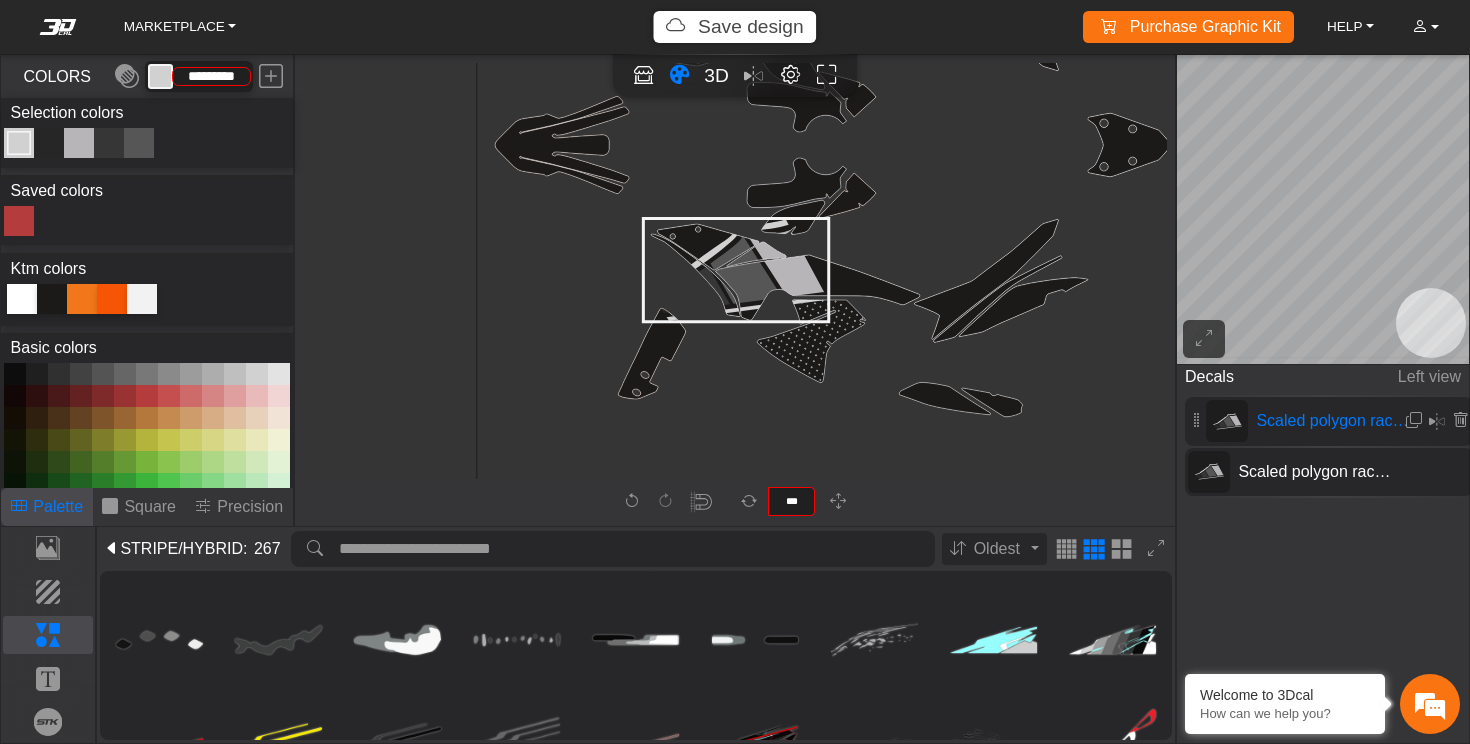 click at bounding box center [1204, 339] 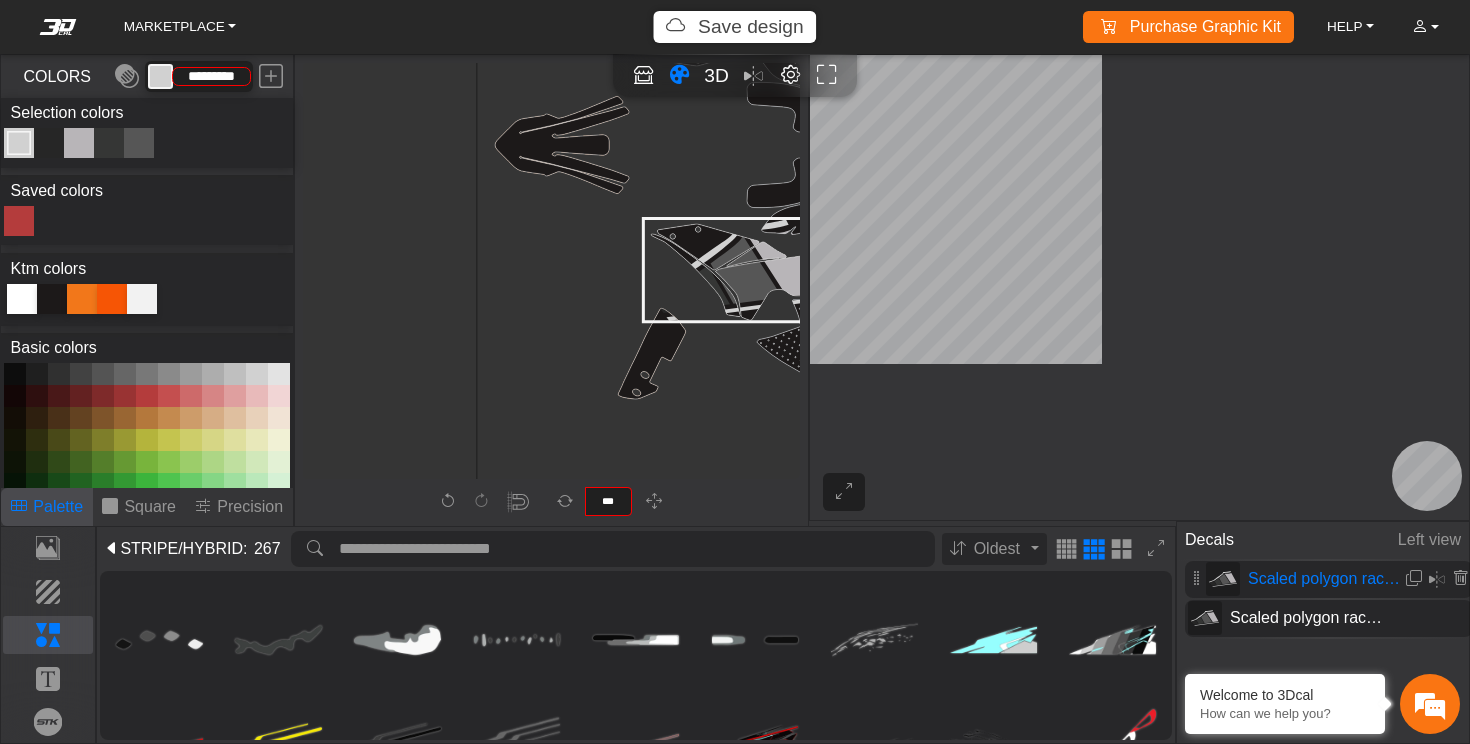 type on "*" 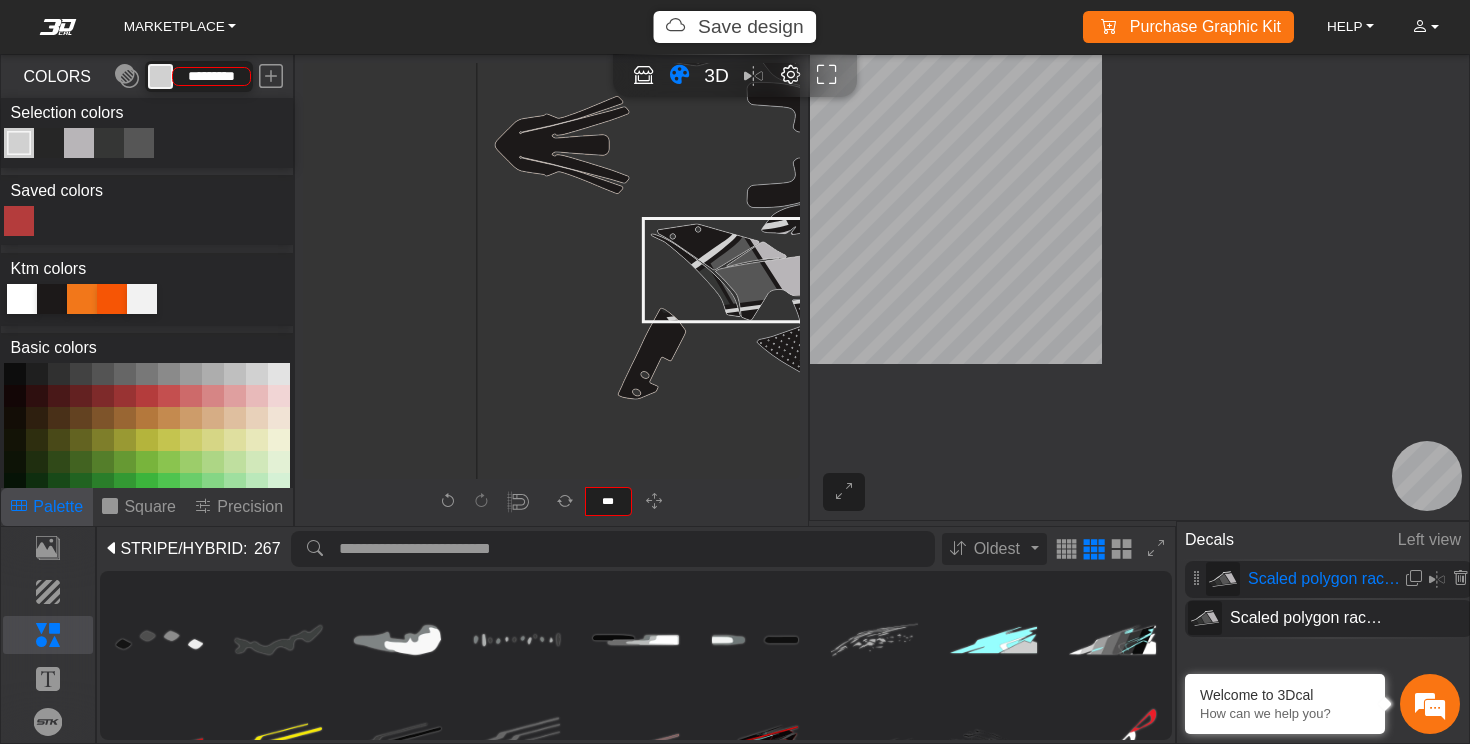 type on "*" 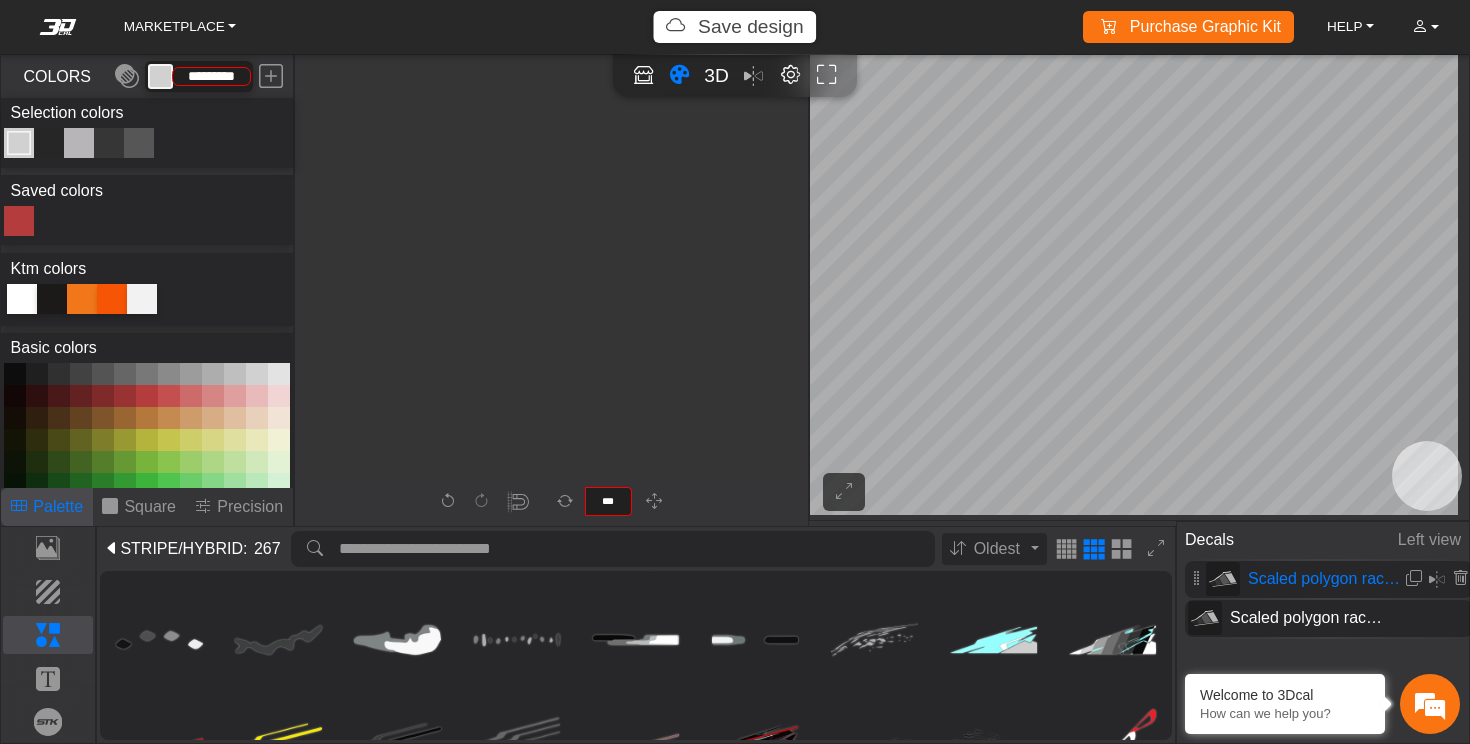 scroll, scrollTop: 620, scrollLeft: 423, axis: both 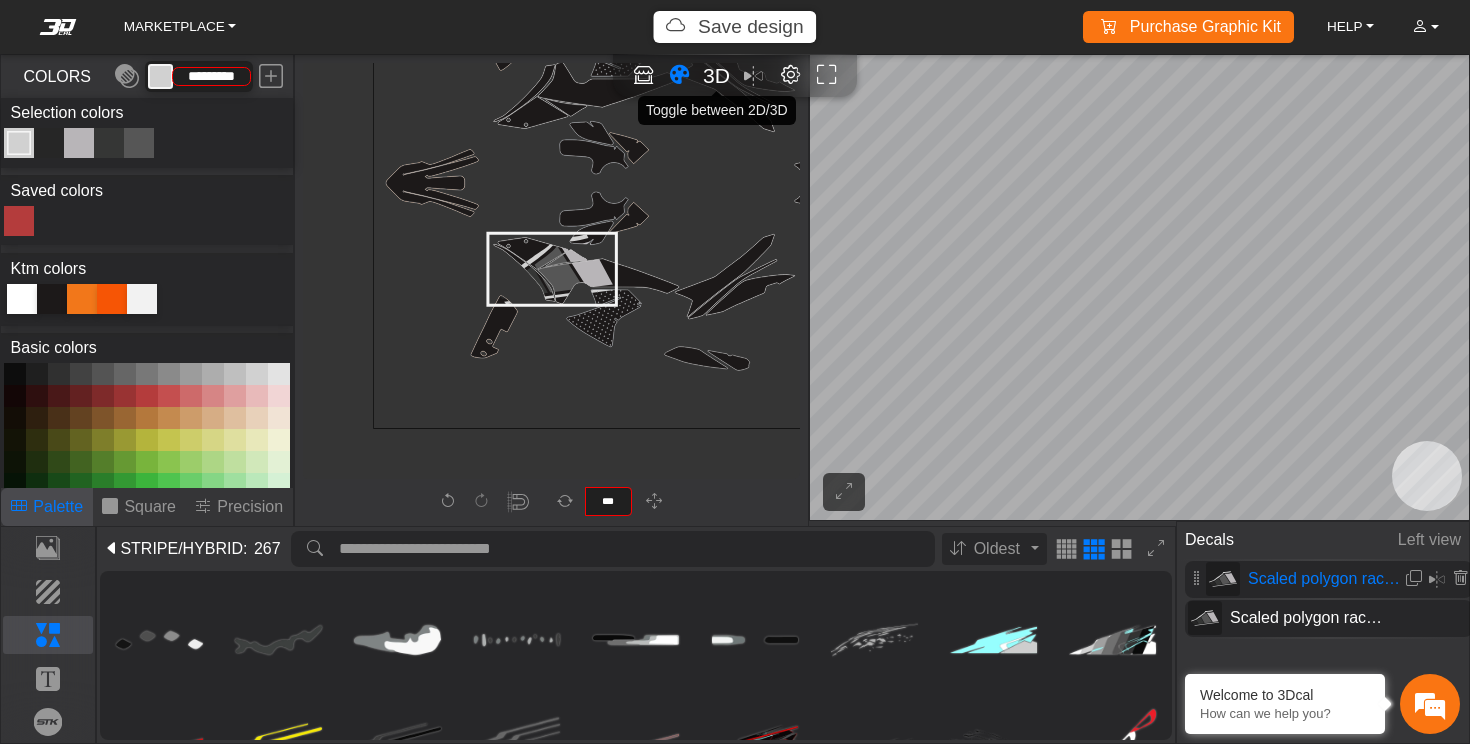 click on "3D" at bounding box center (716, 75) 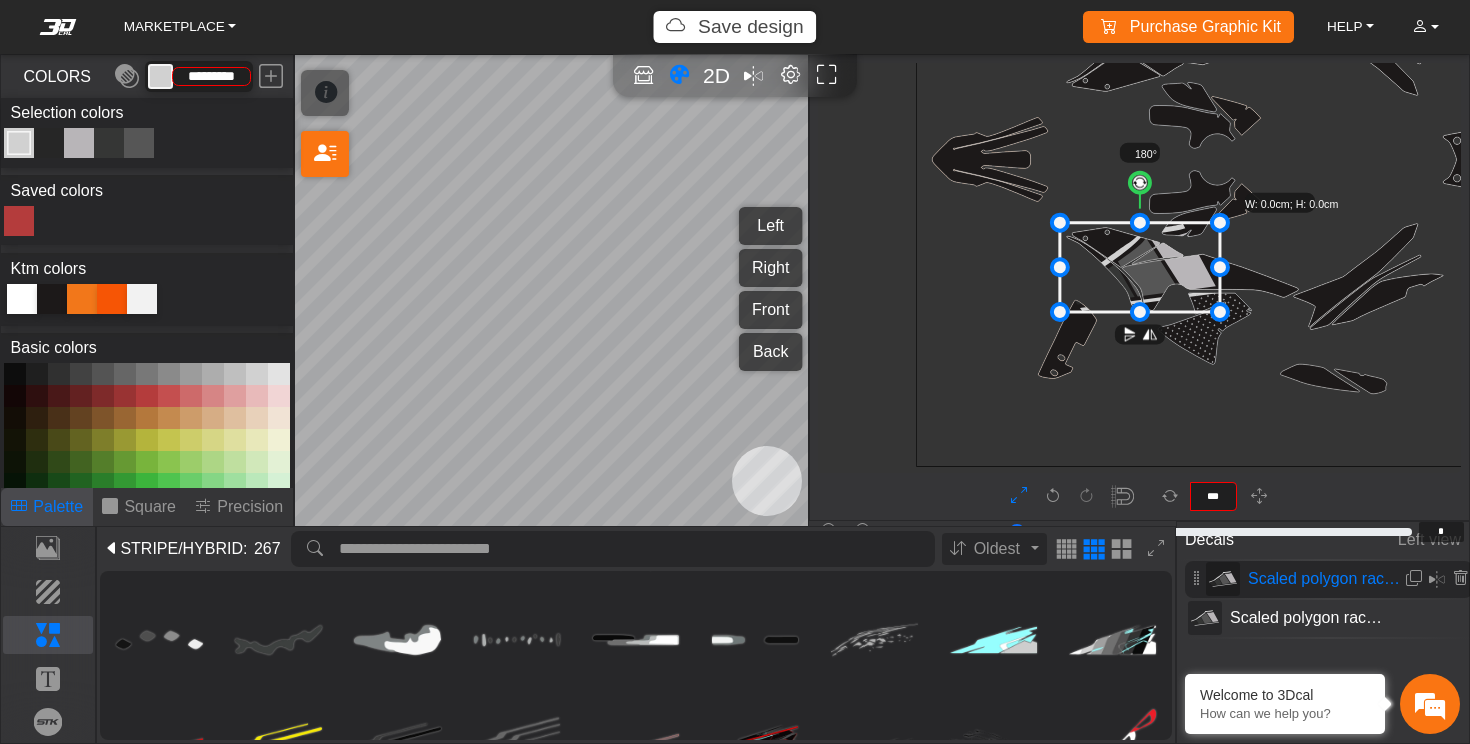 scroll, scrollTop: 828, scrollLeft: 518, axis: both 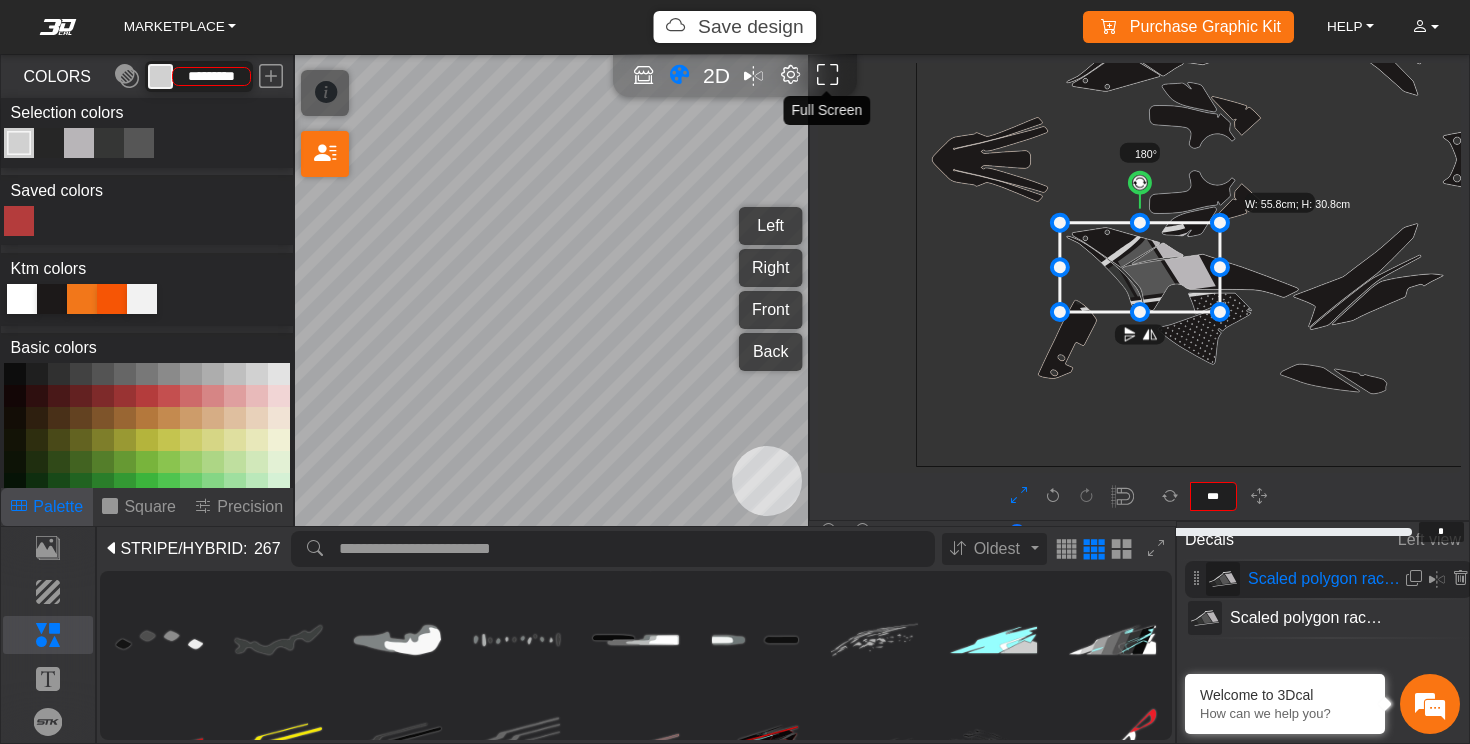 click at bounding box center (827, 75) 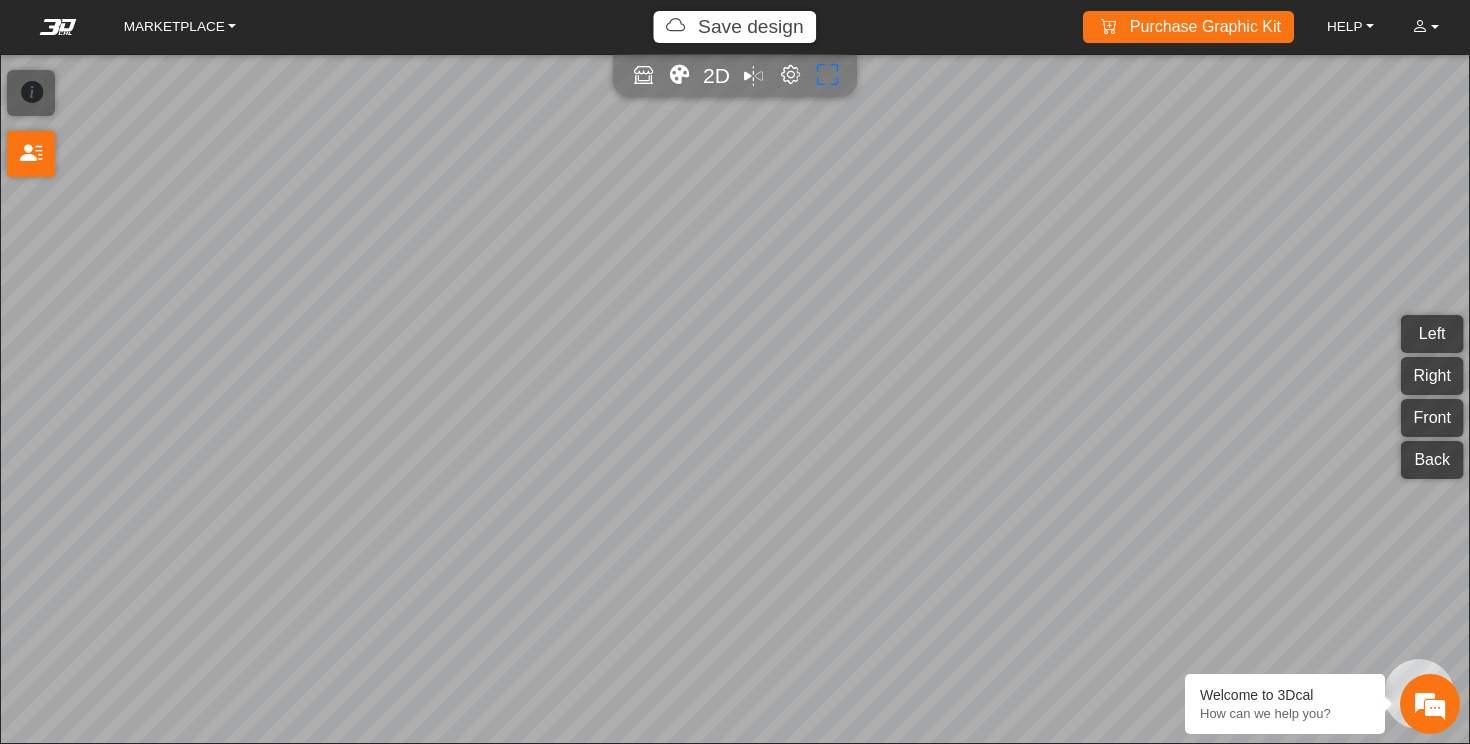 scroll, scrollTop: 818, scrollLeft: 518, axis: both 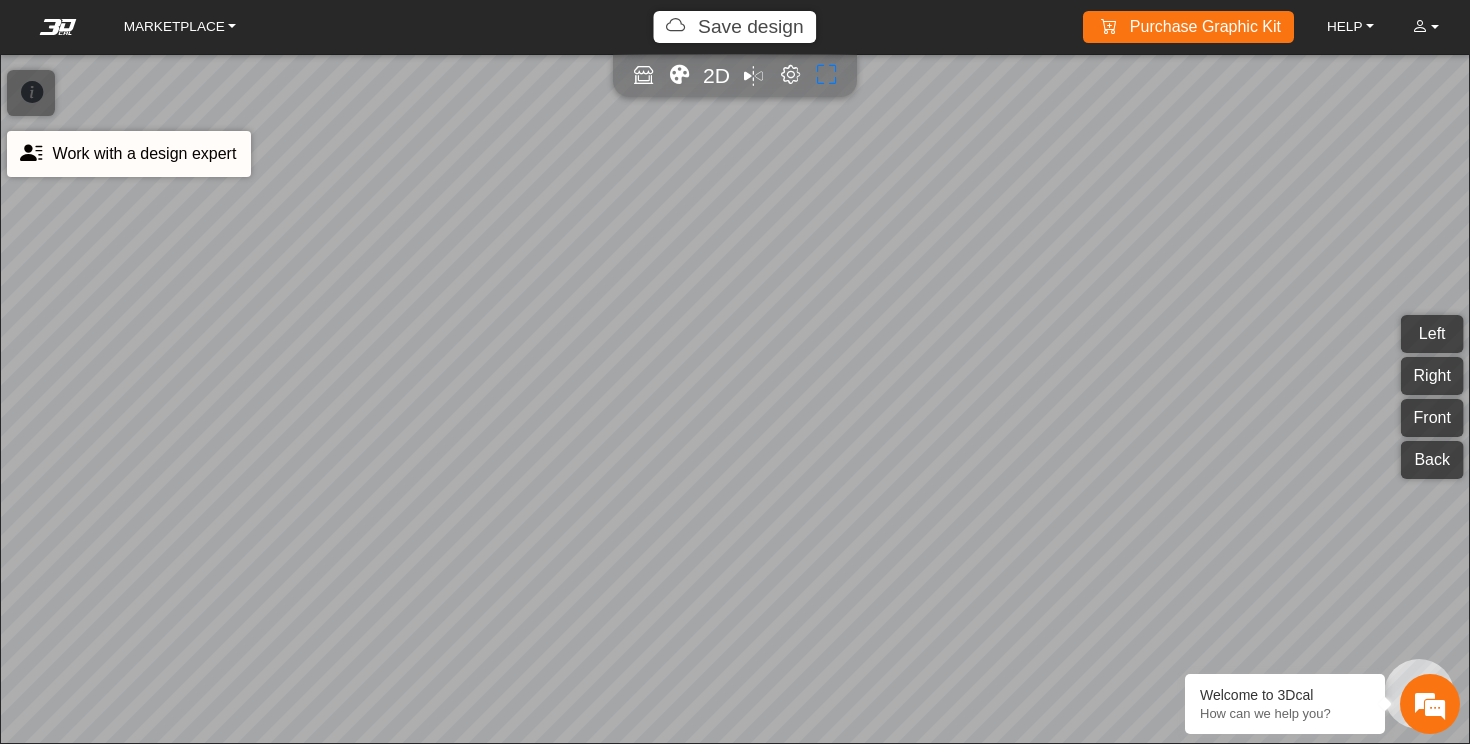 click at bounding box center (32, 154) 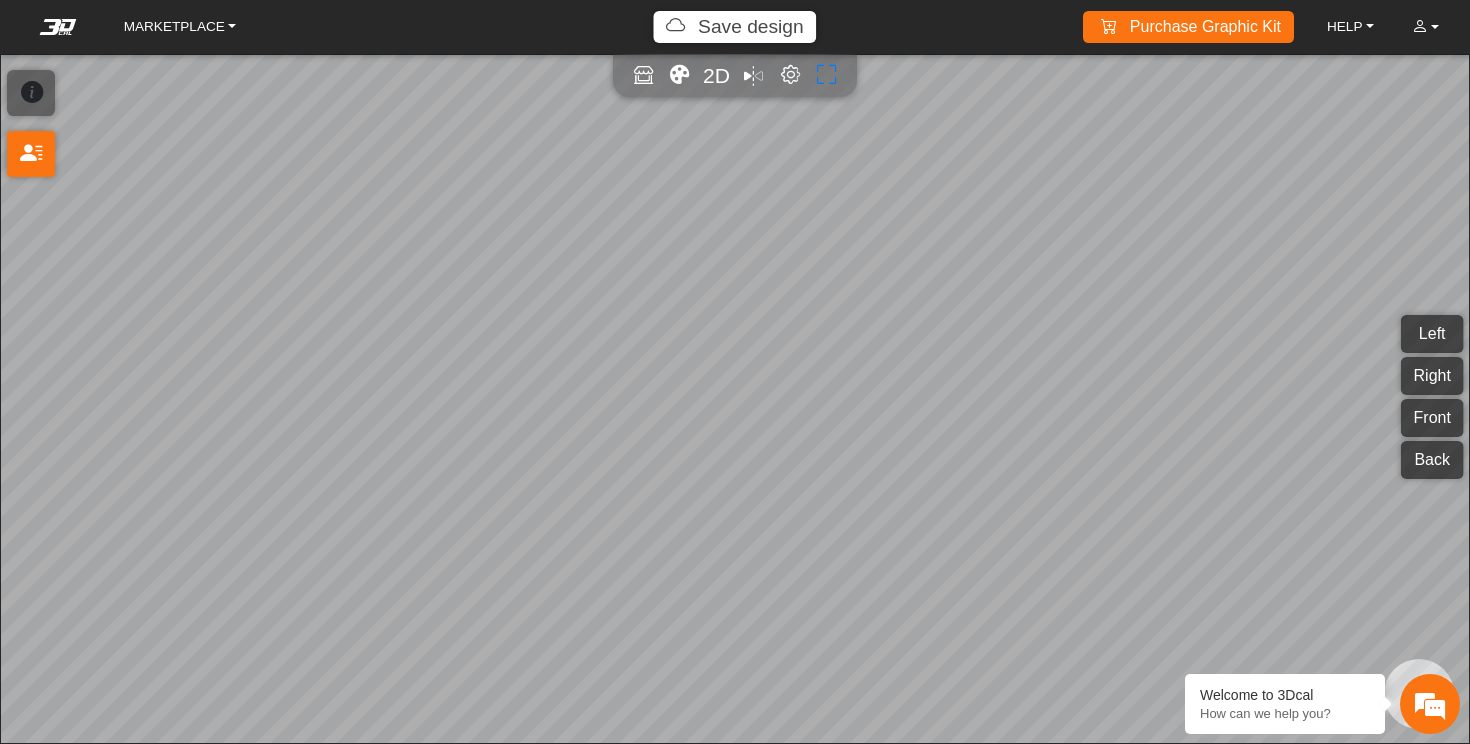 click on "Purchase Graphic Kit Purchase!" at bounding box center [1188, 26] 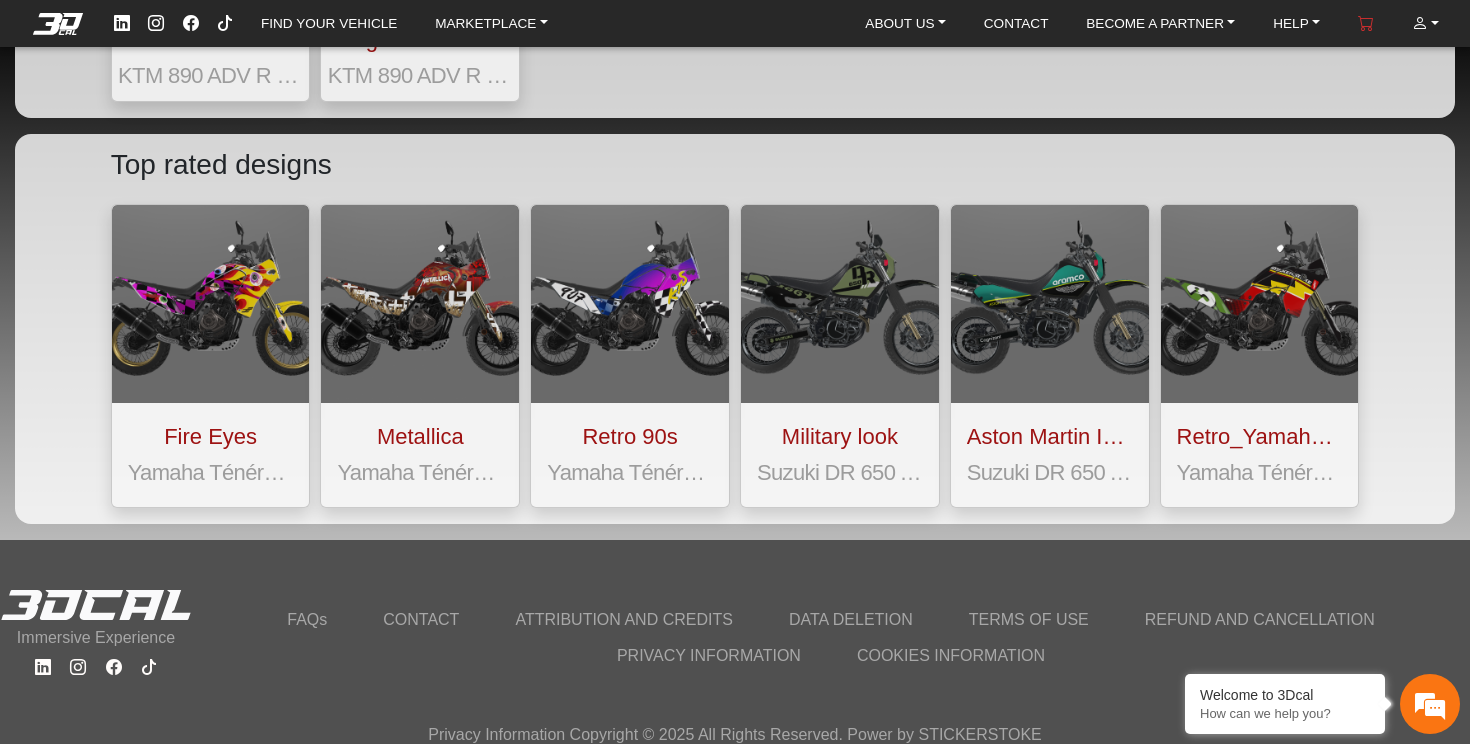 scroll, scrollTop: 1085, scrollLeft: 0, axis: vertical 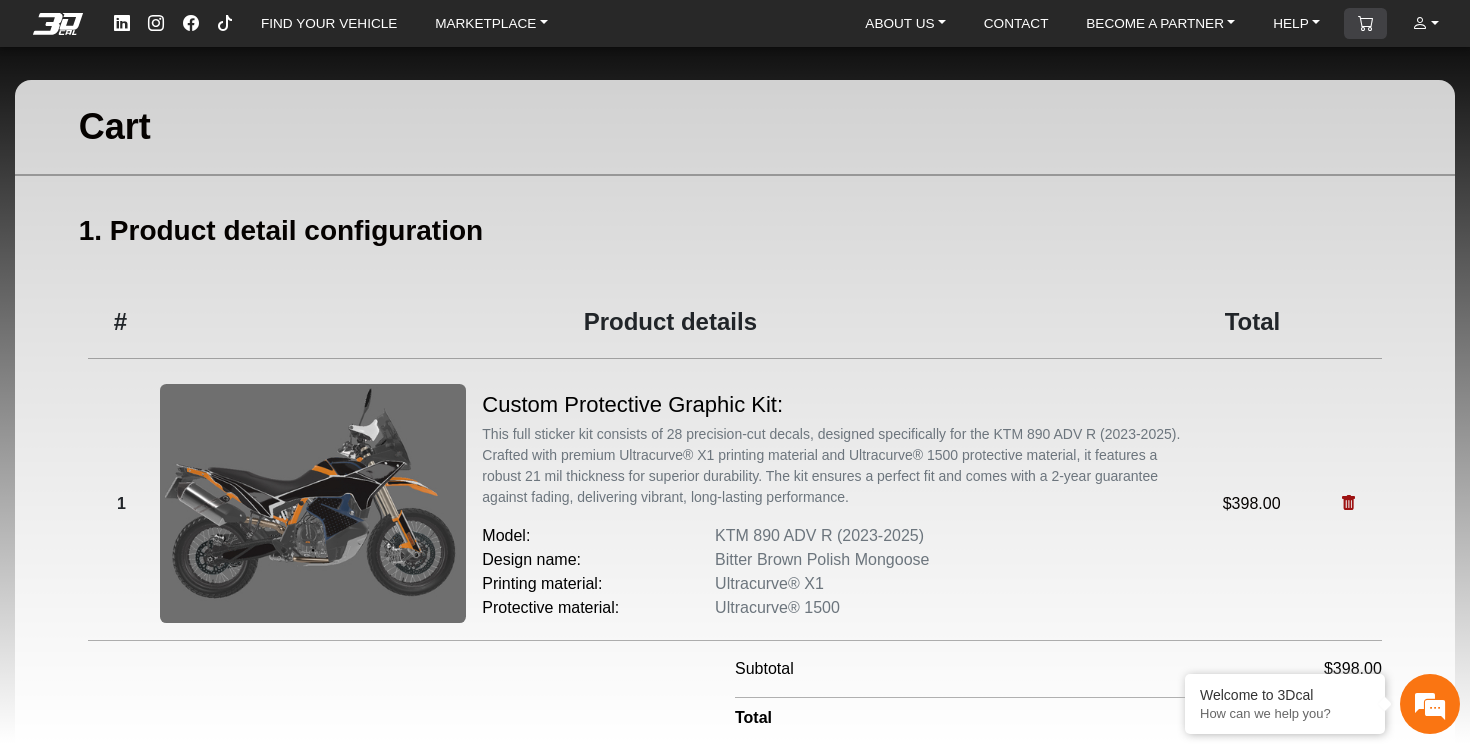 click at bounding box center (1366, 23) 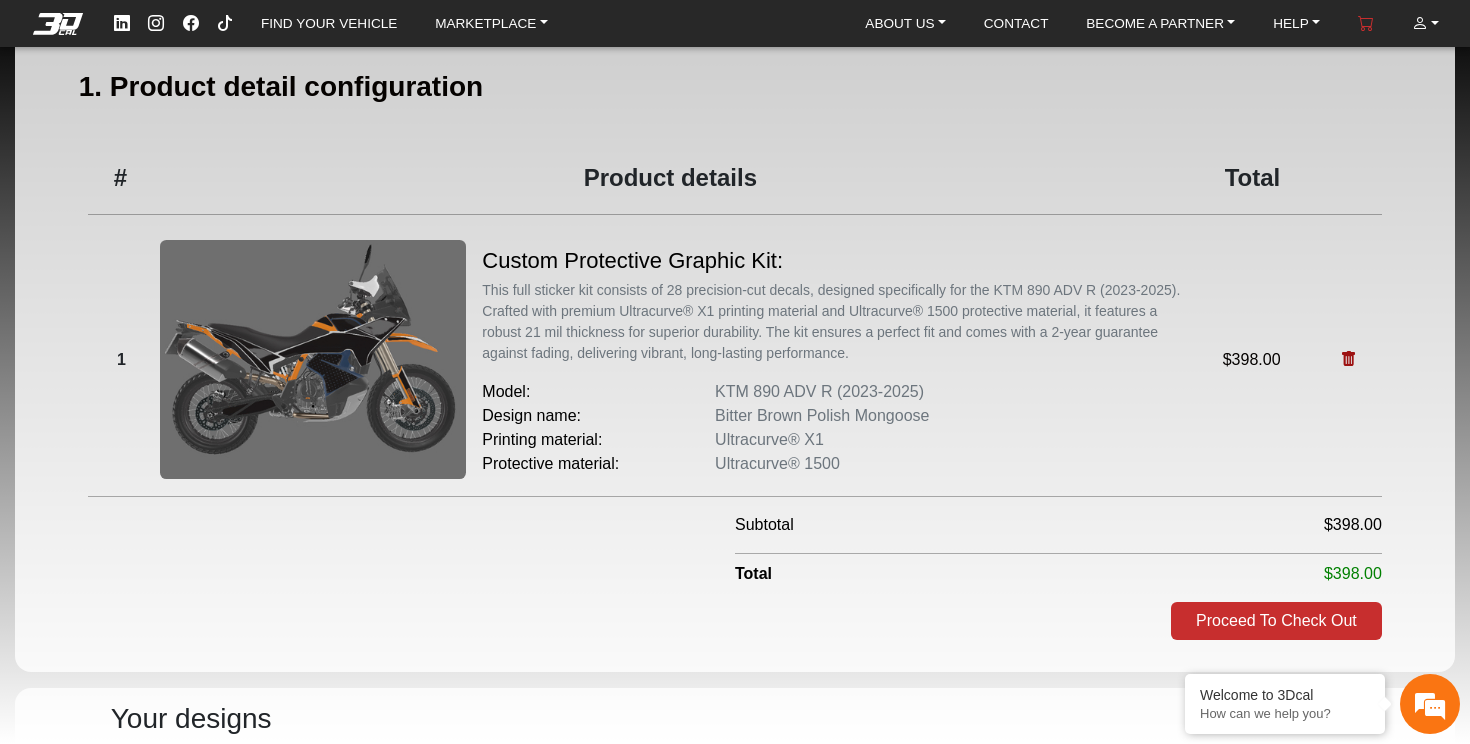 scroll, scrollTop: 148, scrollLeft: 0, axis: vertical 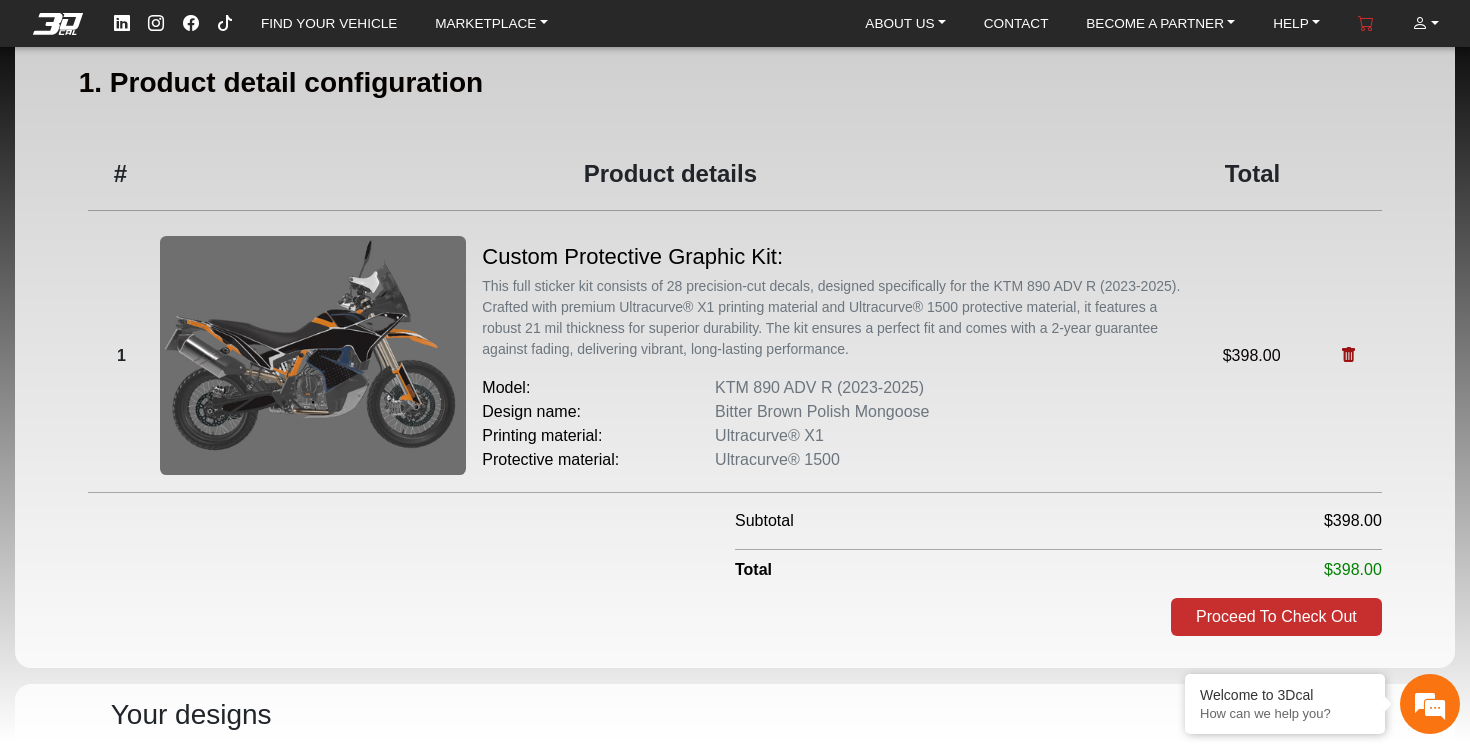 click at bounding box center [1349, 355] 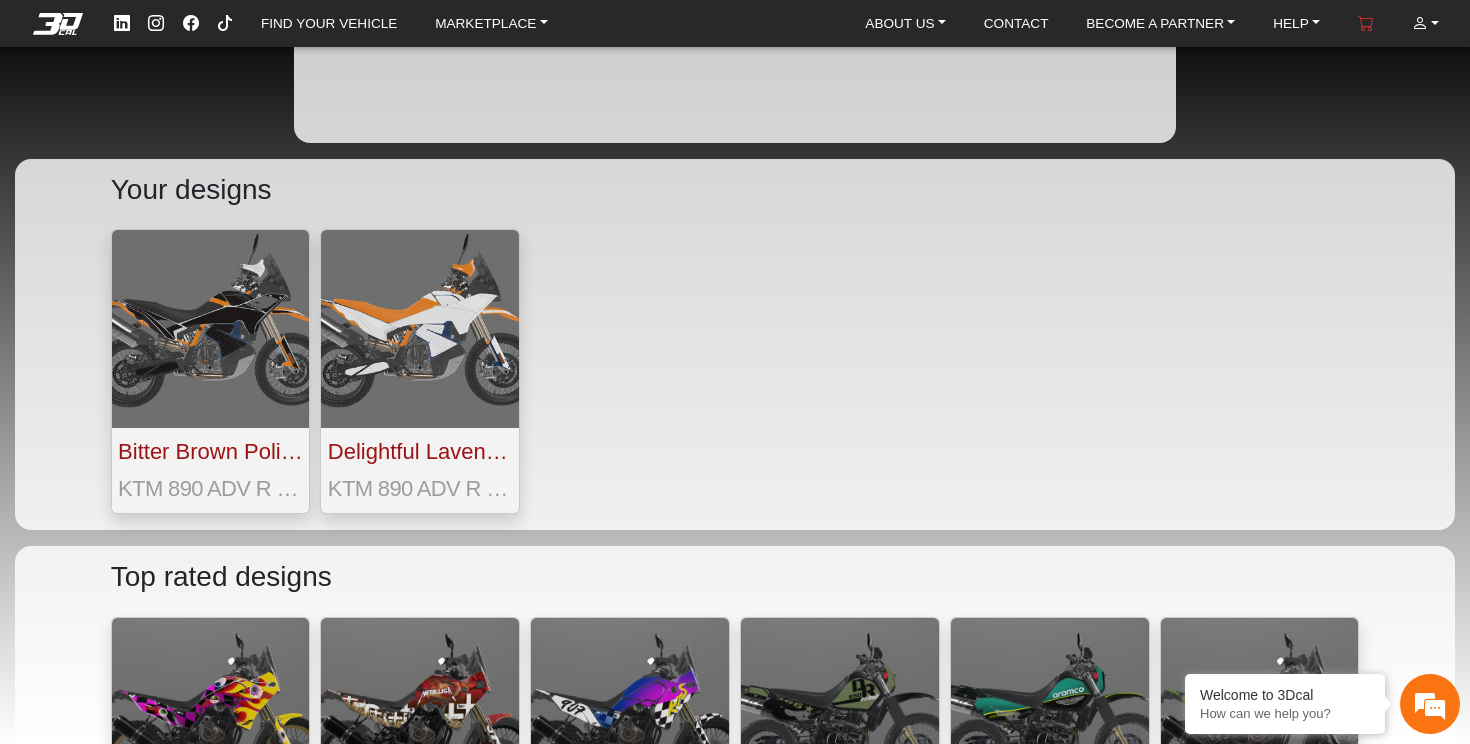 scroll, scrollTop: 229, scrollLeft: 0, axis: vertical 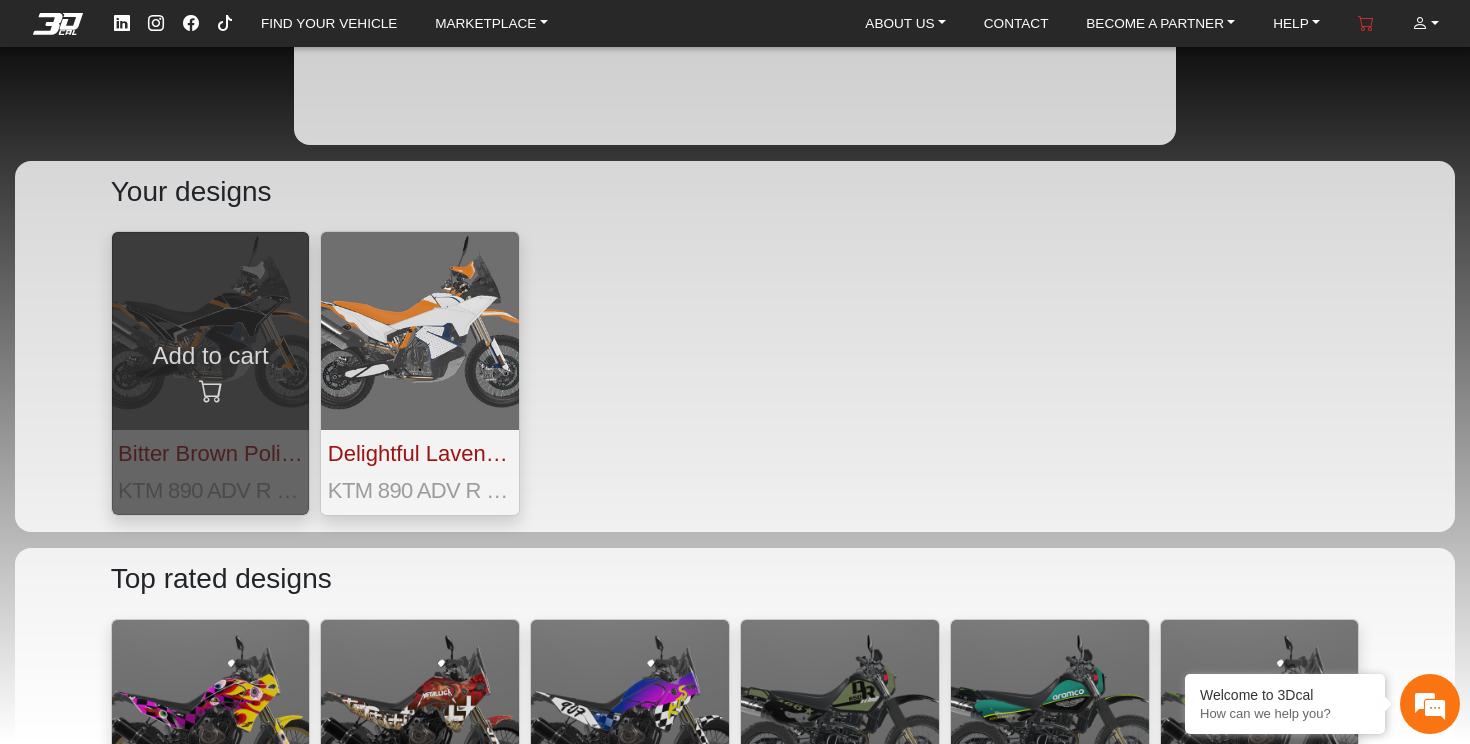 click on "Add to cart" at bounding box center (211, 373) 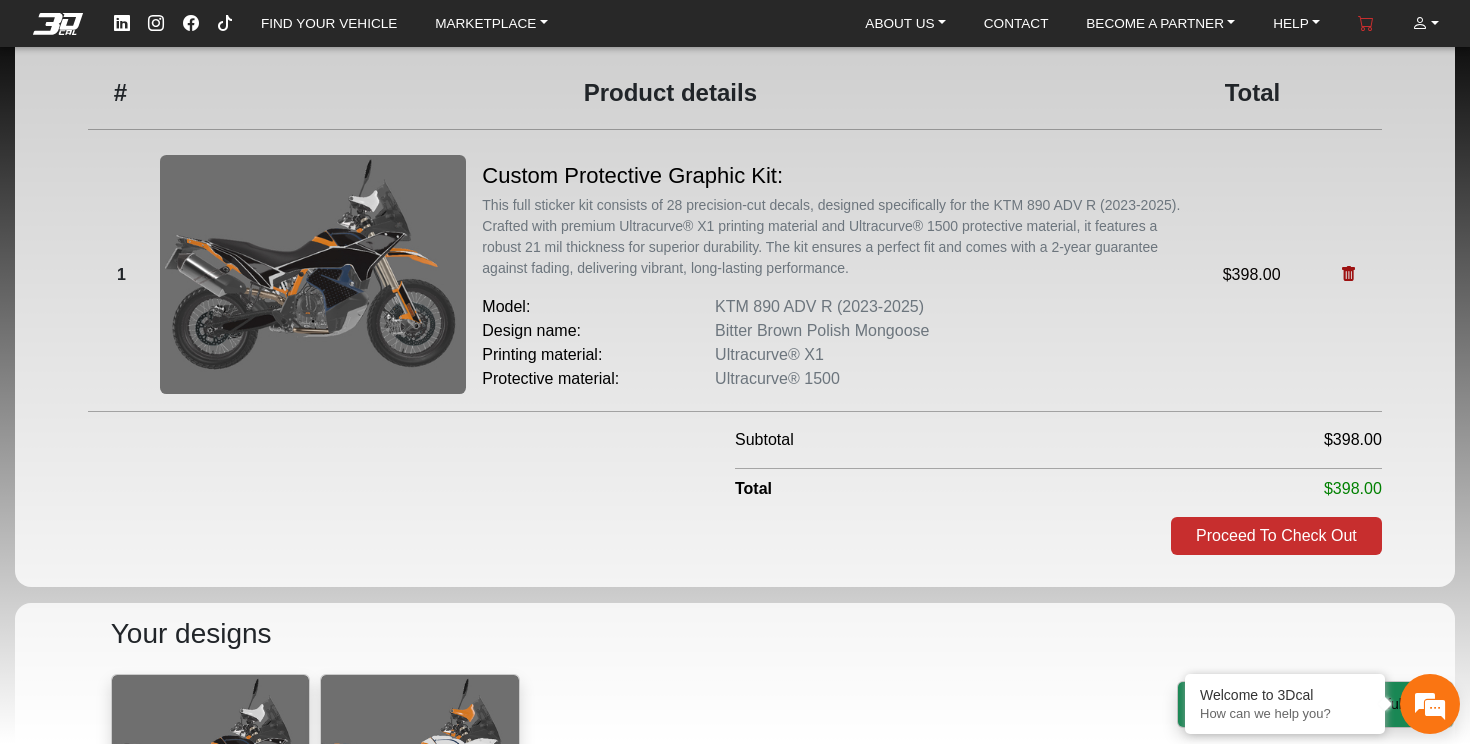 click at bounding box center [1349, 274] 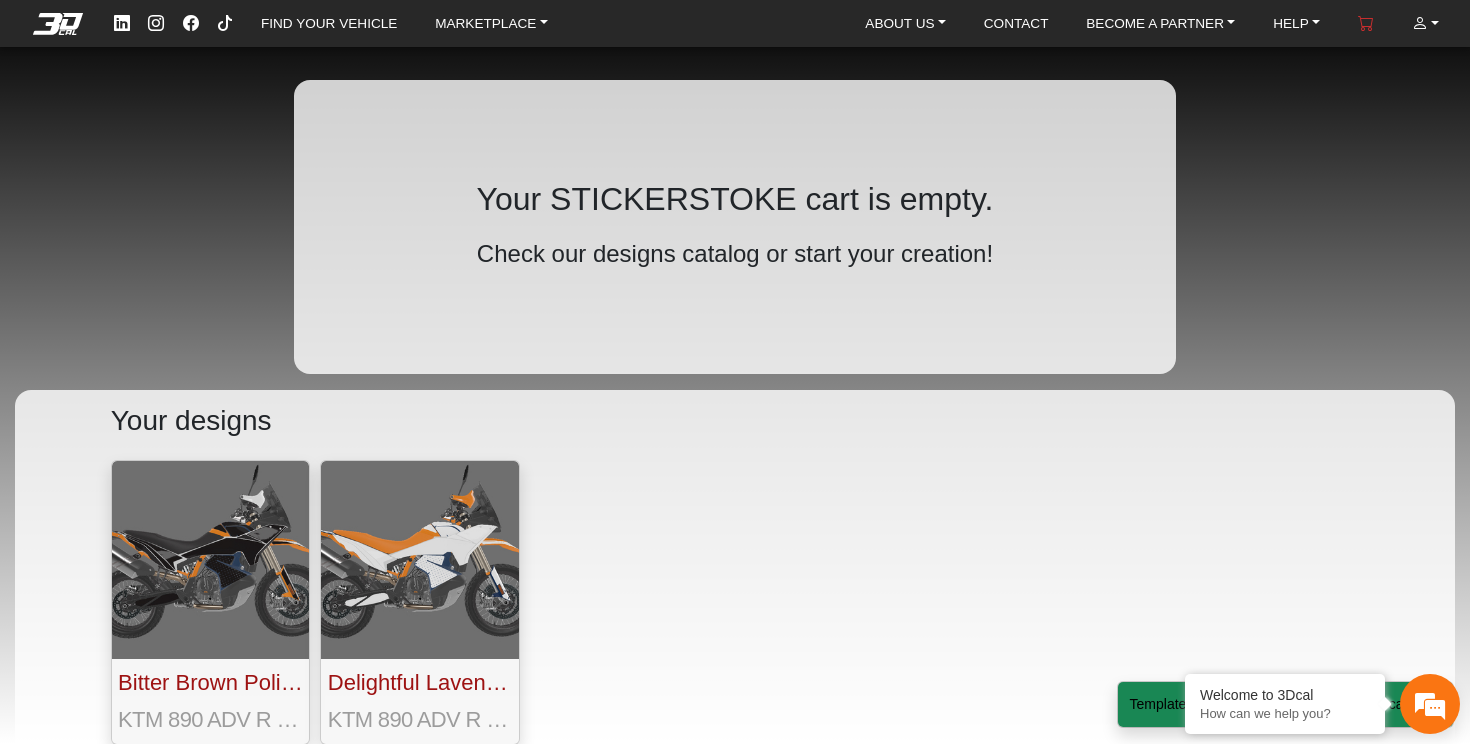 scroll, scrollTop: -1, scrollLeft: 0, axis: vertical 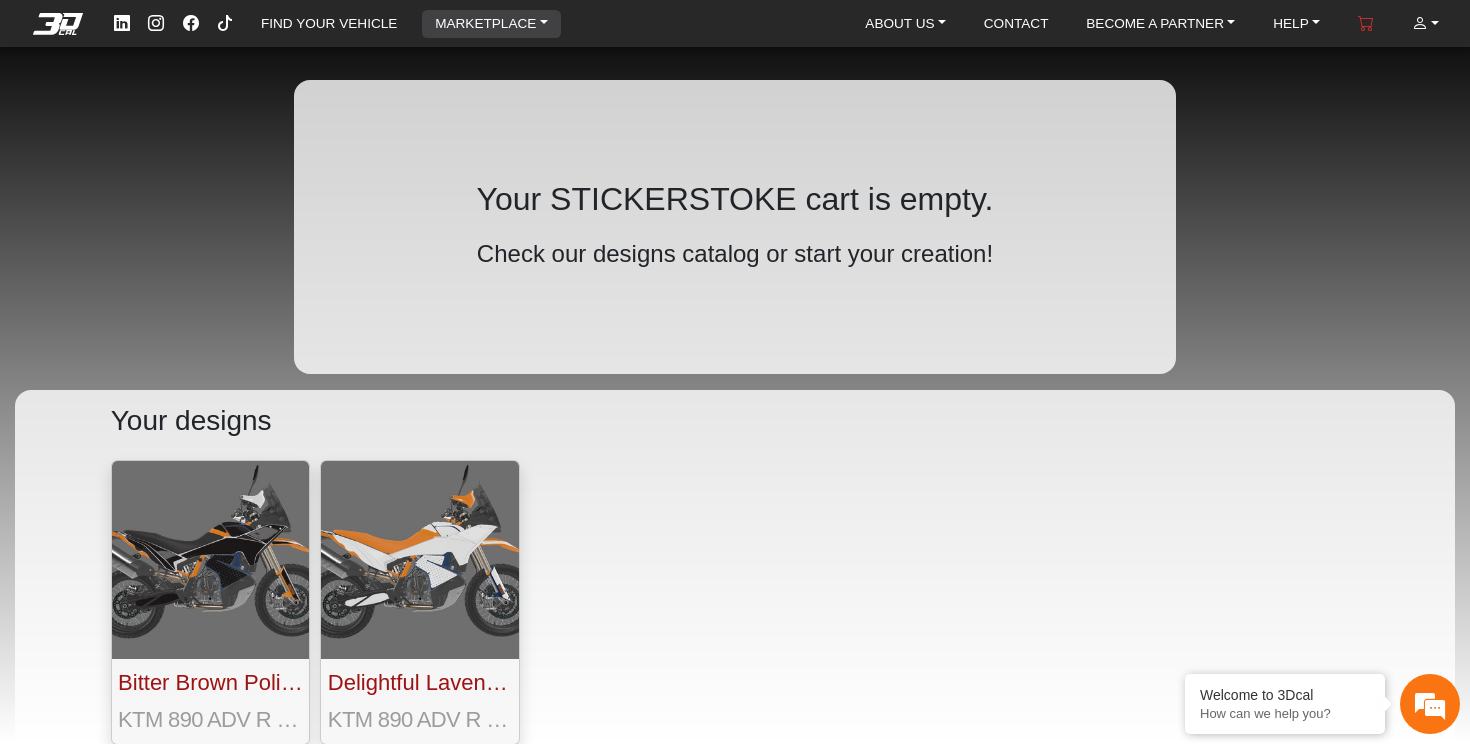 click on "MARKETPLACE" at bounding box center (491, 24) 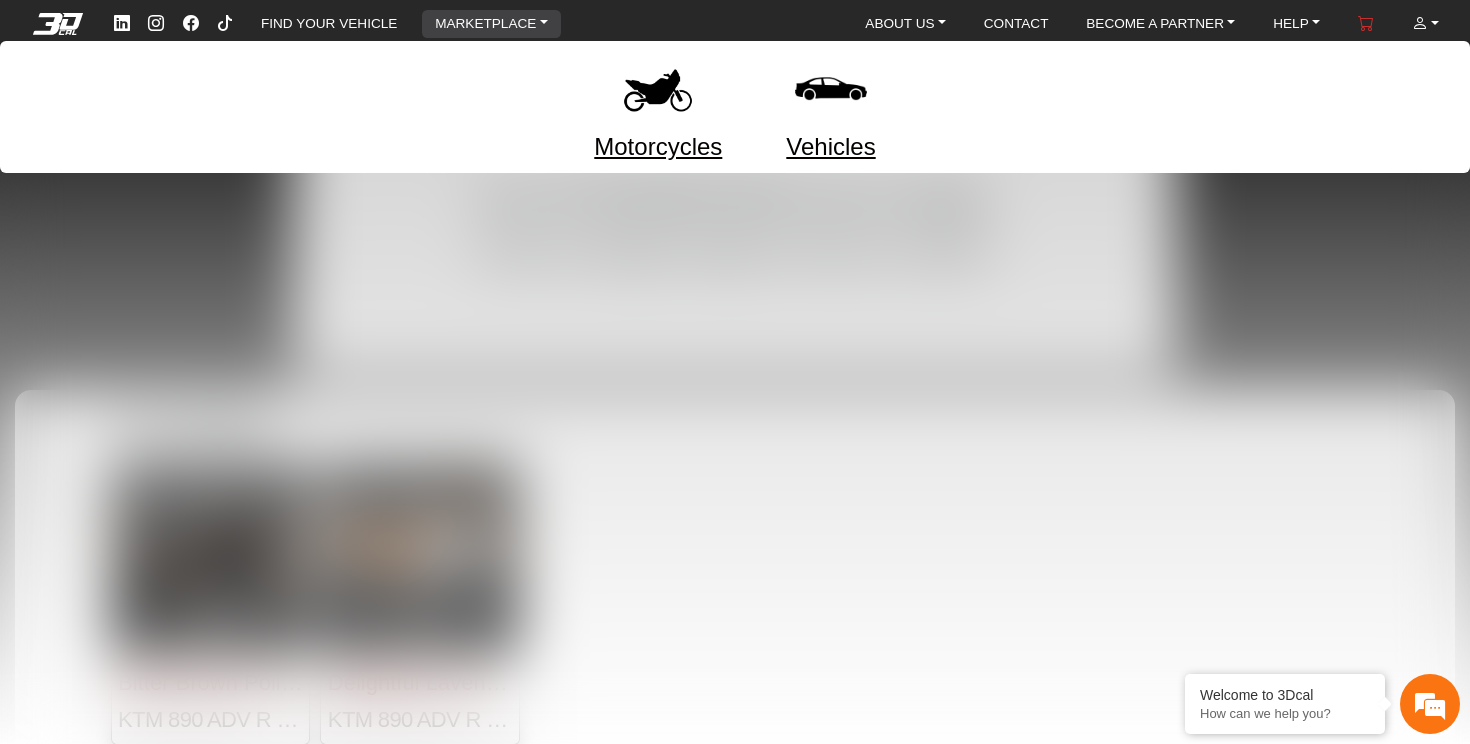 click on "Motorcycles" at bounding box center (658, 147) 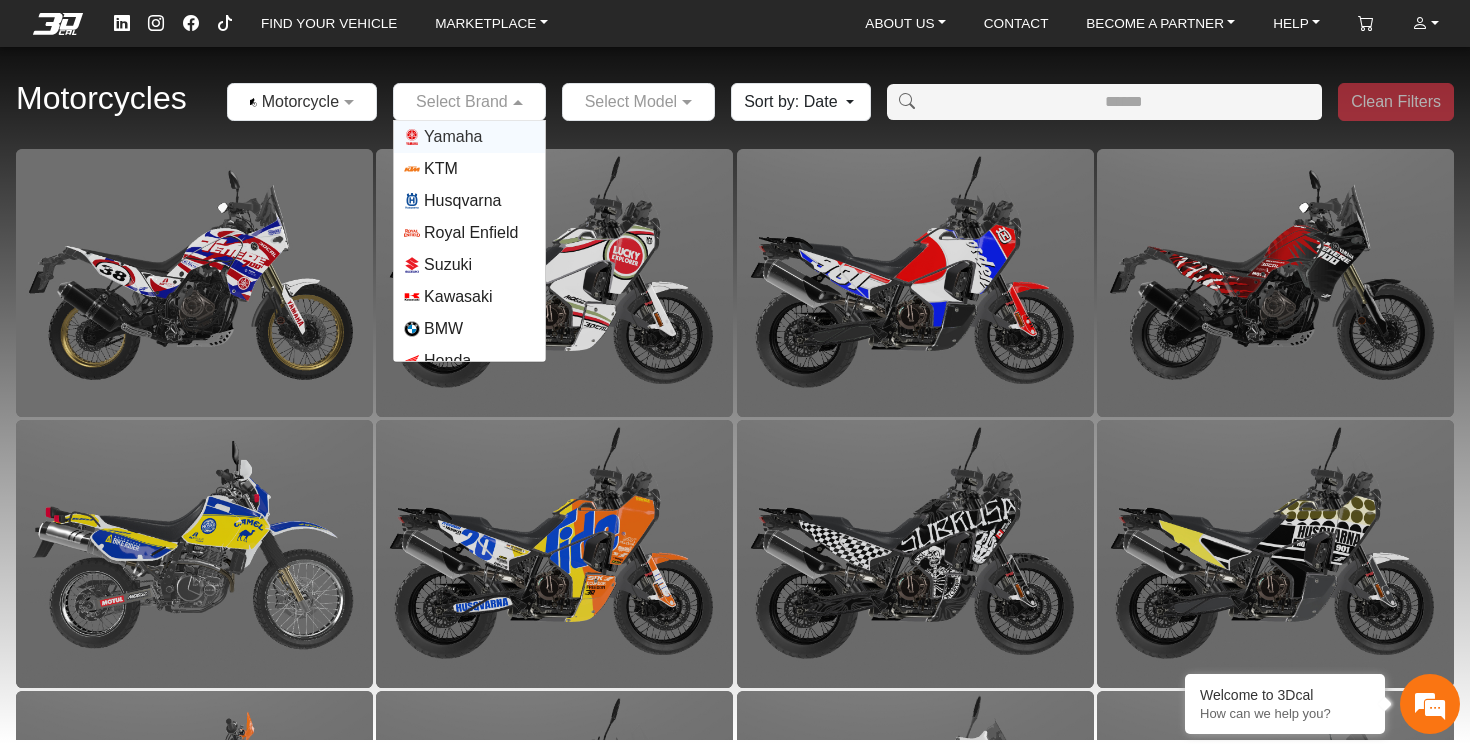 click at bounding box center [520, 102] 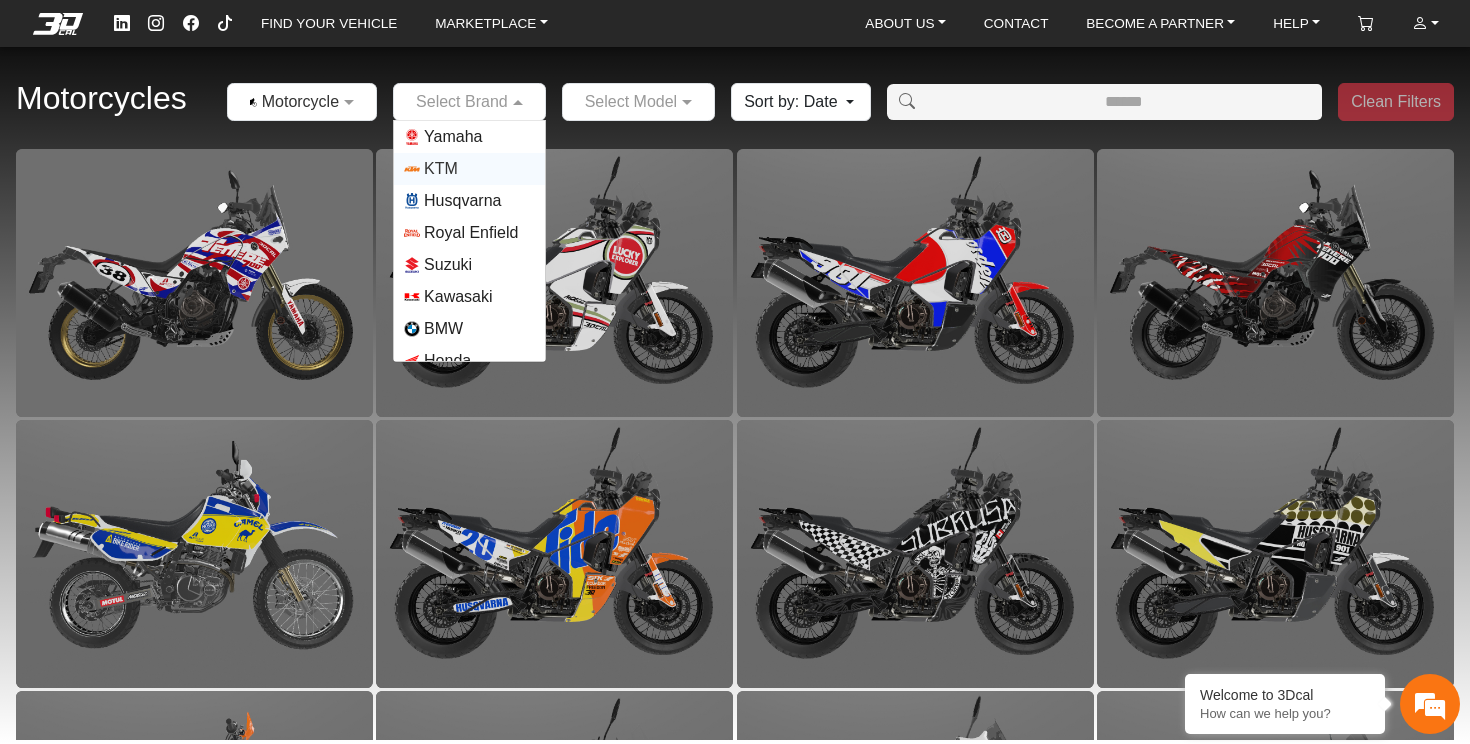 click on "KTM" at bounding box center [441, 169] 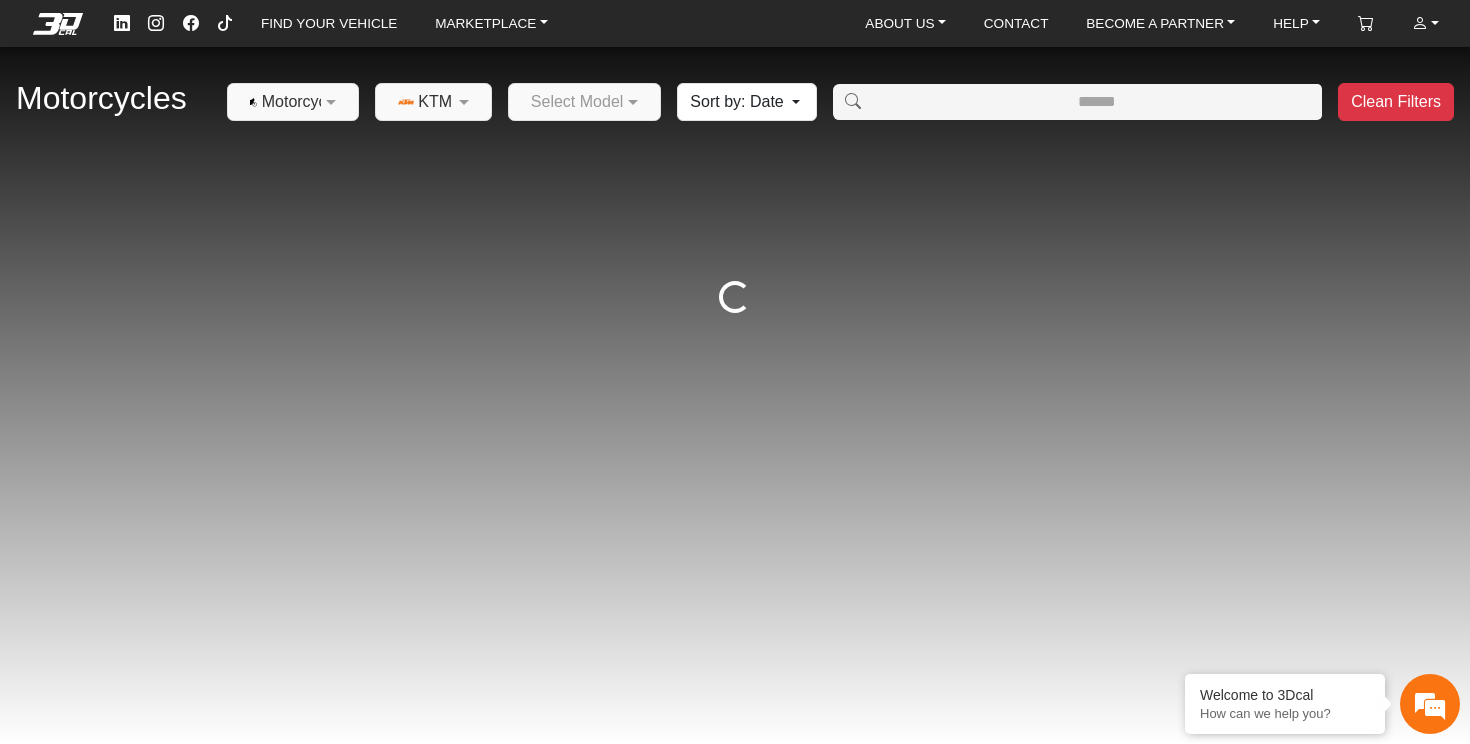 click at bounding box center [585, 101] 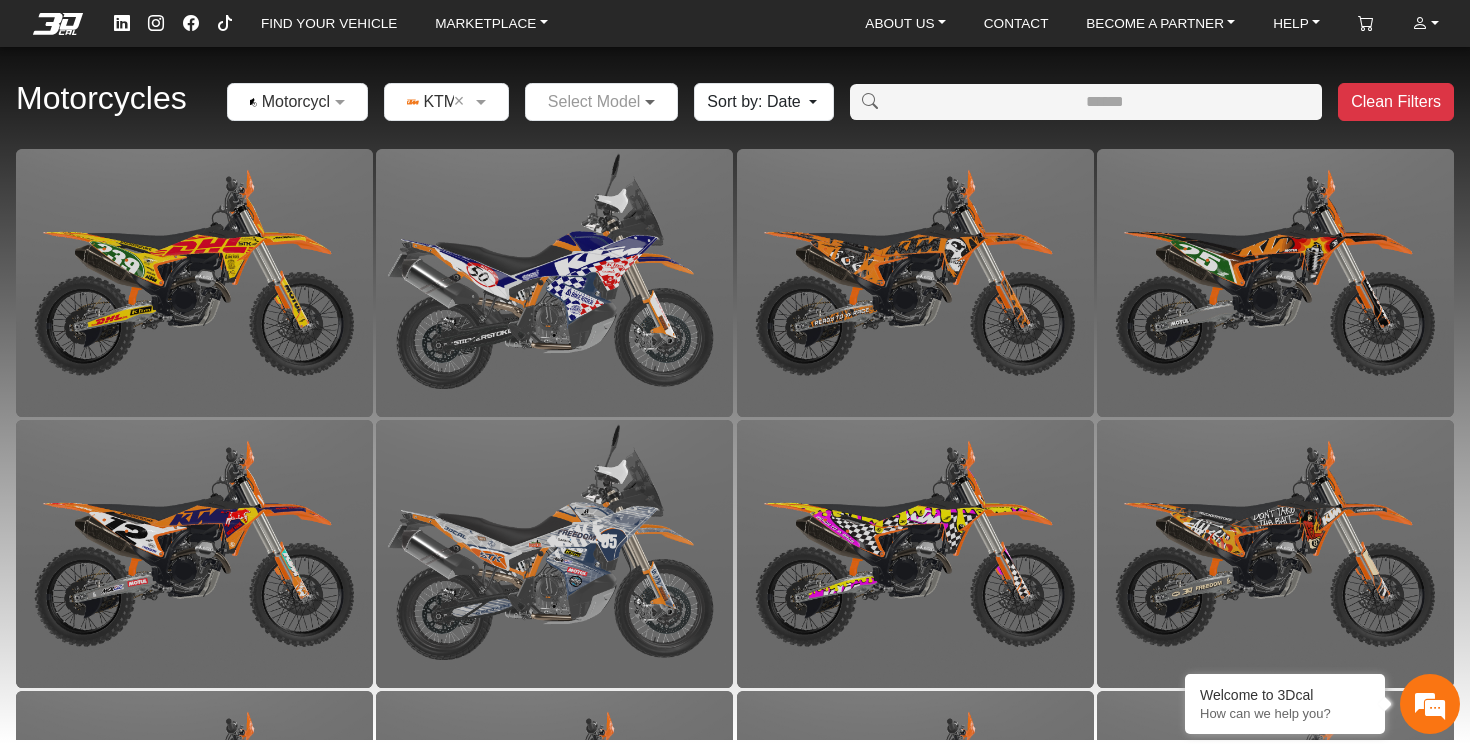 click at bounding box center [652, 102] 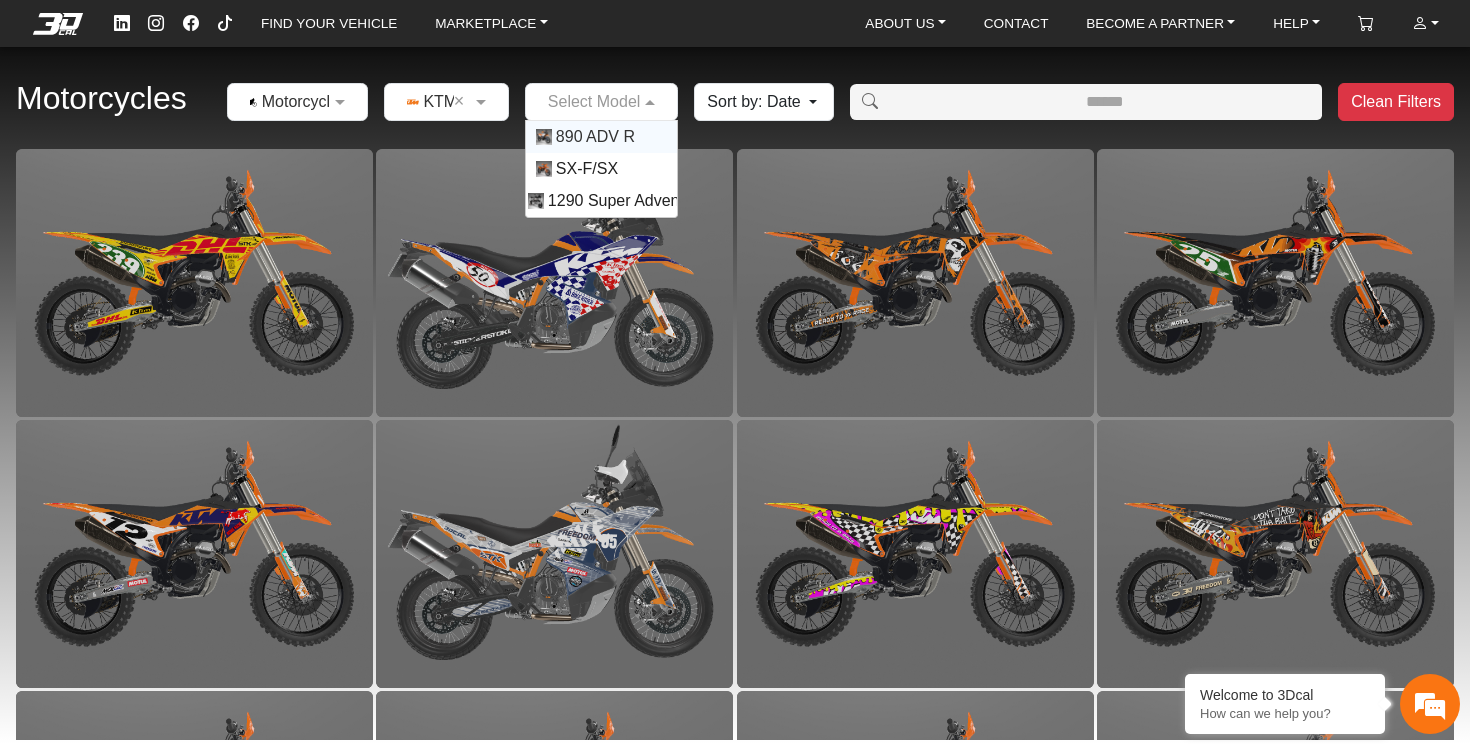 click on "890 ADV R" at bounding box center [595, 137] 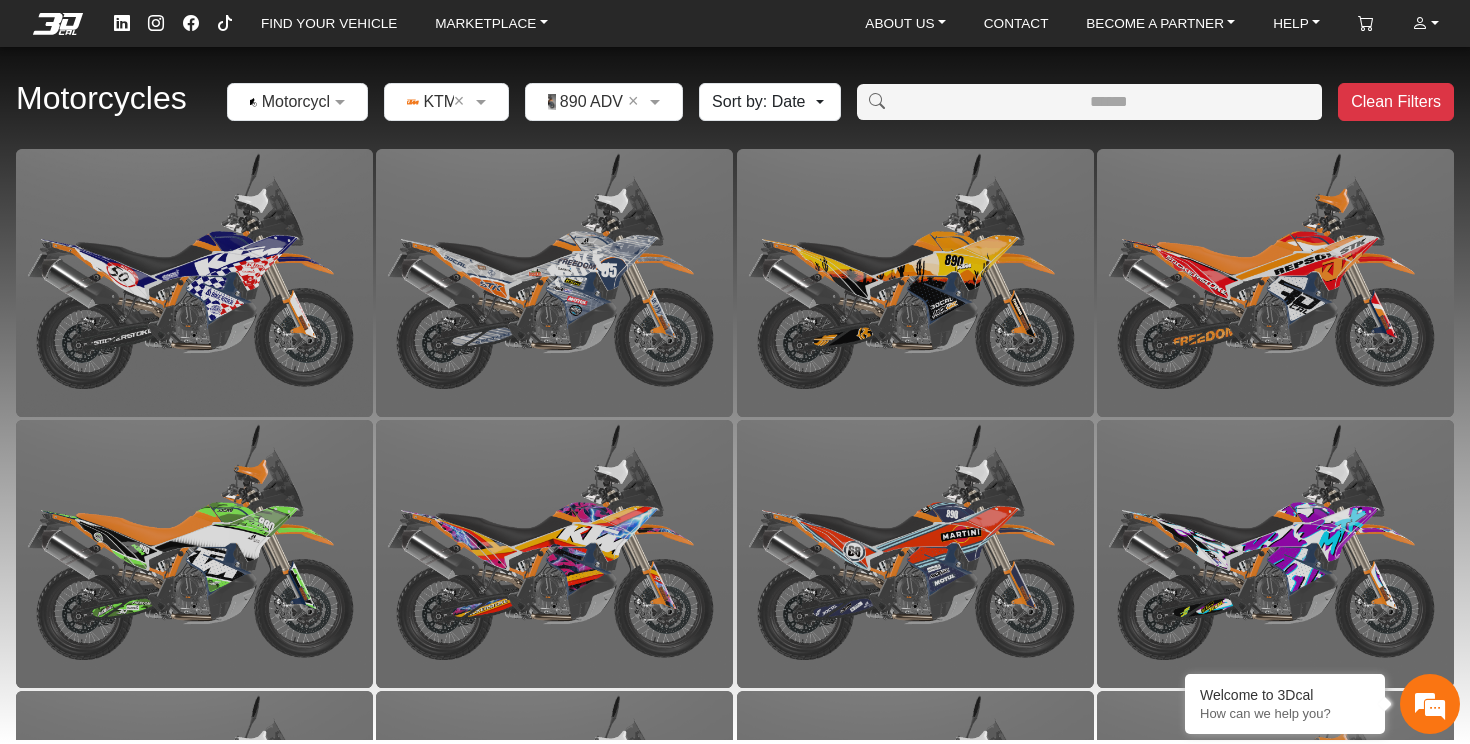 scroll, scrollTop: 0, scrollLeft: 0, axis: both 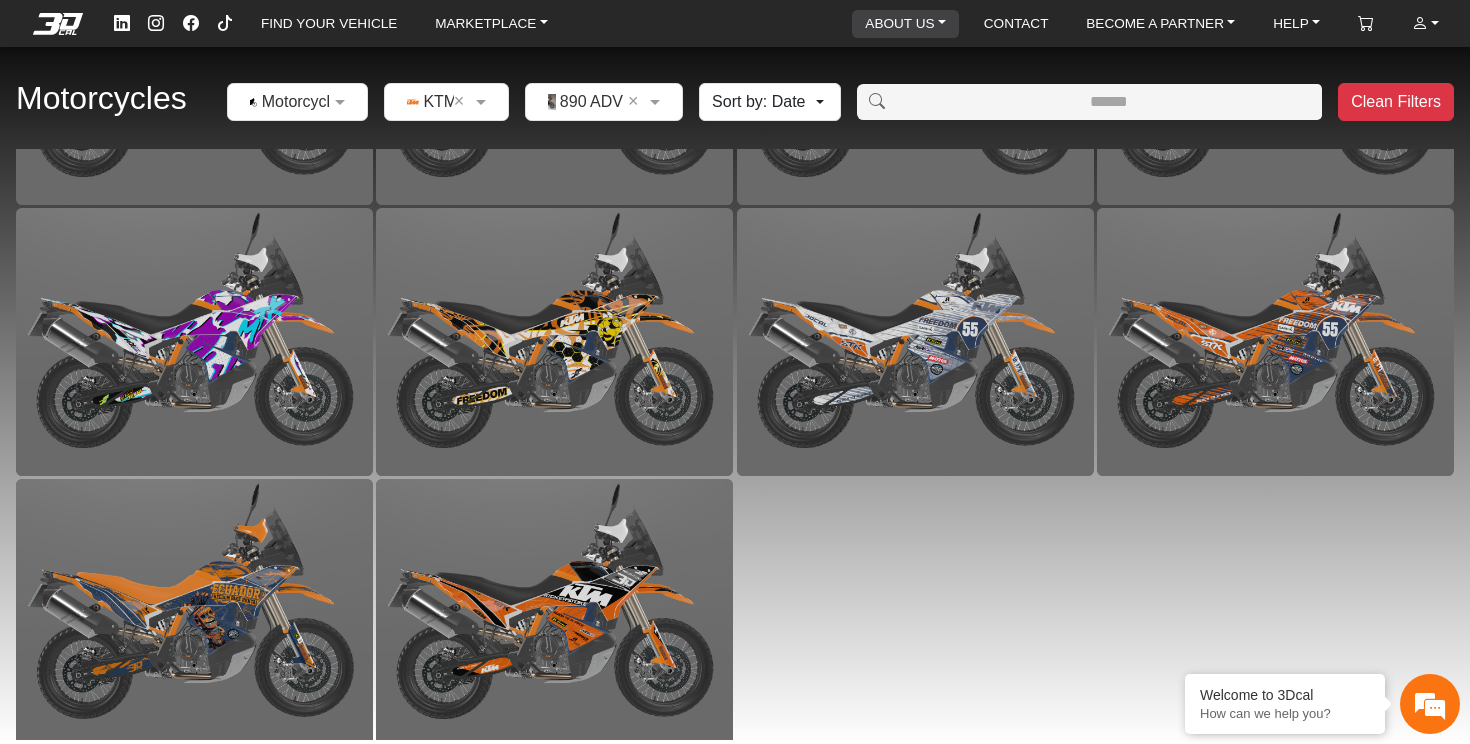 click on "ABOUT US" at bounding box center [905, 24] 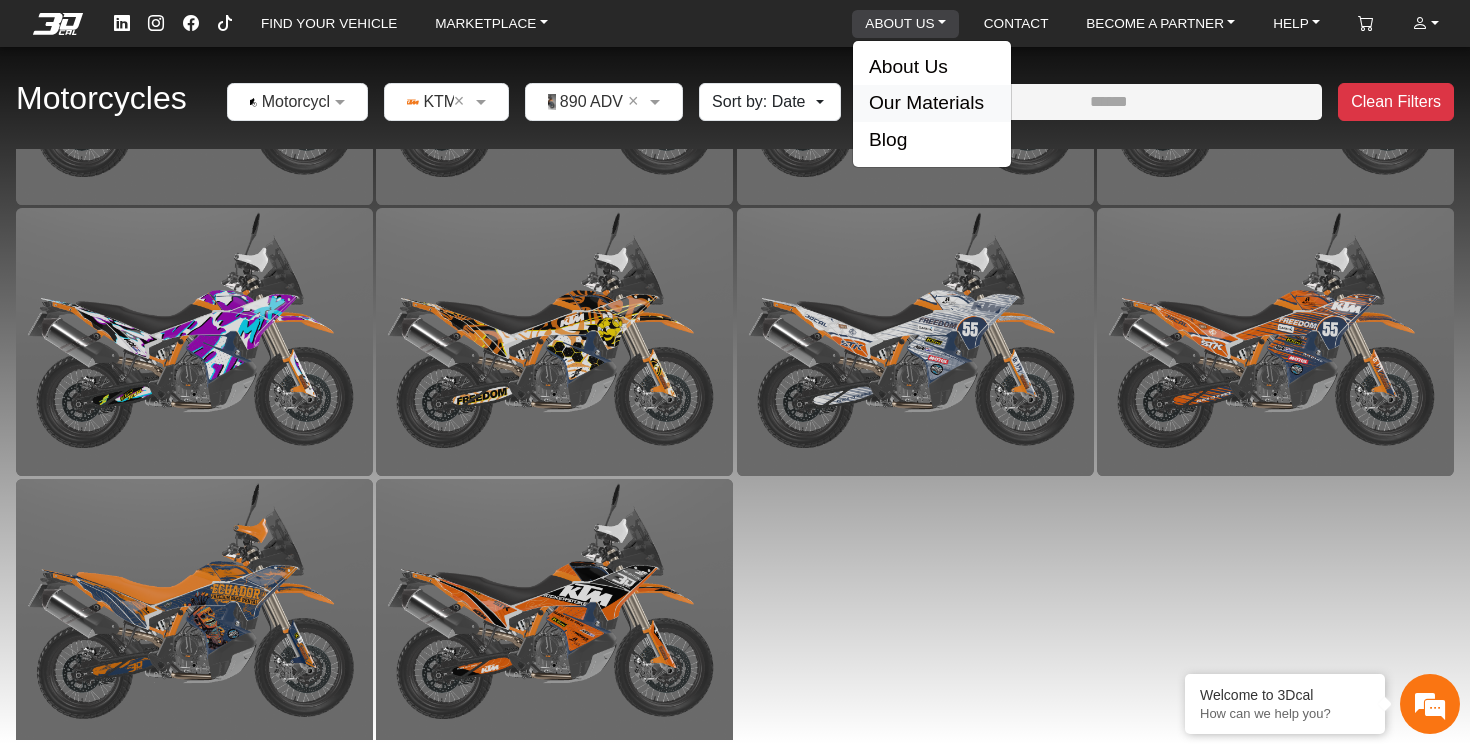 click on "Our Materials" at bounding box center [932, 103] 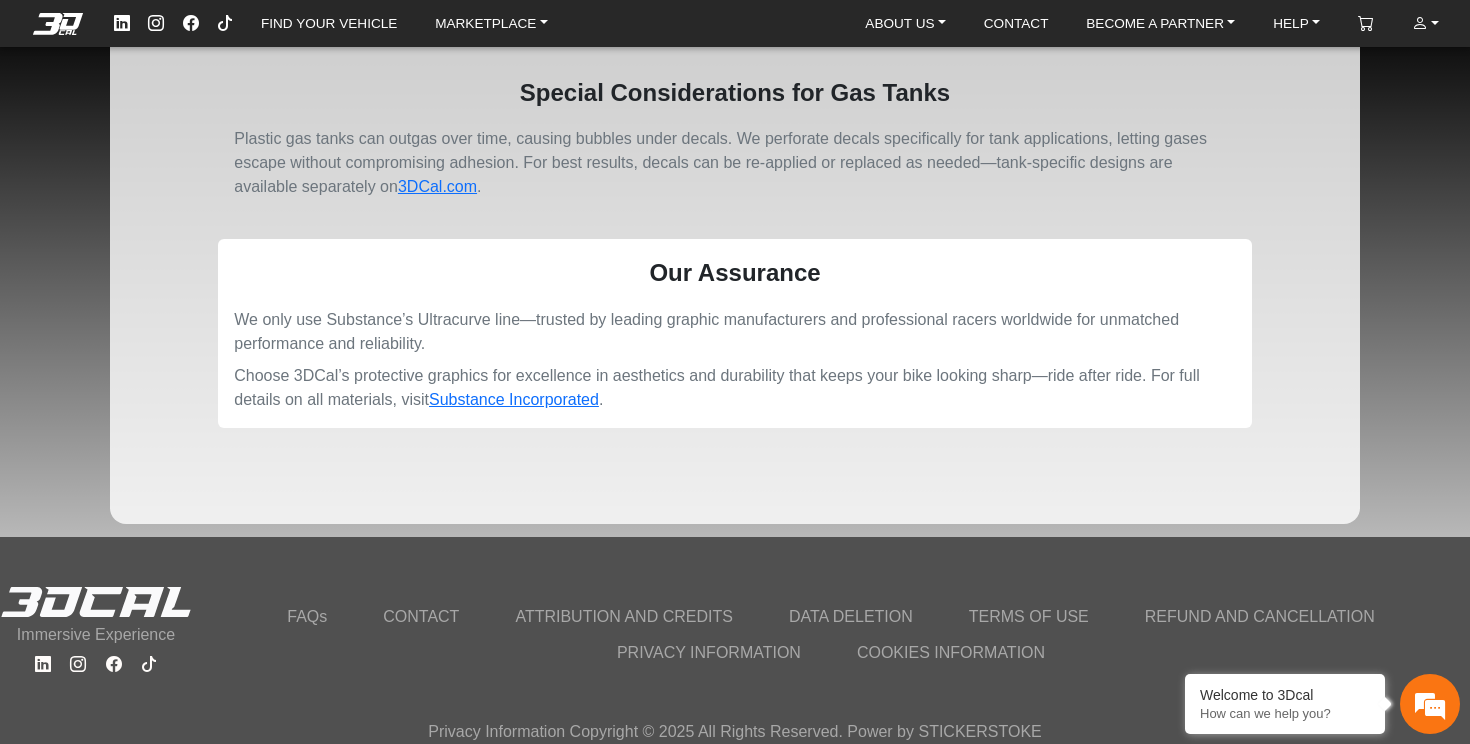 scroll, scrollTop: 1276, scrollLeft: 0, axis: vertical 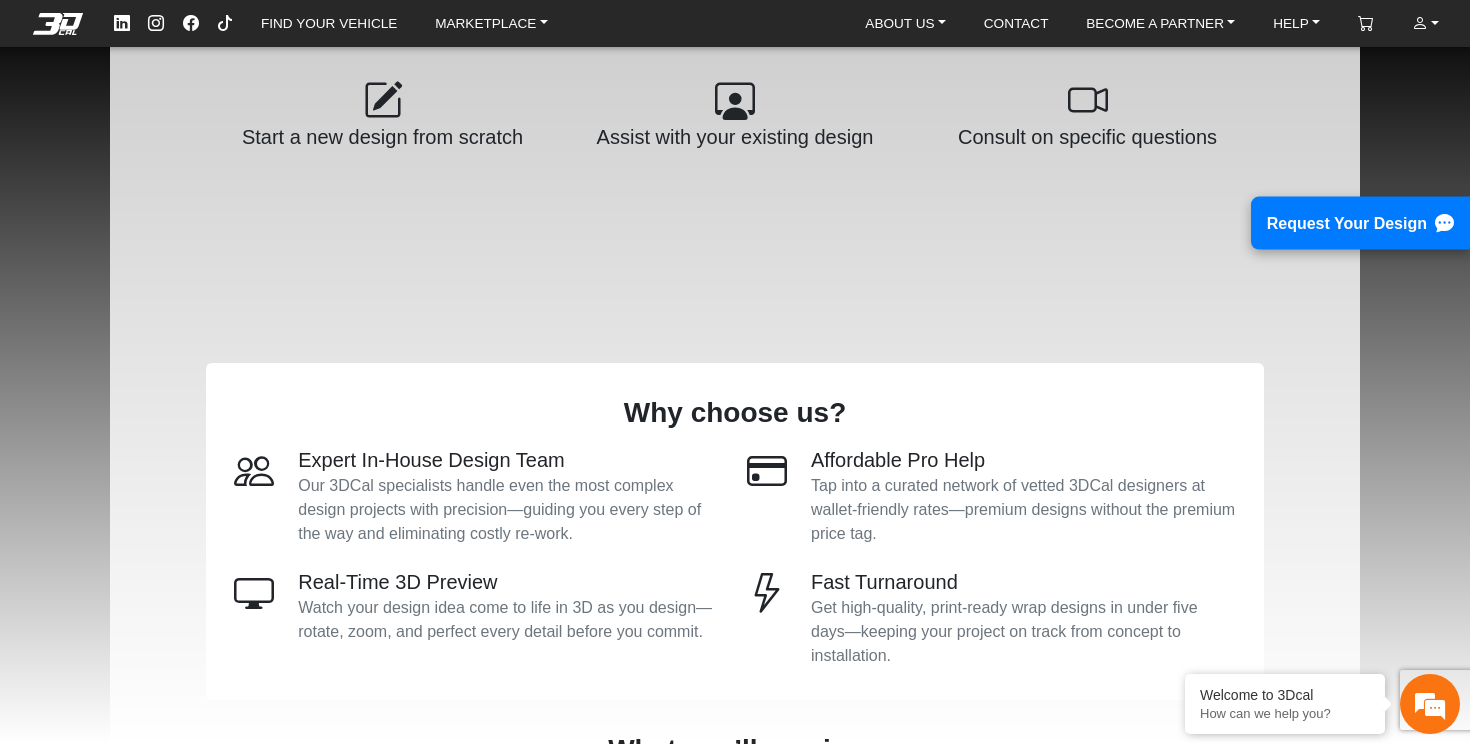 click 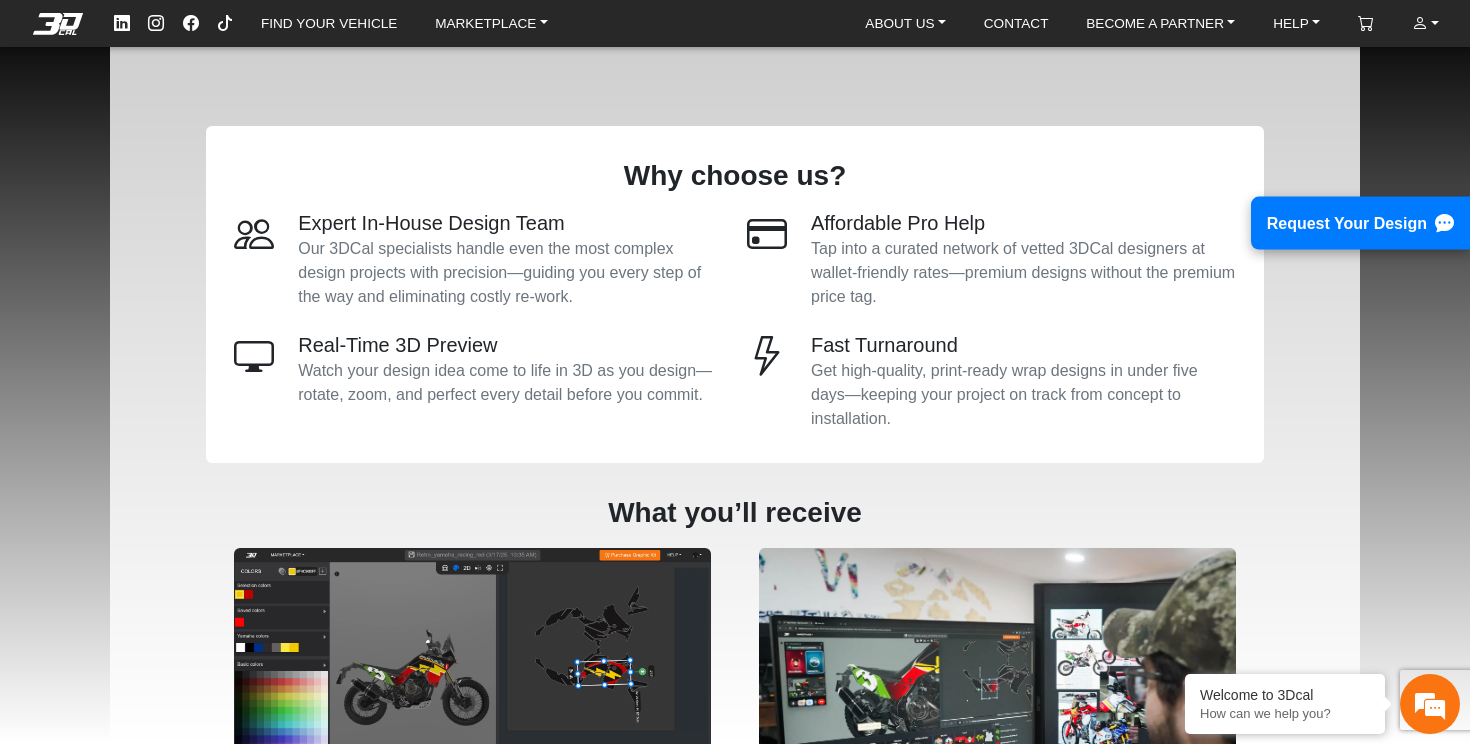scroll, scrollTop: 598, scrollLeft: 0, axis: vertical 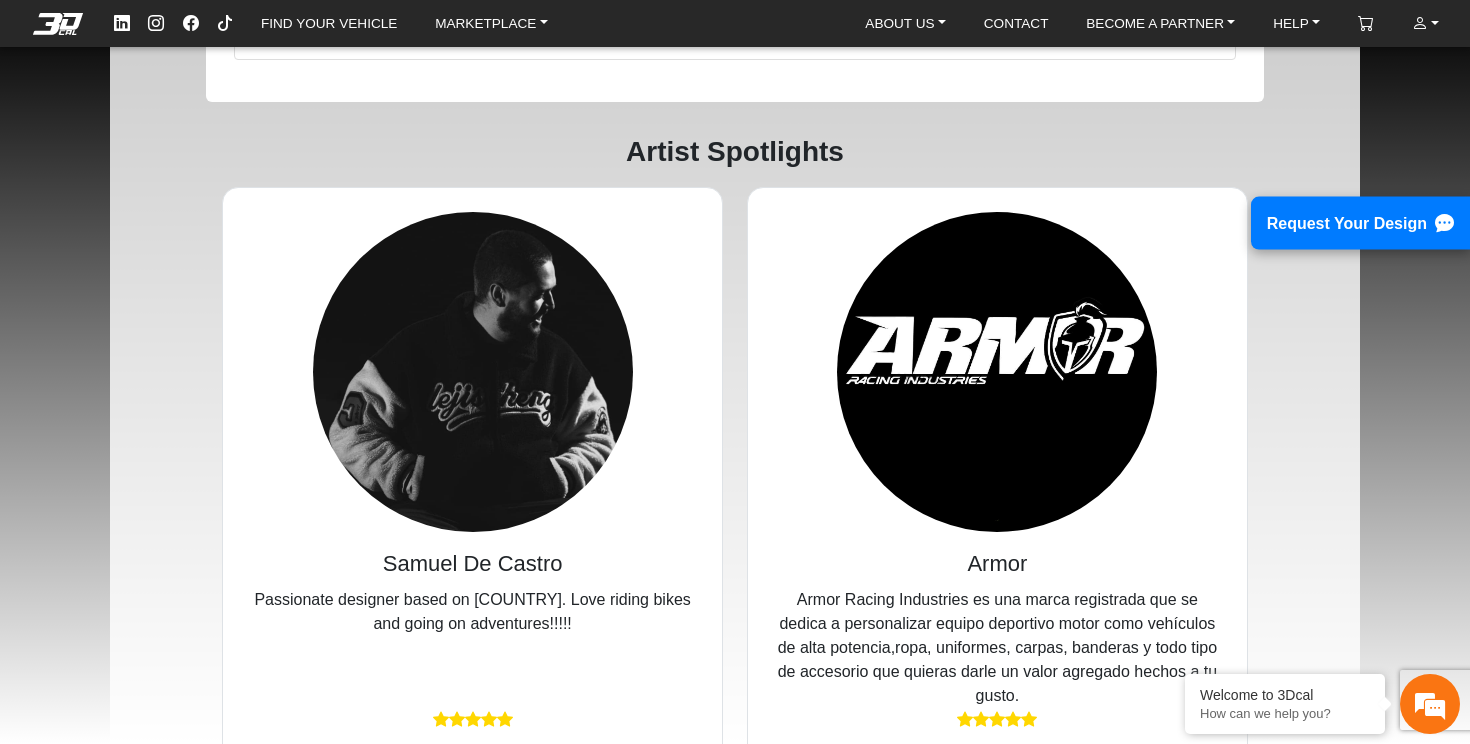 click on "How do I request a design expert?" 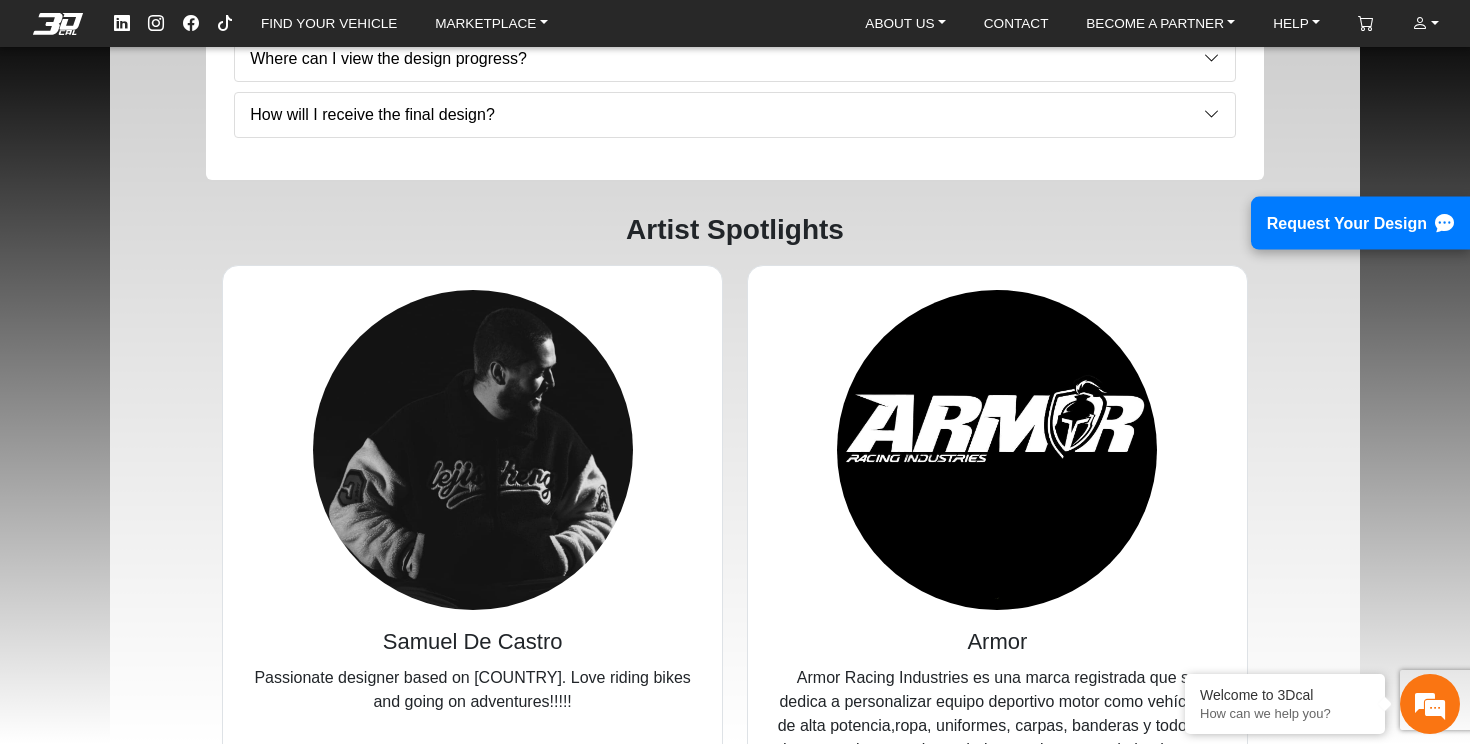 click on "What information does the designer need to start?" 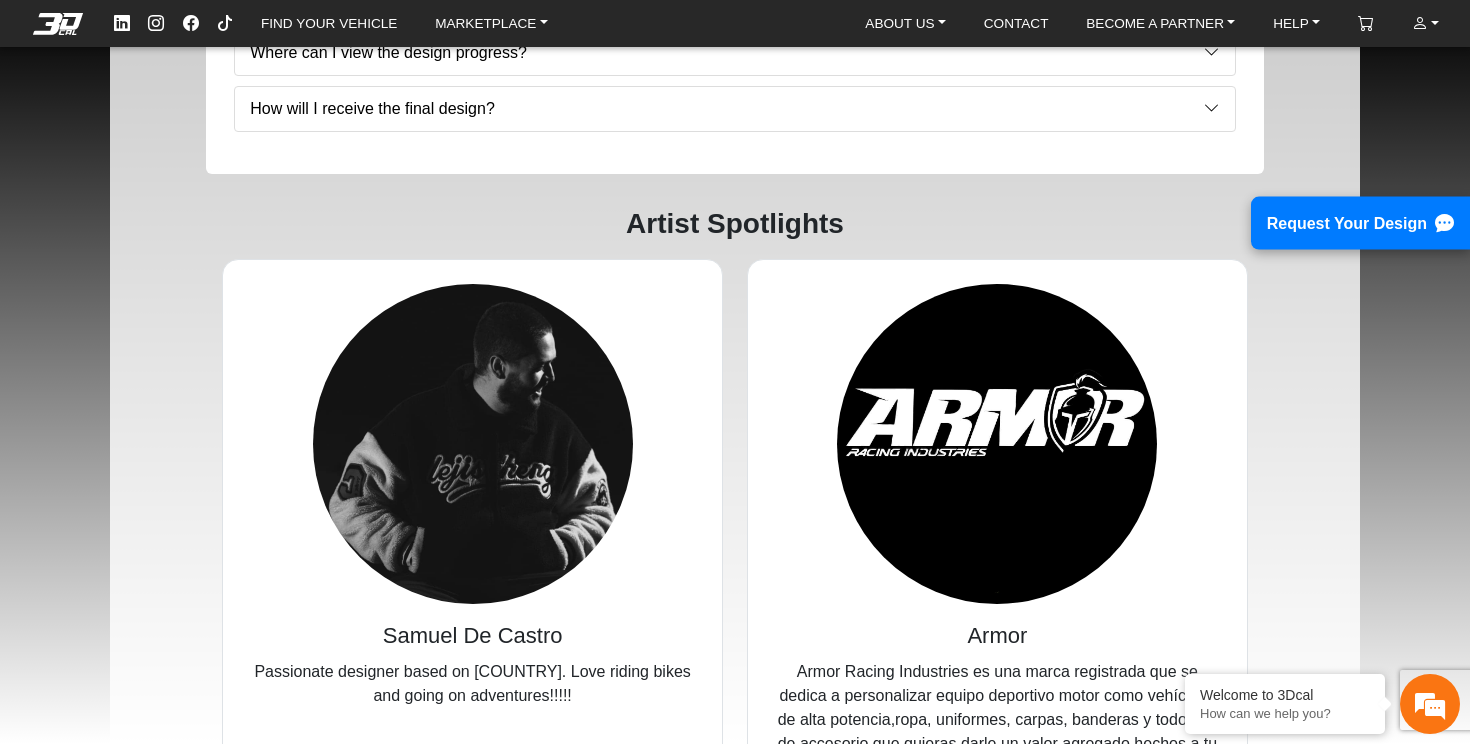 scroll, scrollTop: 4659, scrollLeft: 0, axis: vertical 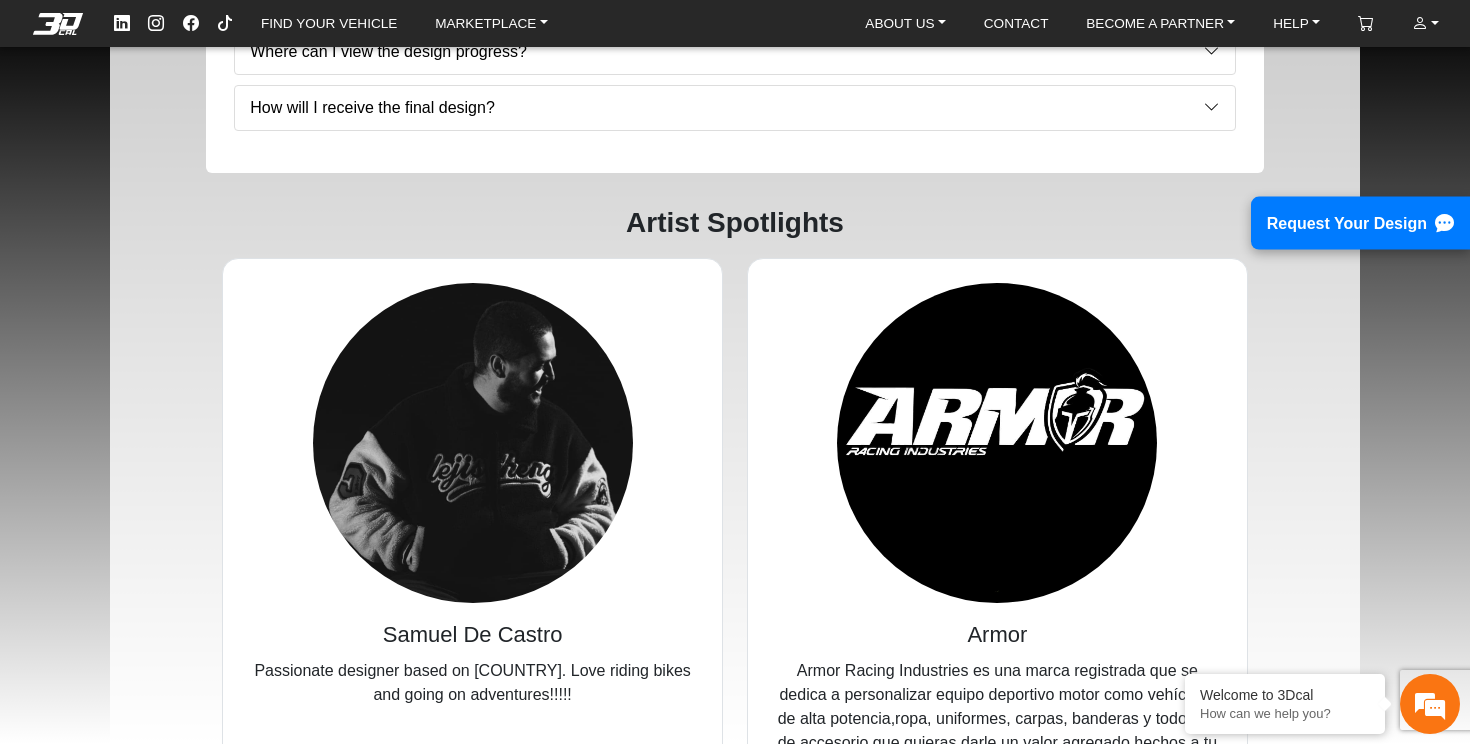 click on "How long does it take to receive my custom design?" 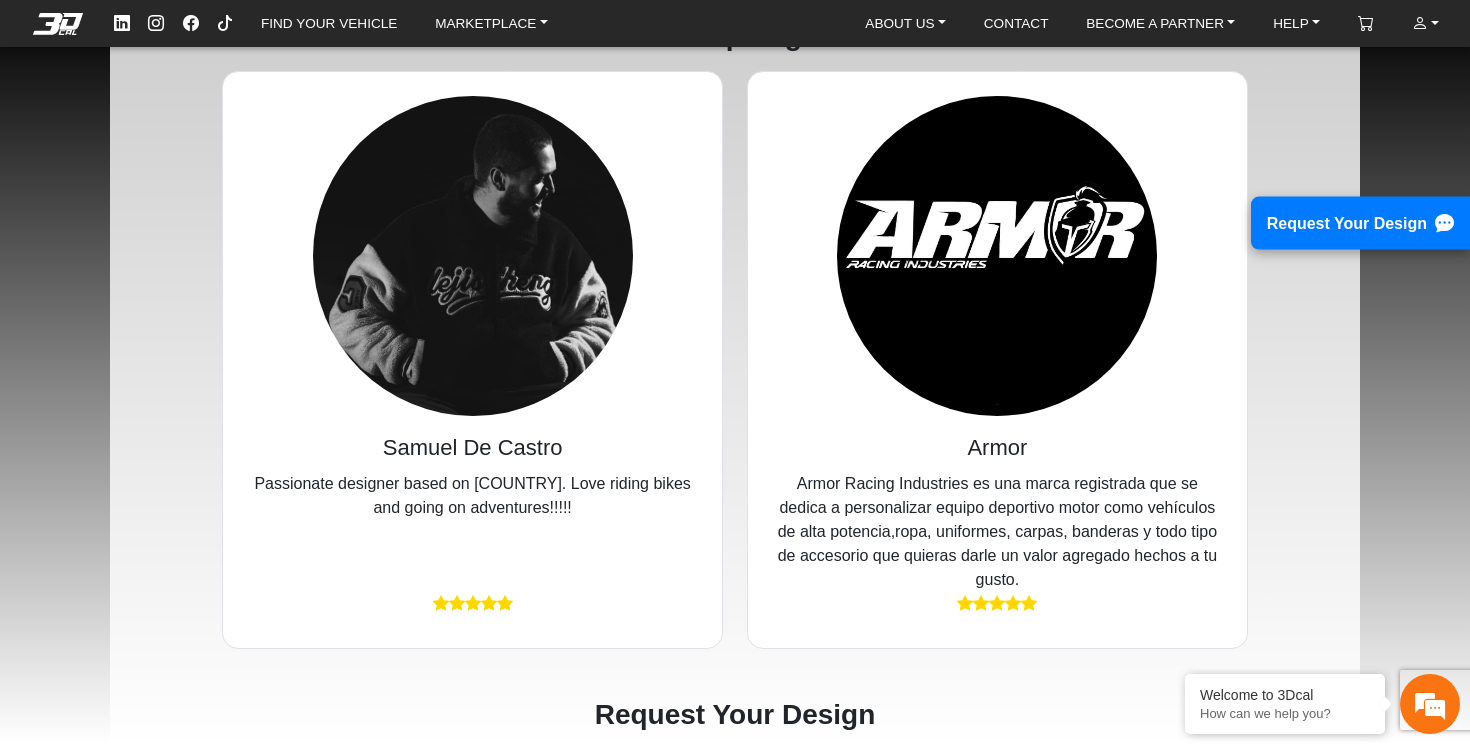 scroll, scrollTop: 4737, scrollLeft: 0, axis: vertical 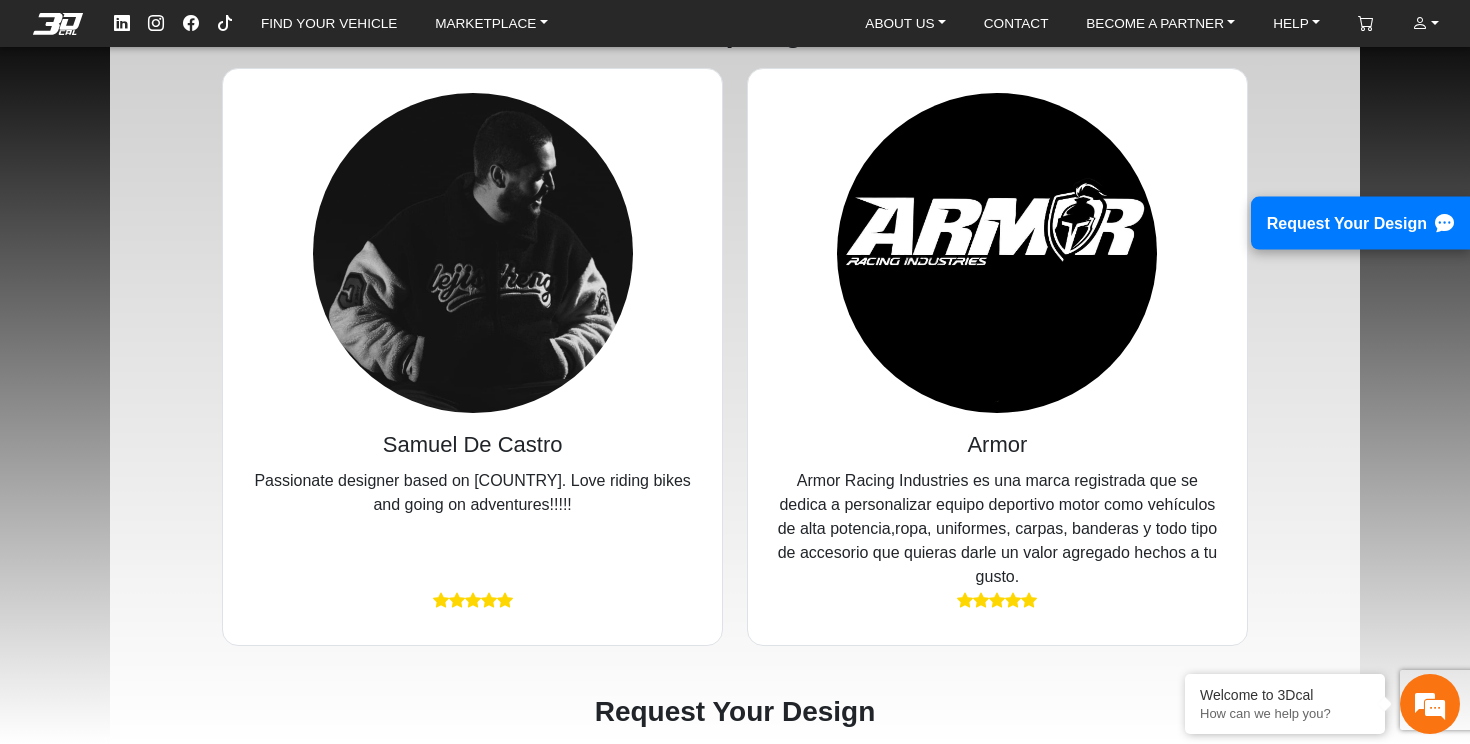 click on "Can I request changes to the design?" 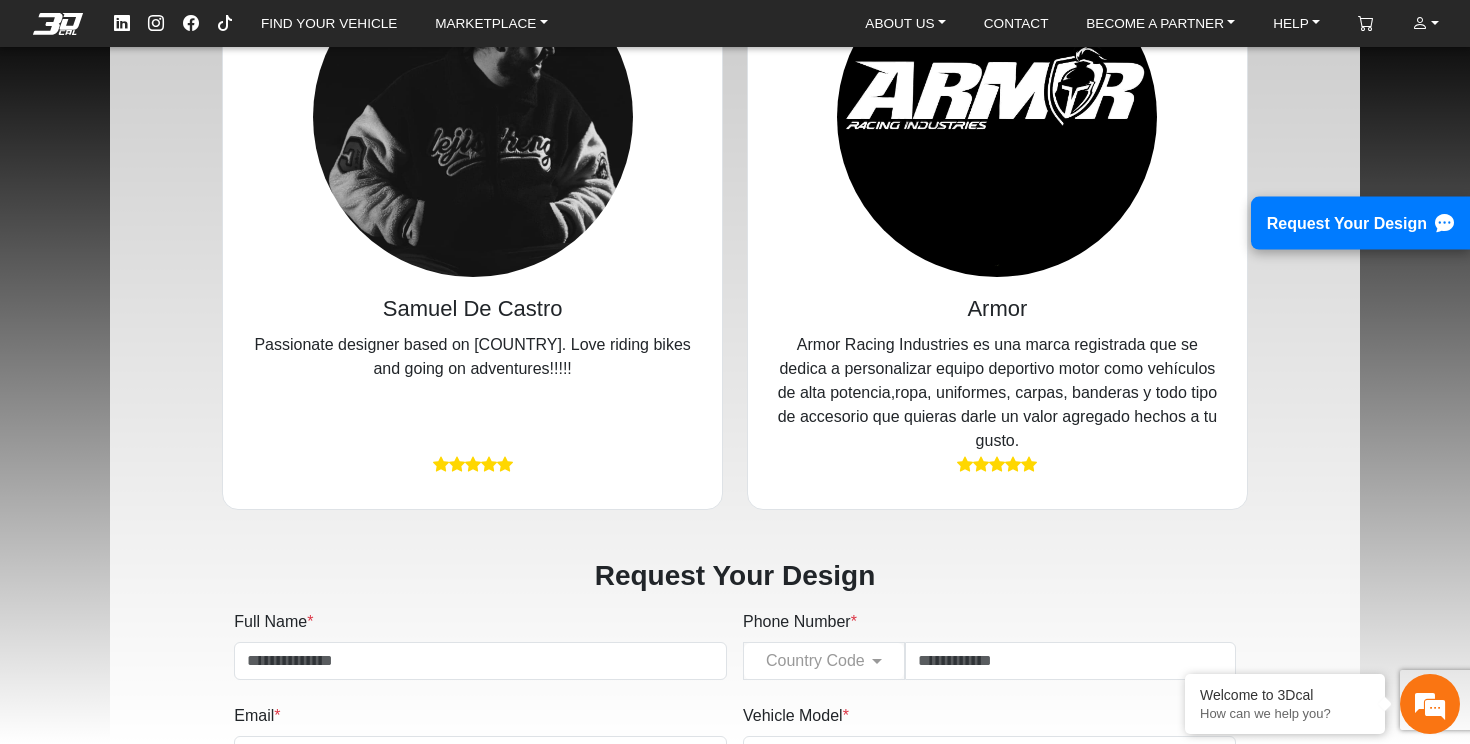 scroll, scrollTop: 4850, scrollLeft: 0, axis: vertical 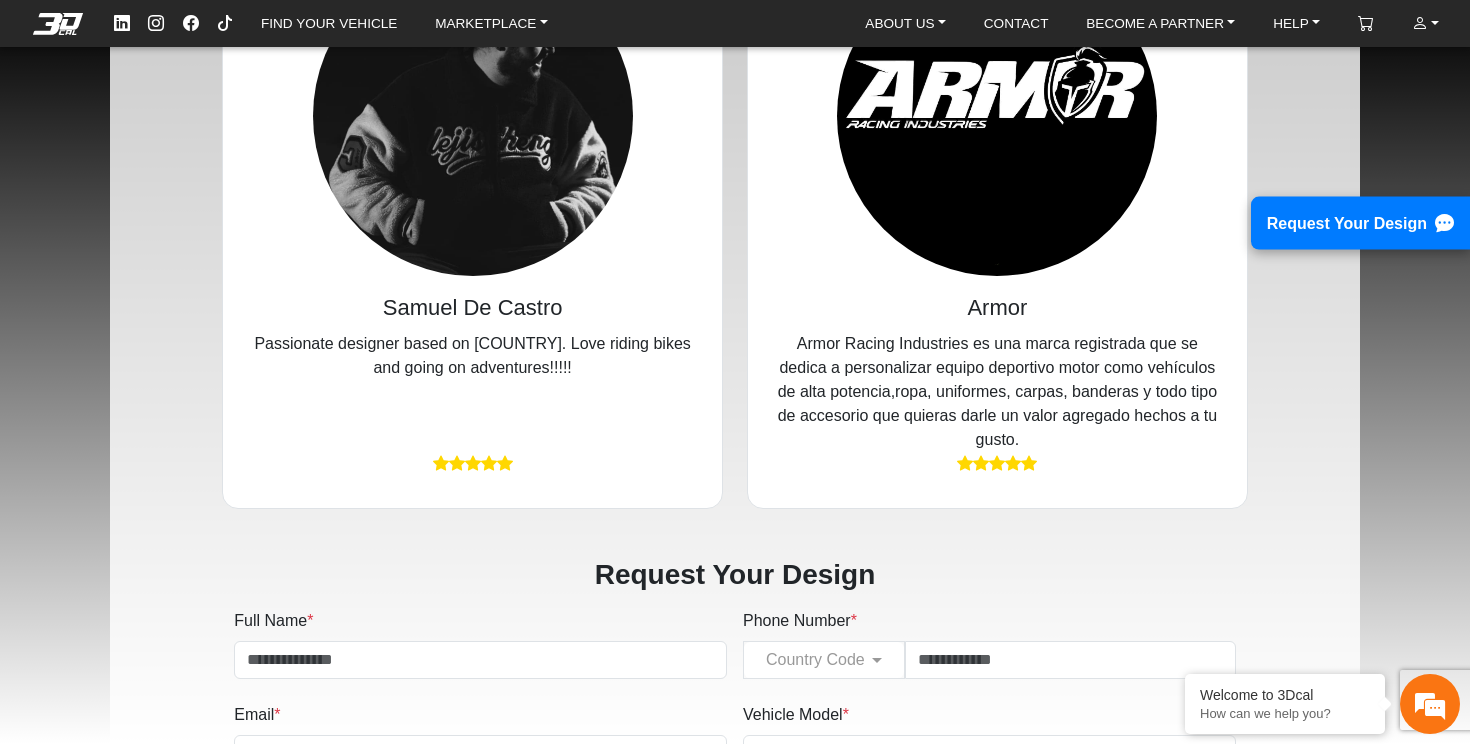 click on "How will I receive the final design?" 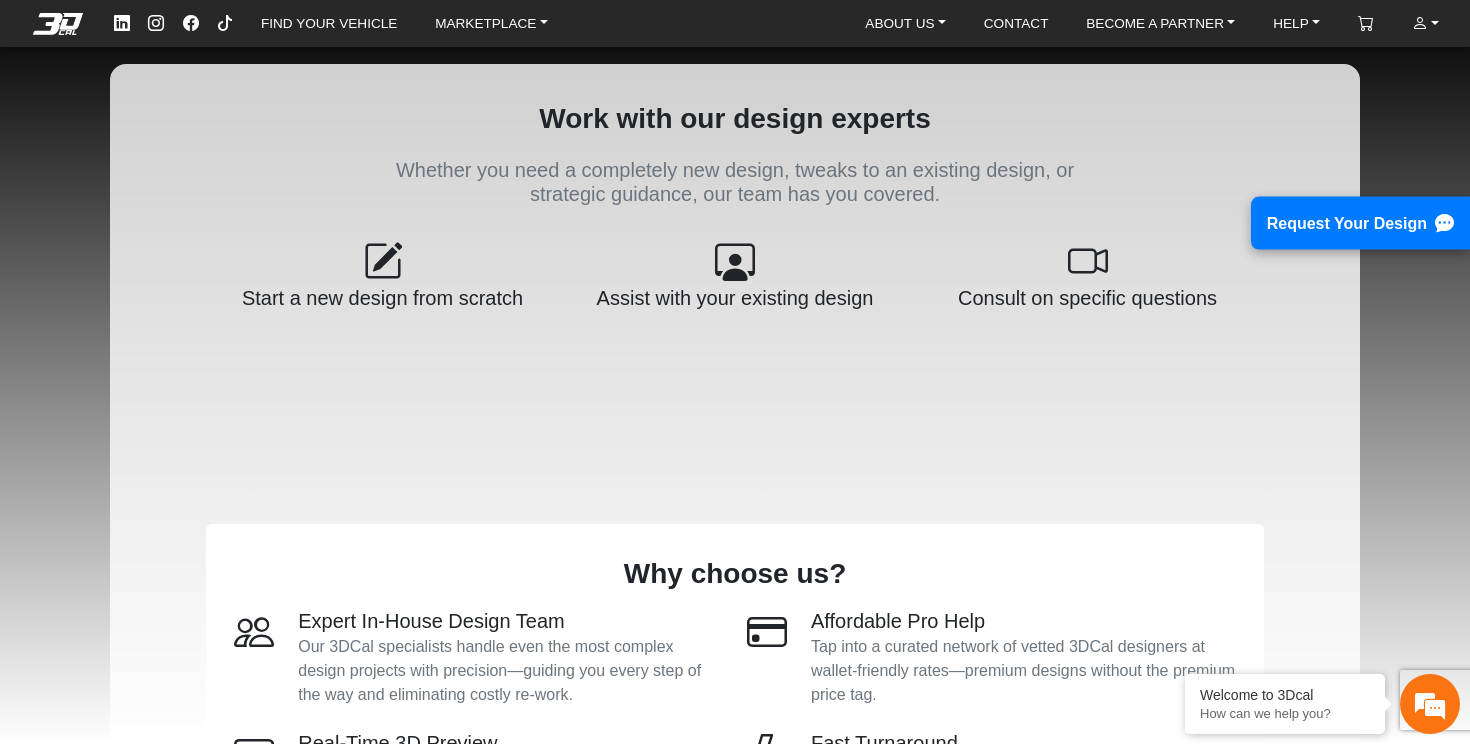 scroll, scrollTop: 0, scrollLeft: 0, axis: both 